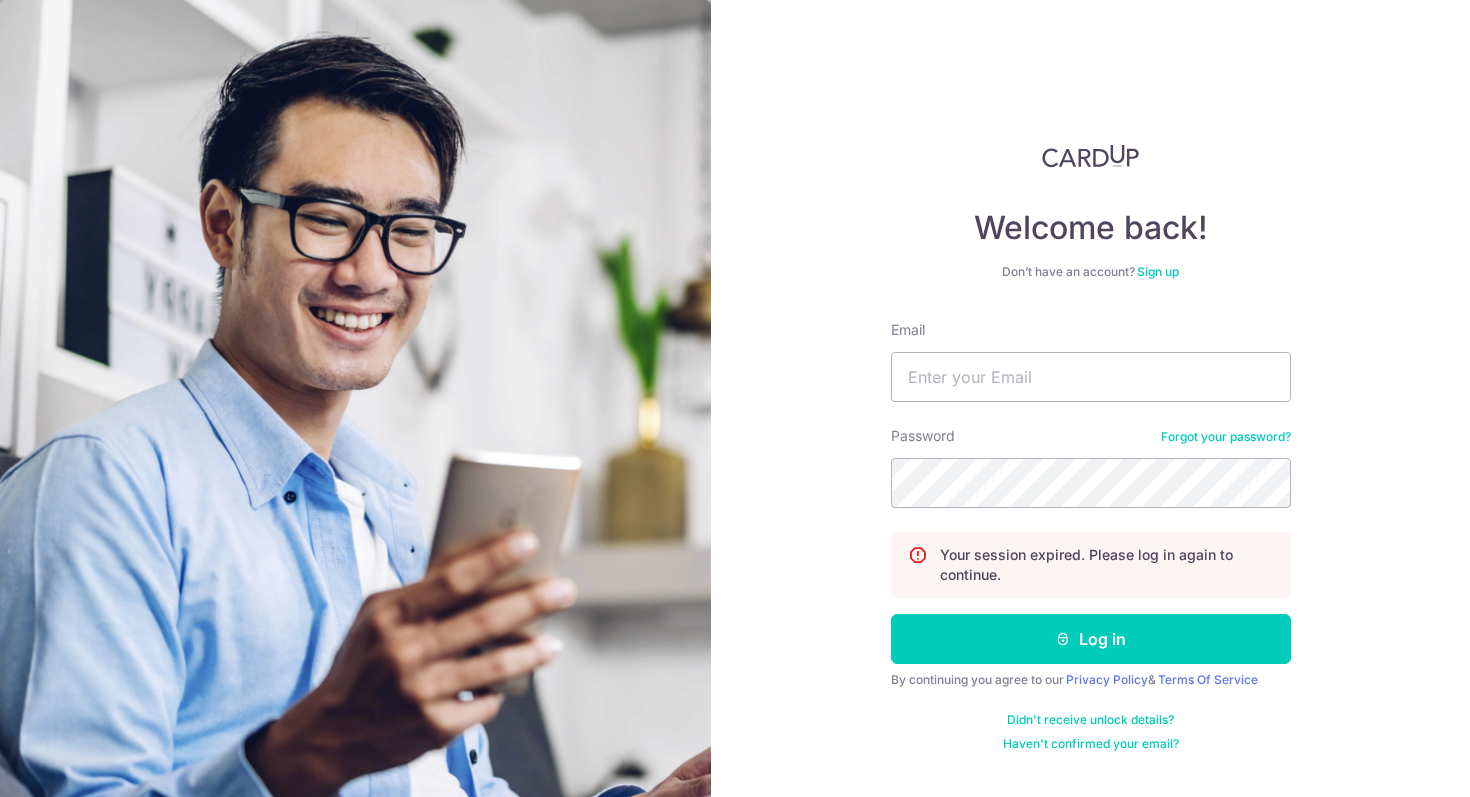 scroll, scrollTop: 0, scrollLeft: 0, axis: both 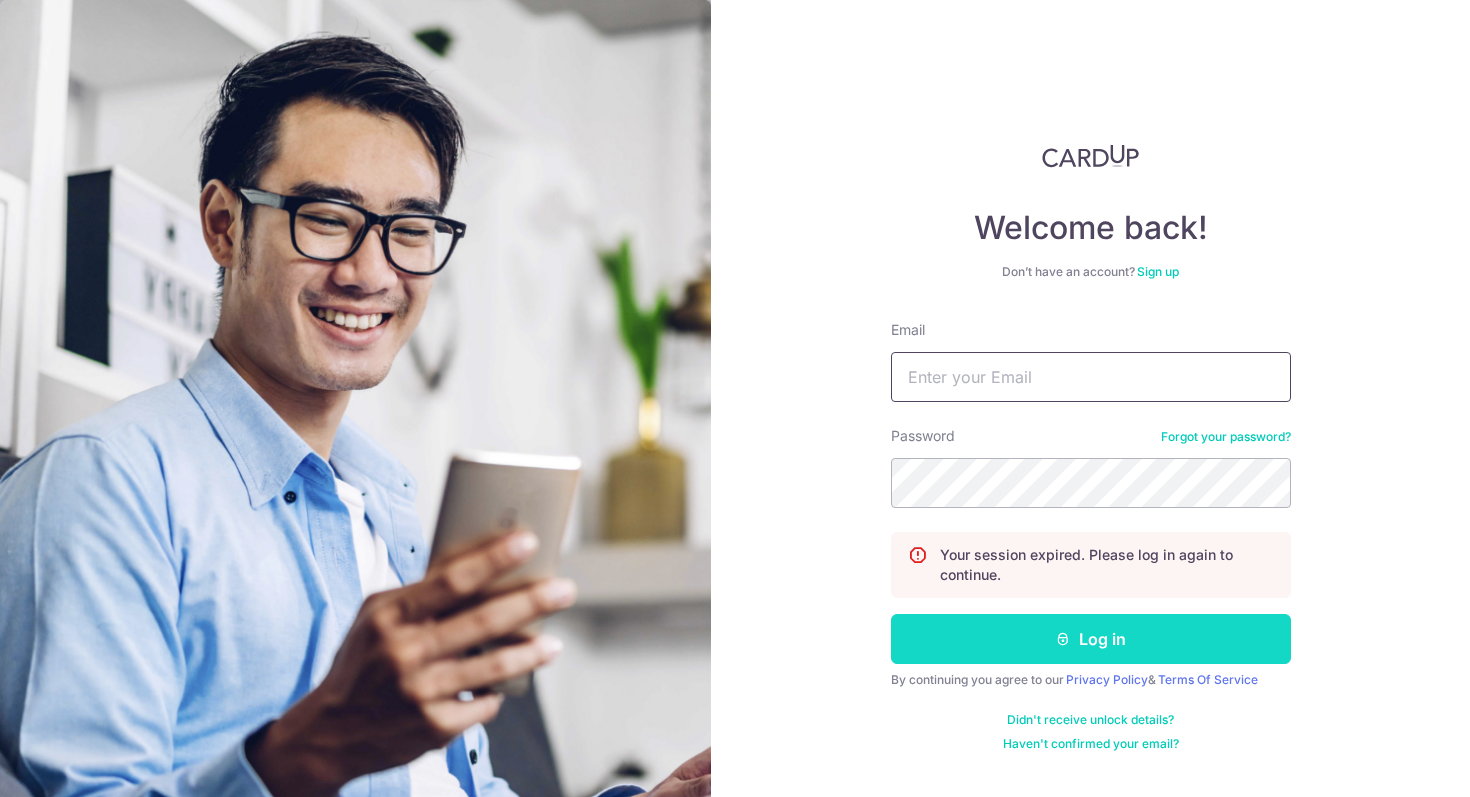 type on "jesst-@hotmail.com" 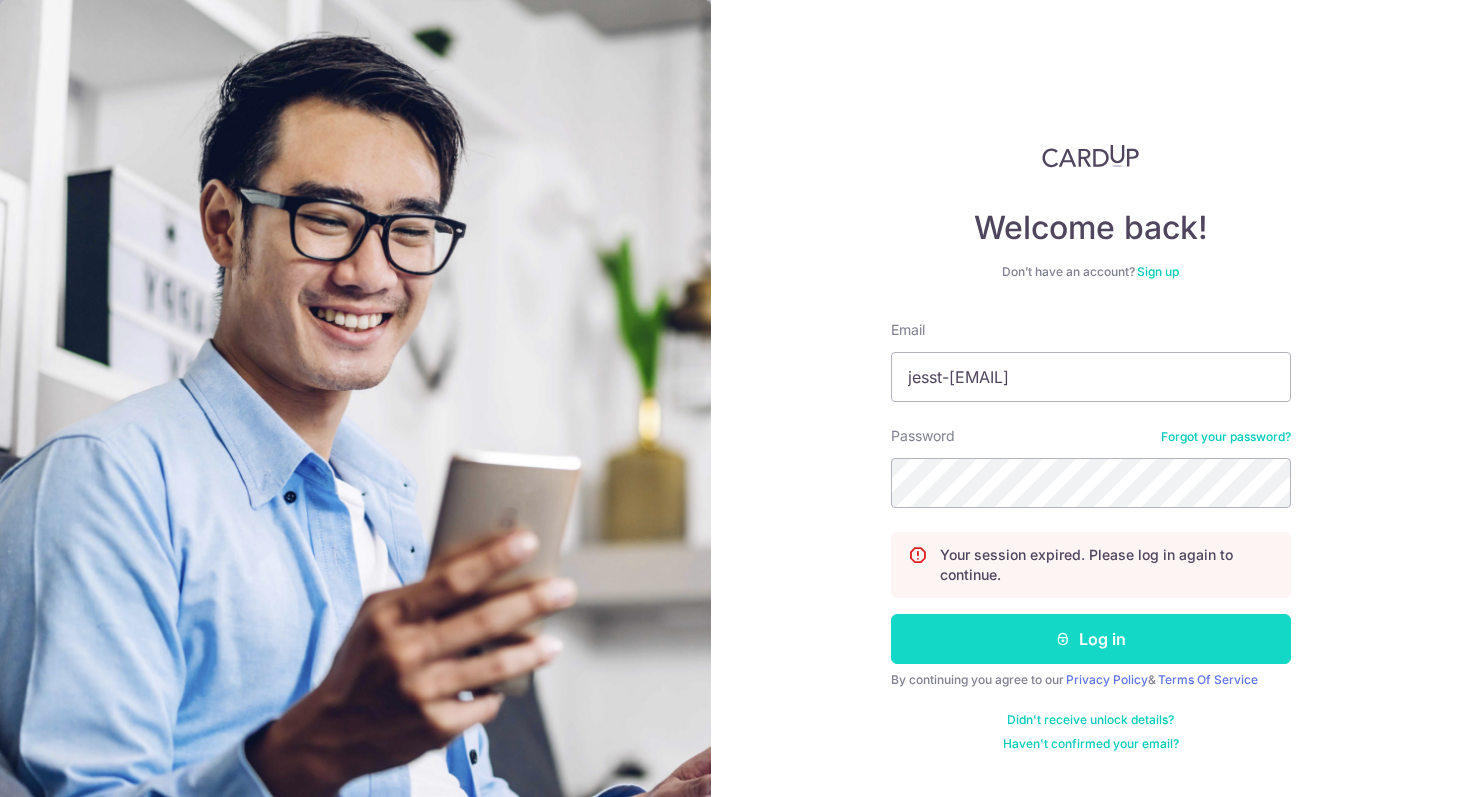 click on "Log in" at bounding box center (1091, 639) 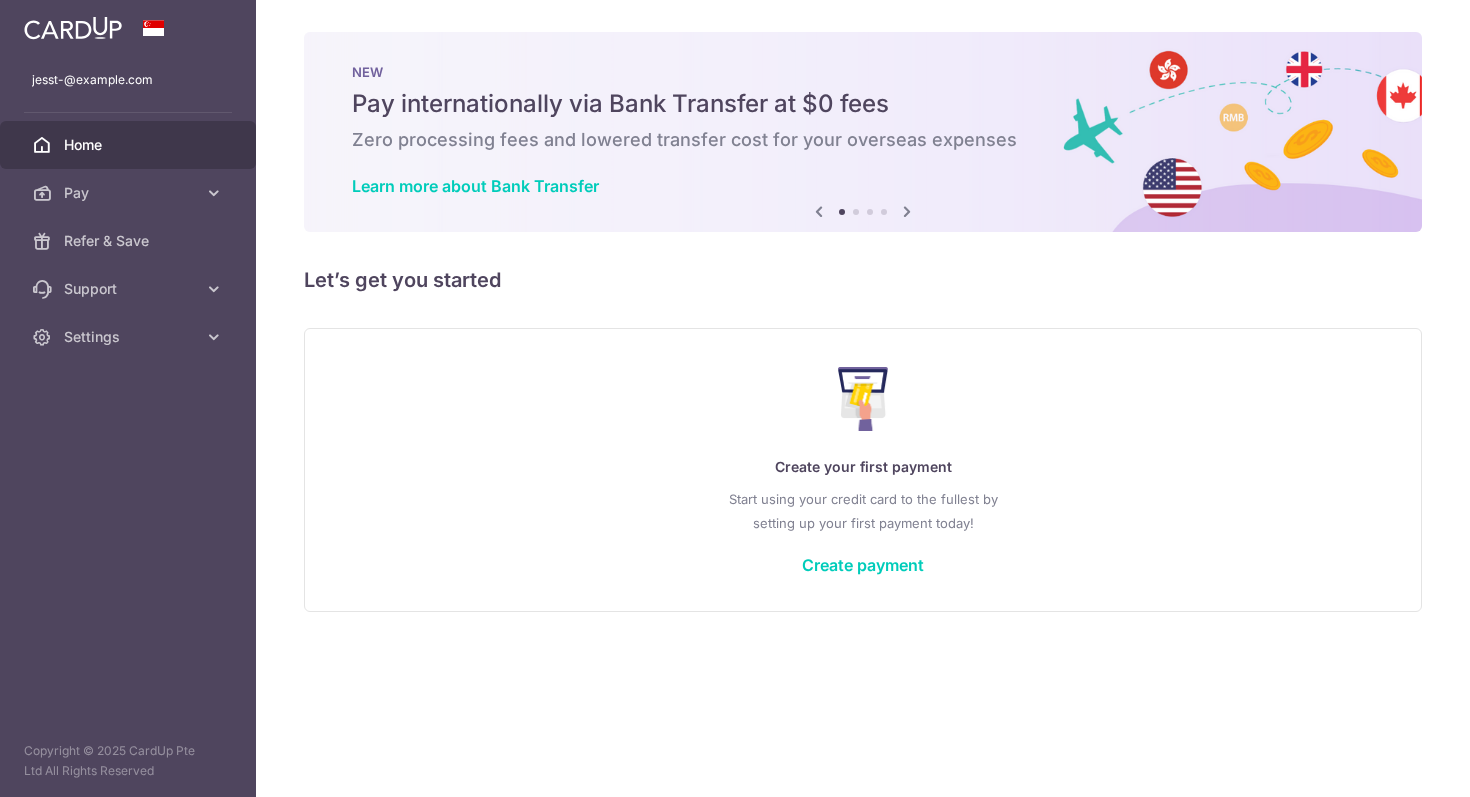 scroll, scrollTop: 0, scrollLeft: 0, axis: both 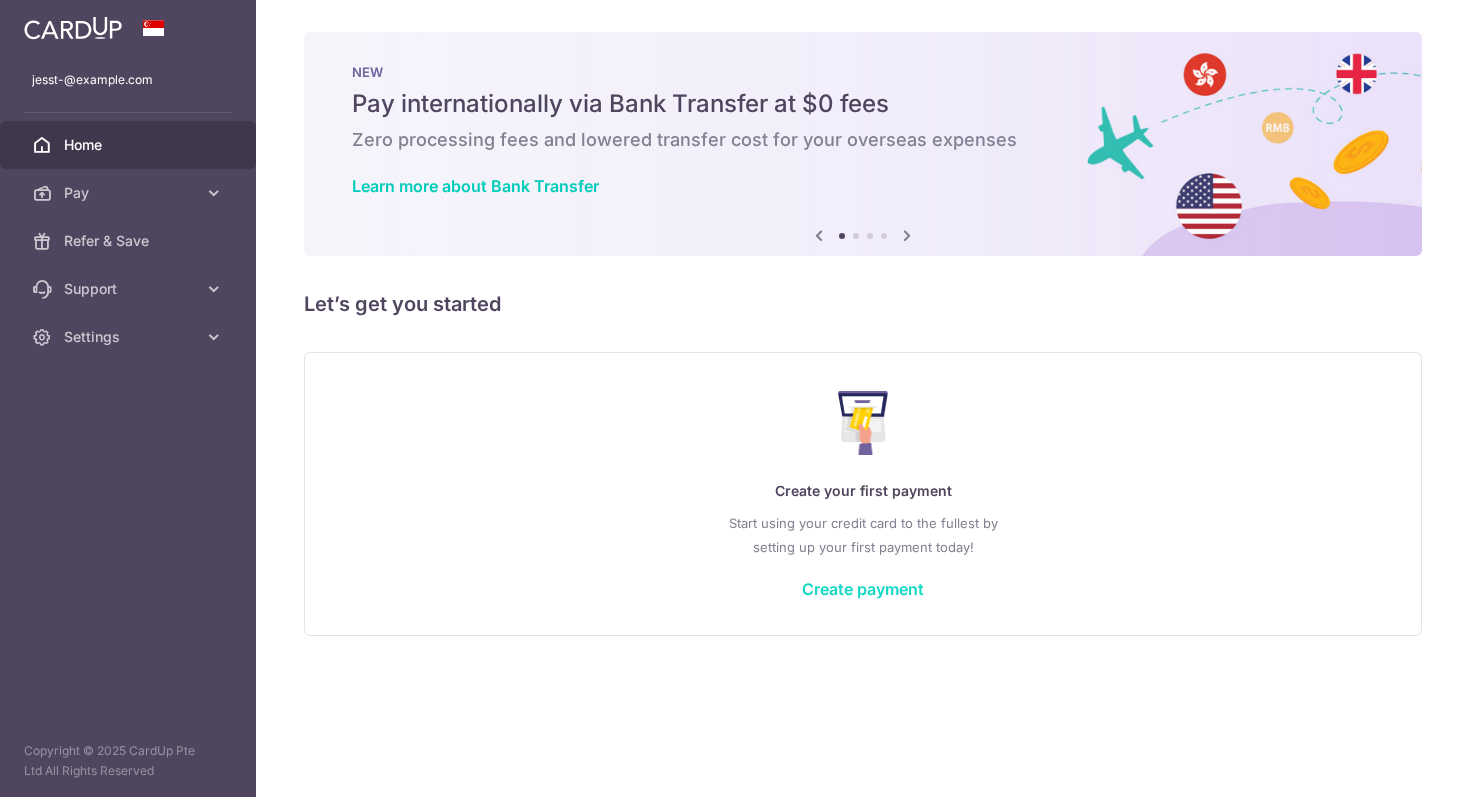 click on "Create payment" at bounding box center (863, 589) 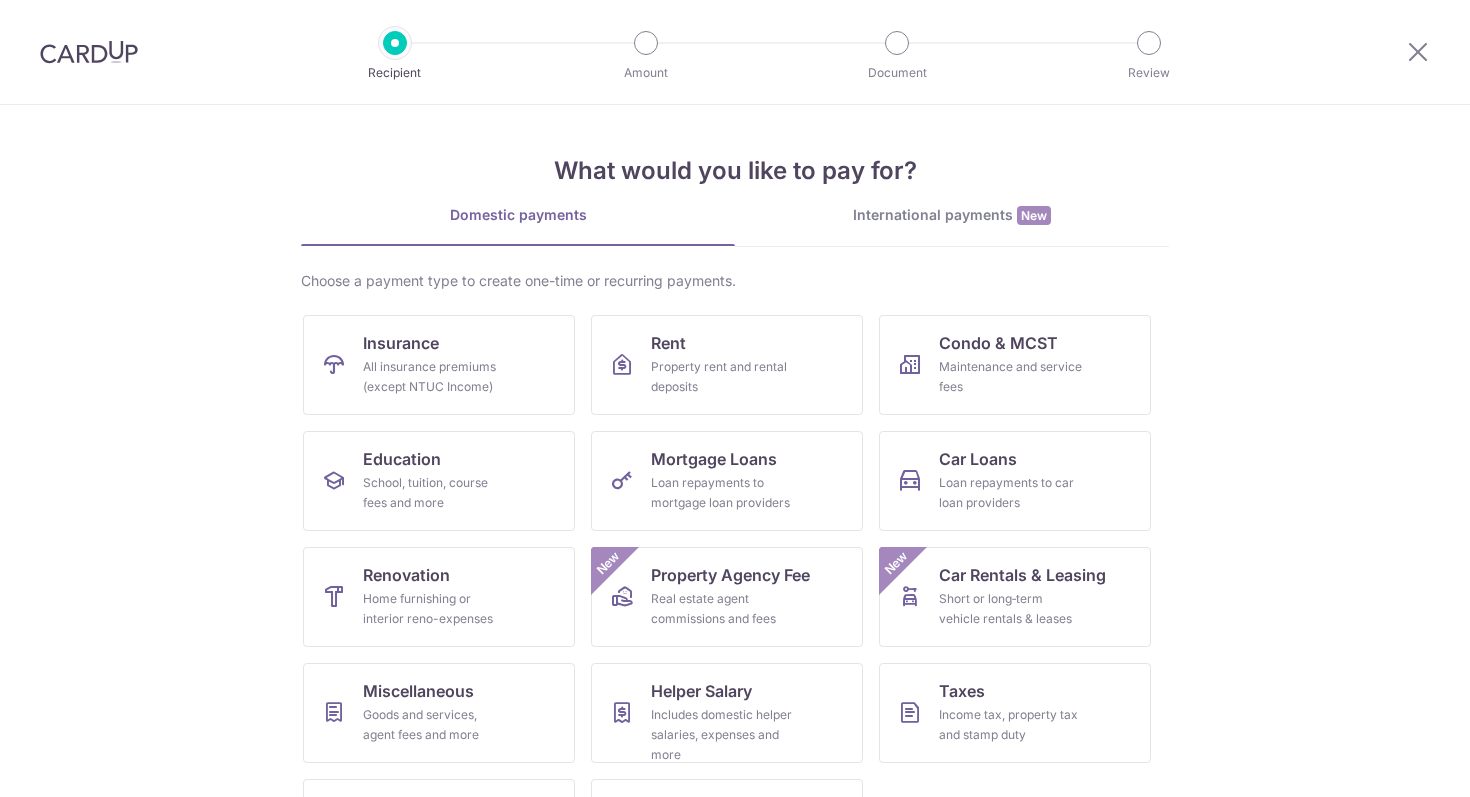 scroll, scrollTop: 0, scrollLeft: 0, axis: both 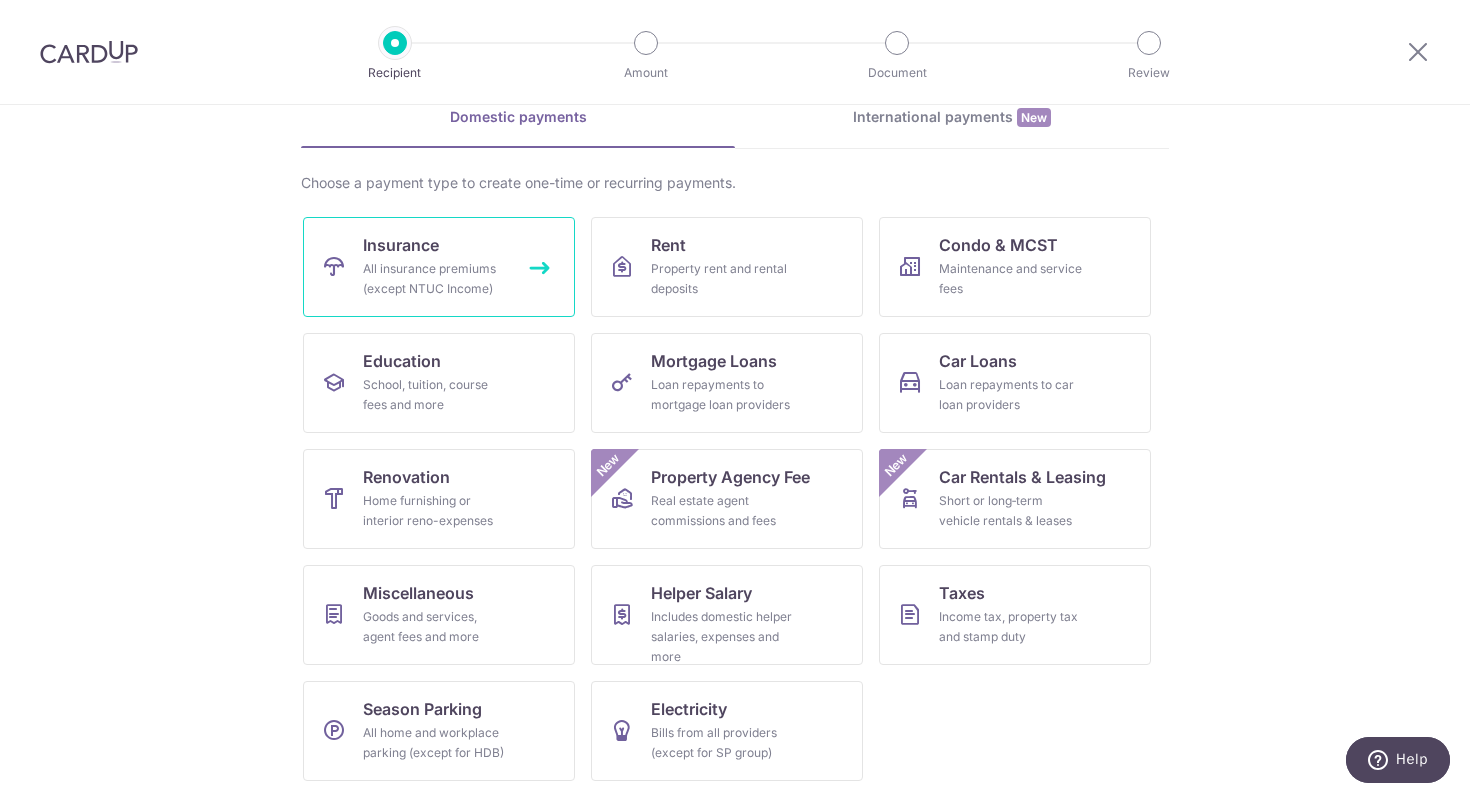 click on "All insurance premiums (except NTUC Income)" at bounding box center (435, 279) 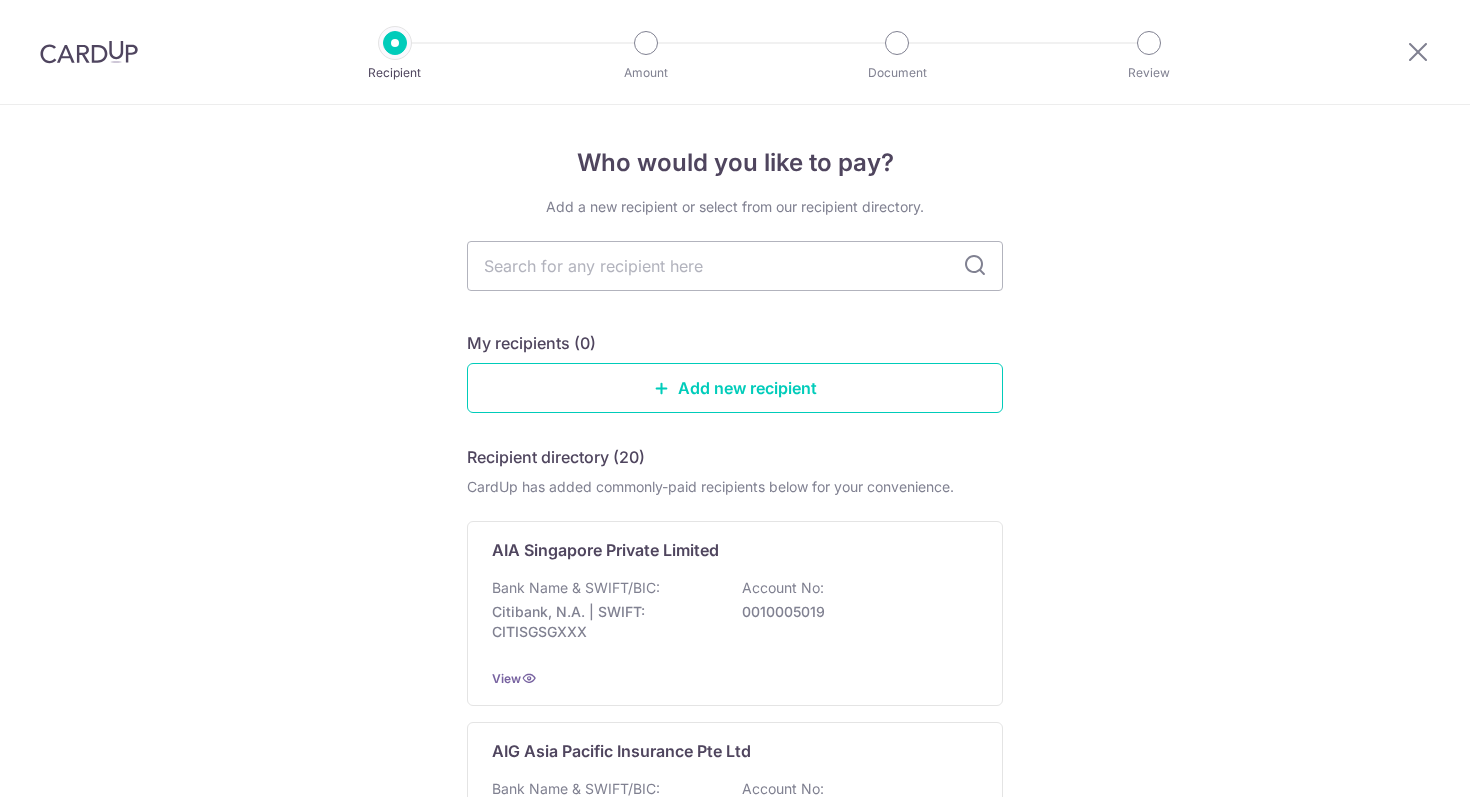 scroll, scrollTop: 0, scrollLeft: 0, axis: both 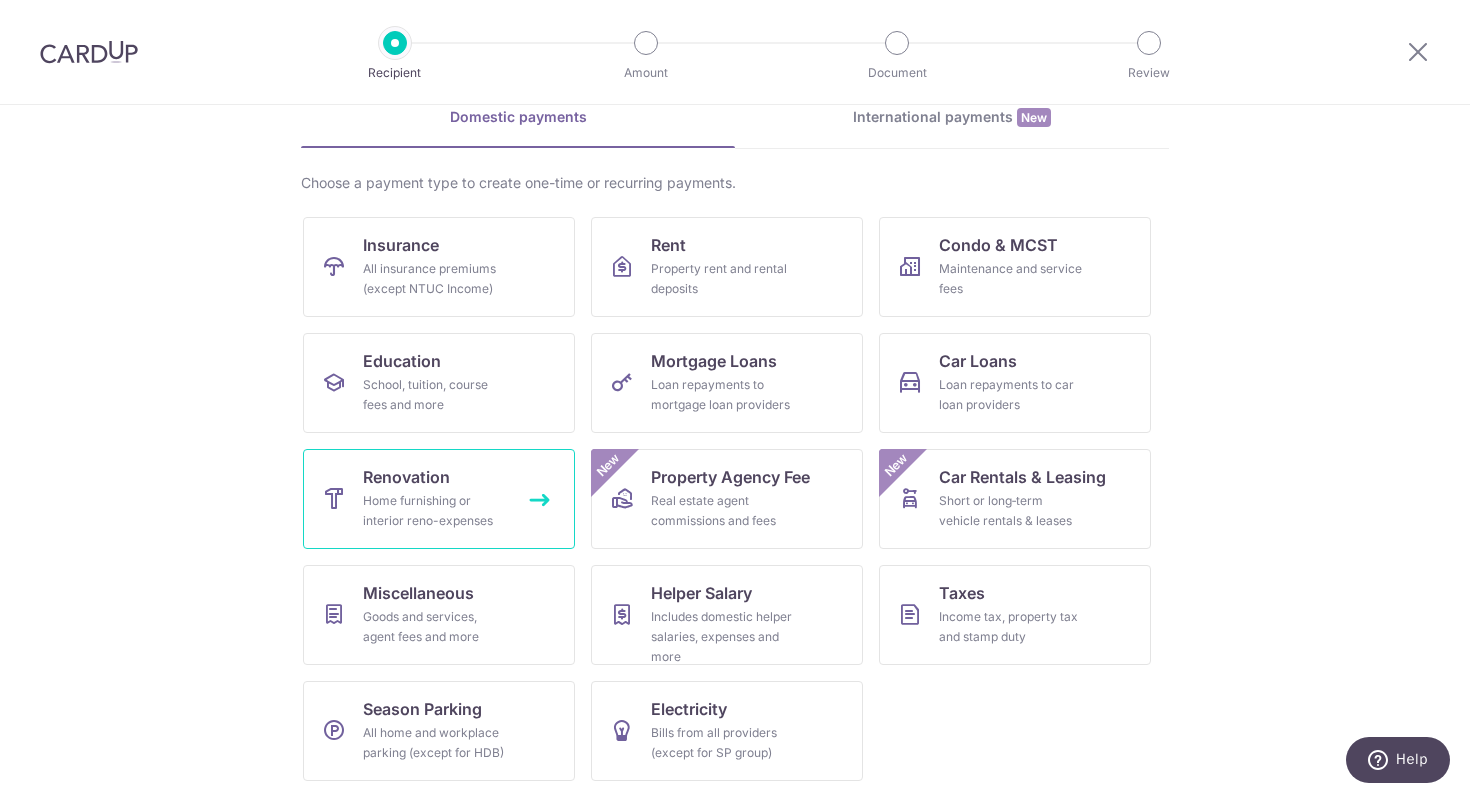click on "Home furnishing or interior reno-expenses" at bounding box center [435, 511] 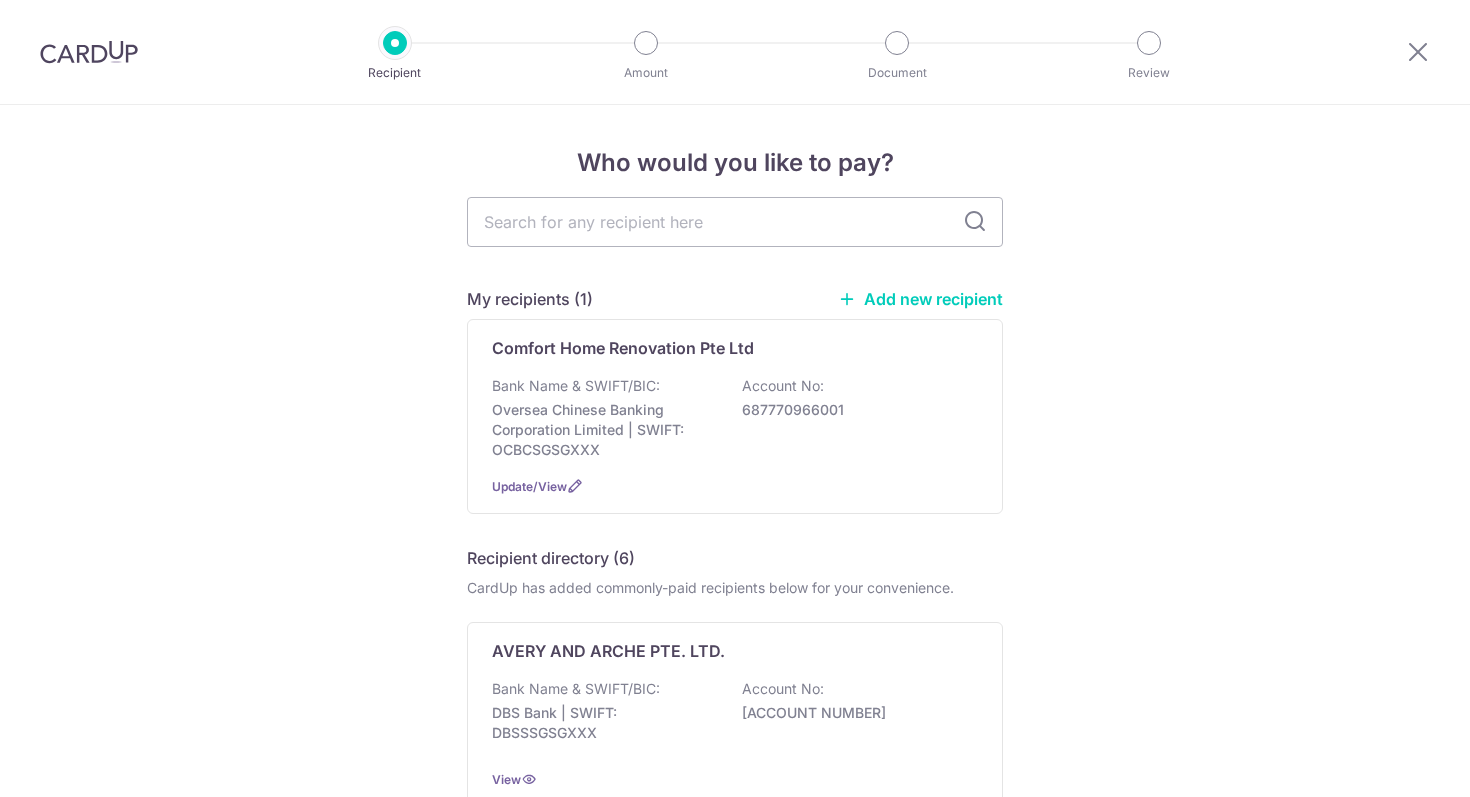 scroll, scrollTop: 0, scrollLeft: 0, axis: both 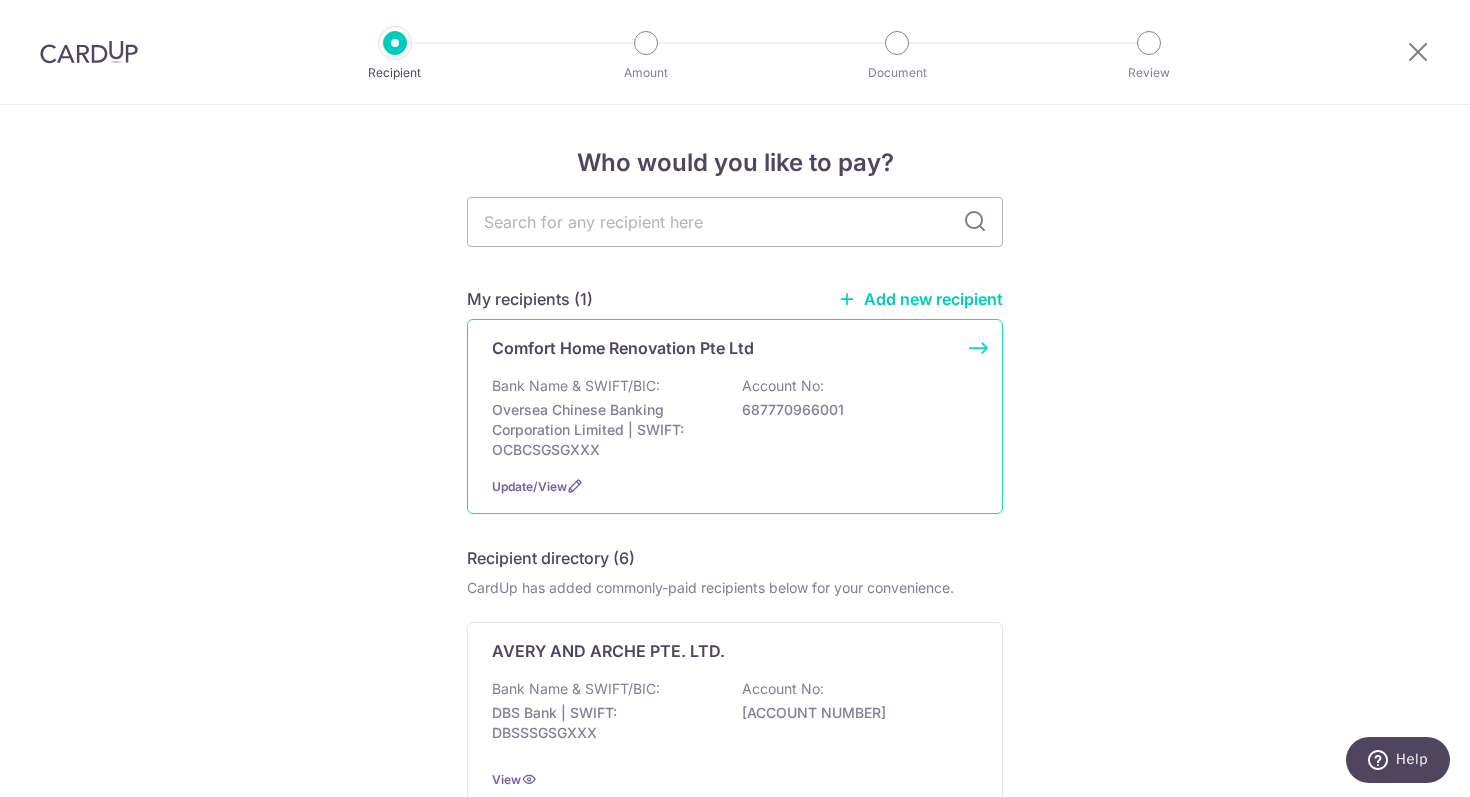 click on "Bank Name & SWIFT/BIC:
[BANK NAME] | SWIFT: [SWIFT CODE]
Account No:
[ACCOUNT NUMBER]" at bounding box center [735, 418] 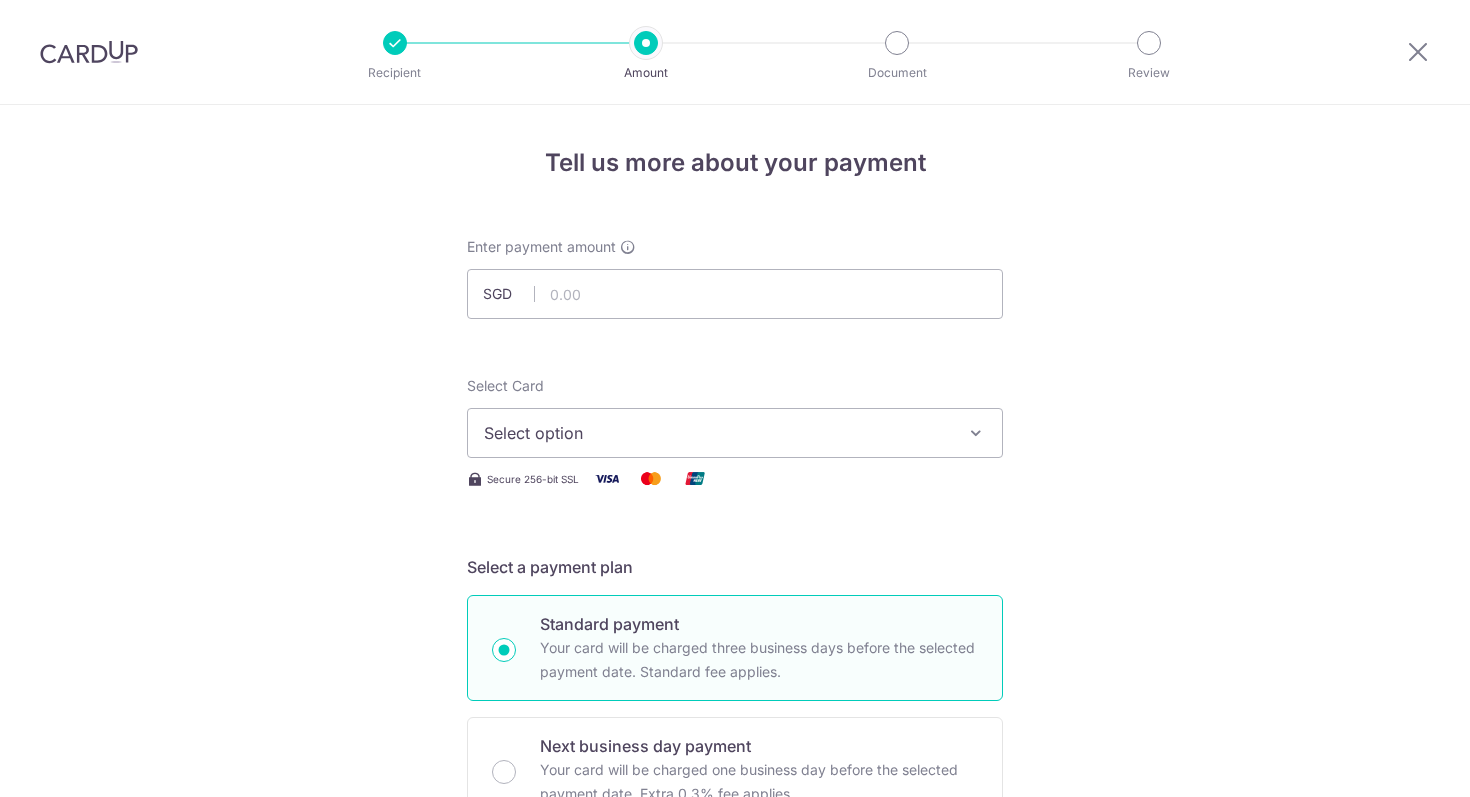 scroll, scrollTop: 0, scrollLeft: 0, axis: both 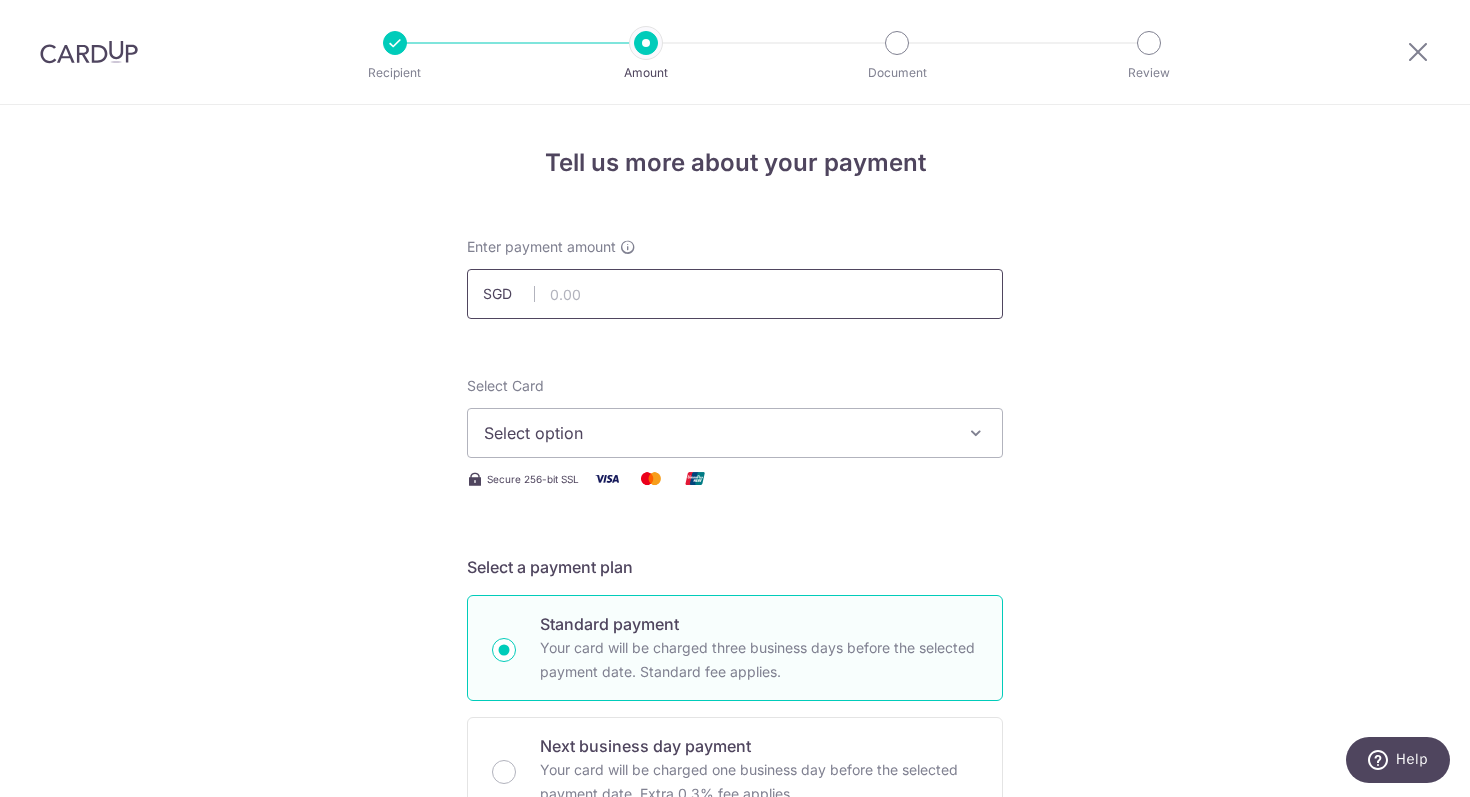 click at bounding box center (735, 294) 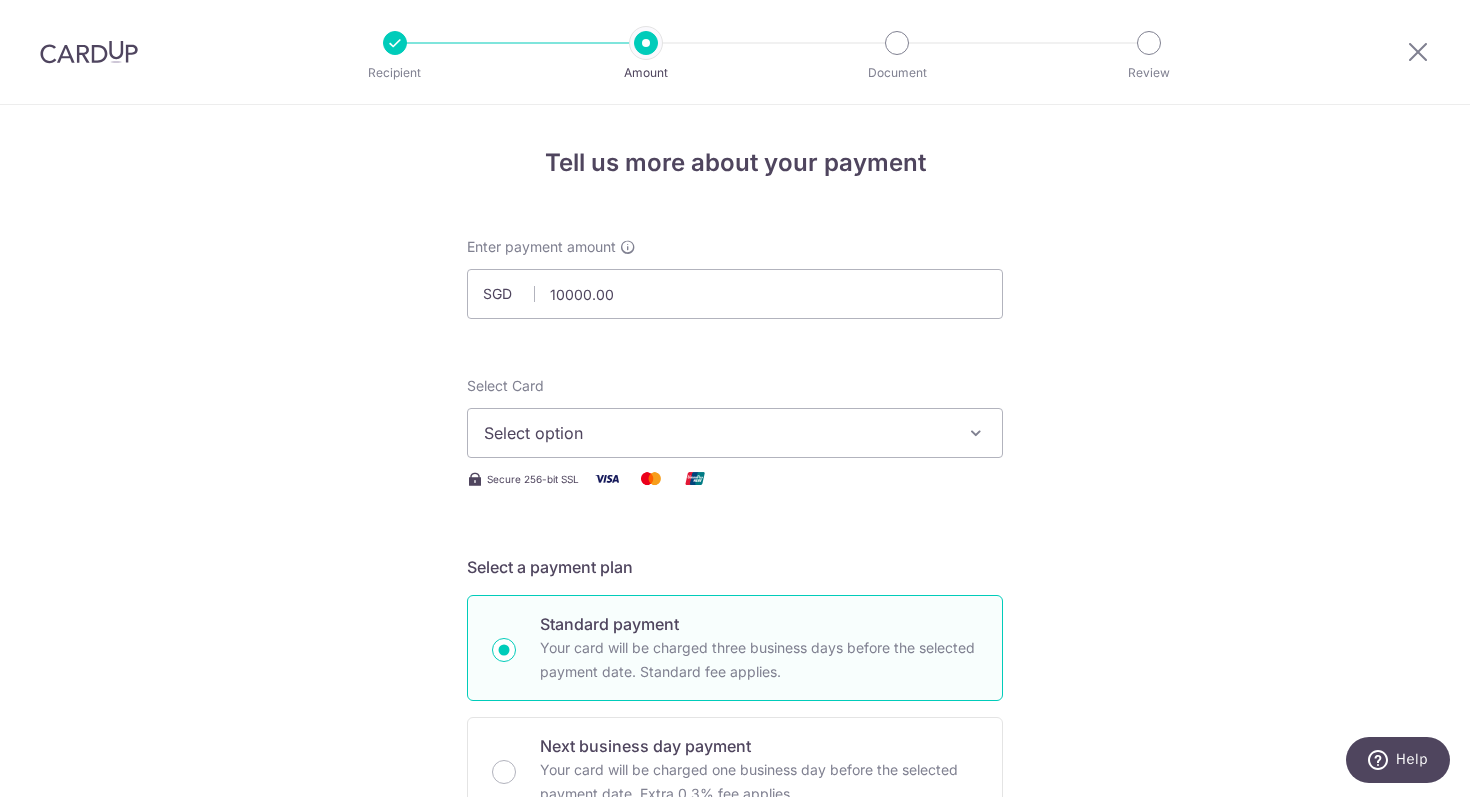 type on "10,000.00" 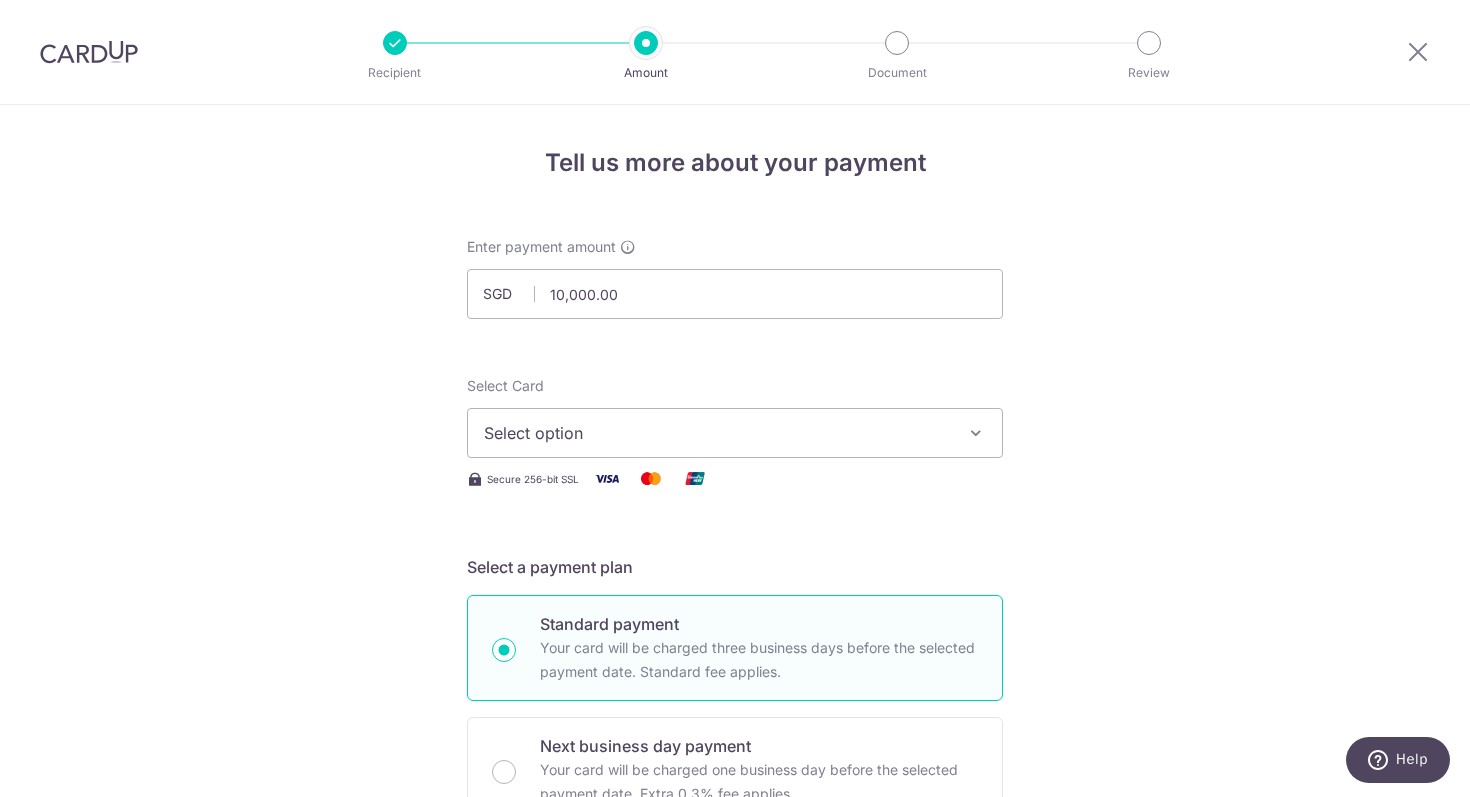 click on "Select option" at bounding box center (735, 433) 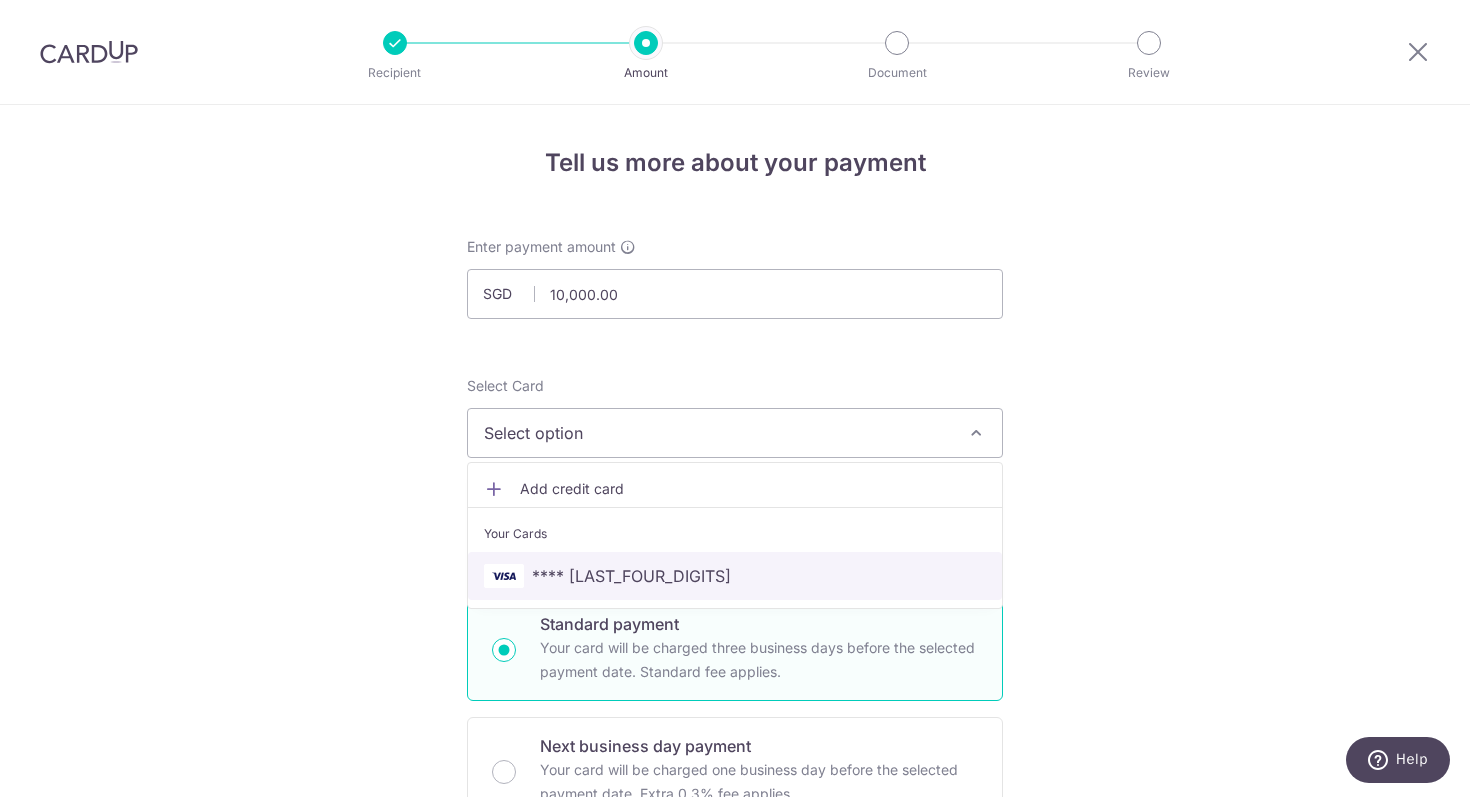 click on "**** [CARD]" at bounding box center (735, 576) 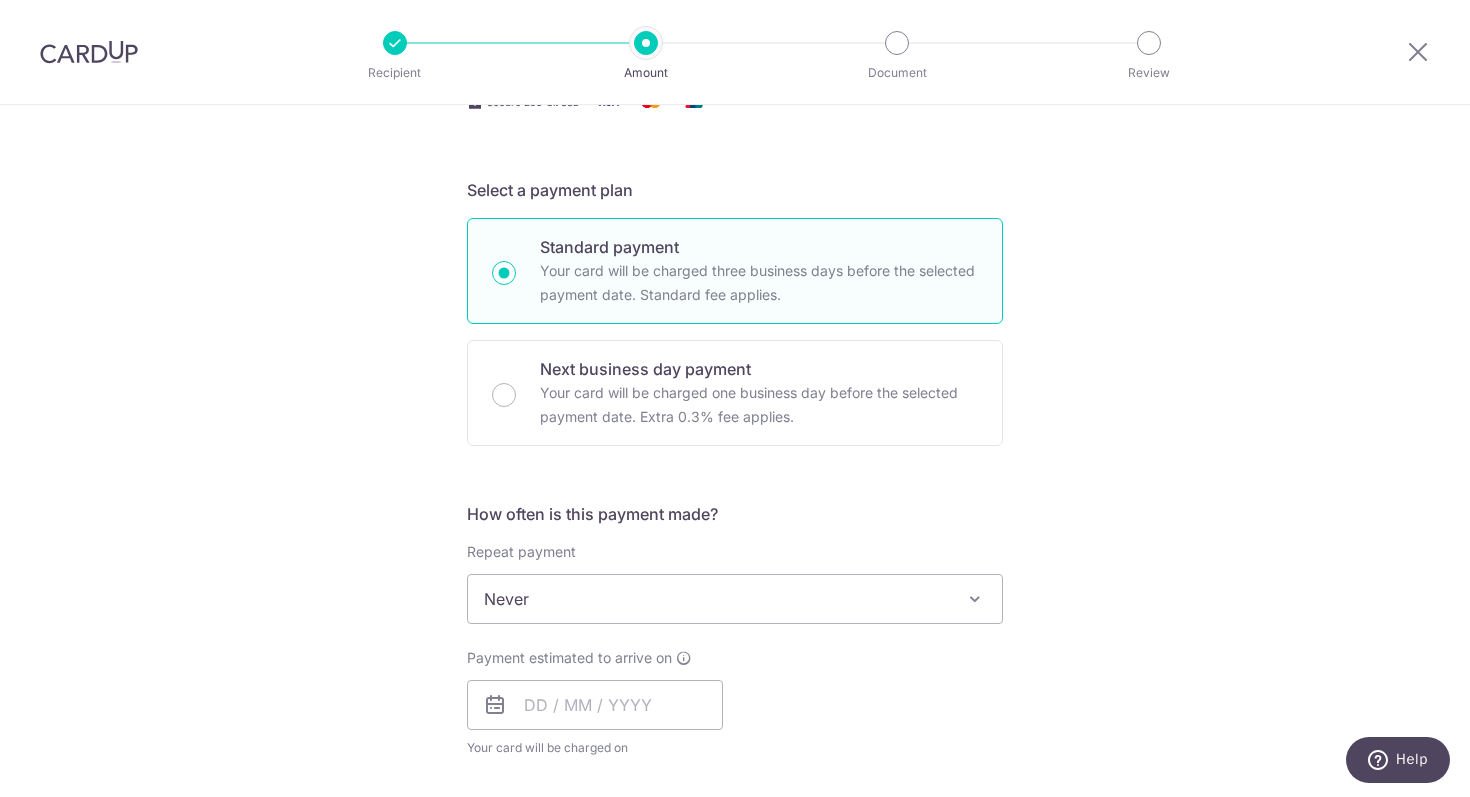 scroll, scrollTop: 382, scrollLeft: 0, axis: vertical 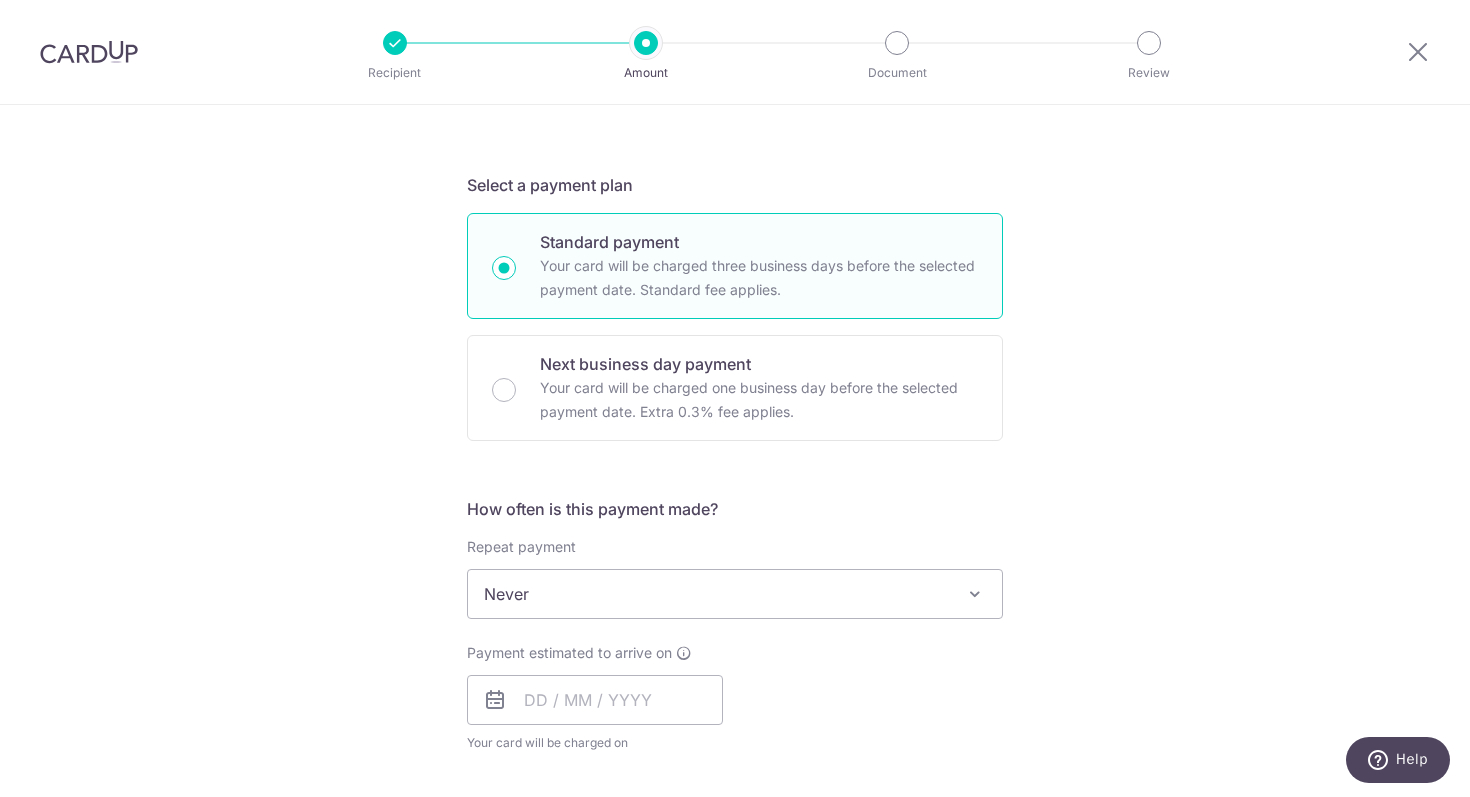 click on "Never" at bounding box center (735, 594) 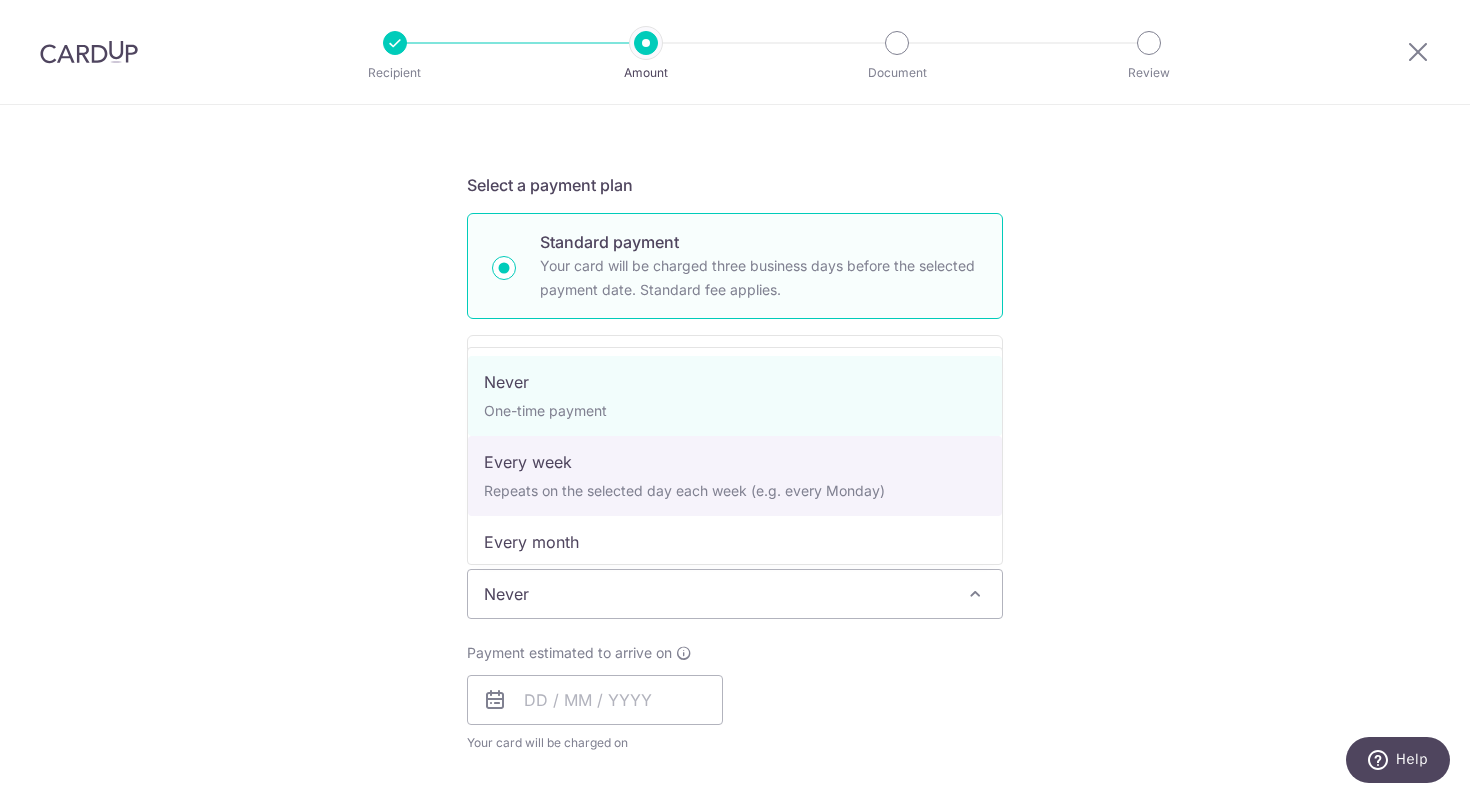 select on "2" 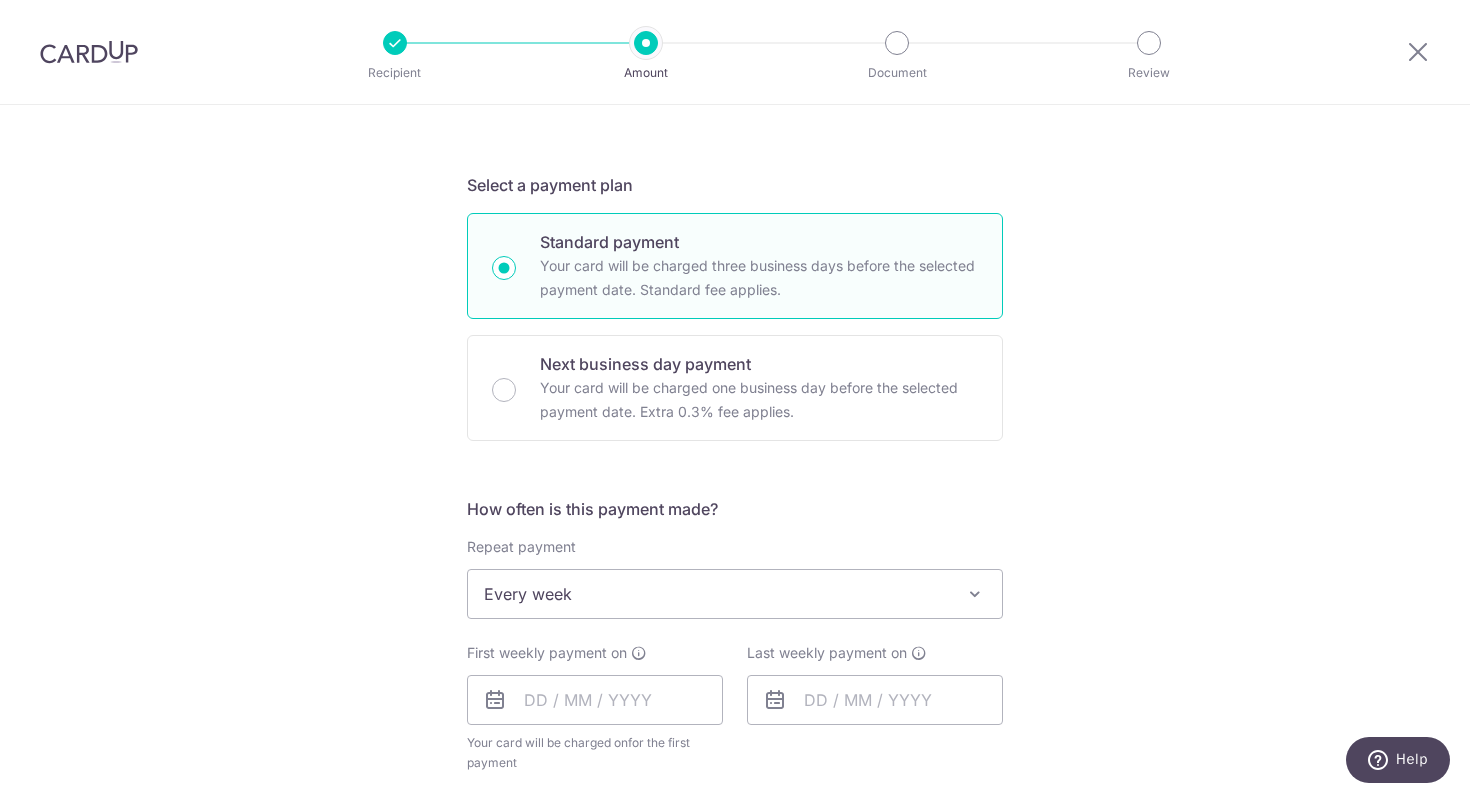 scroll, scrollTop: 516, scrollLeft: 0, axis: vertical 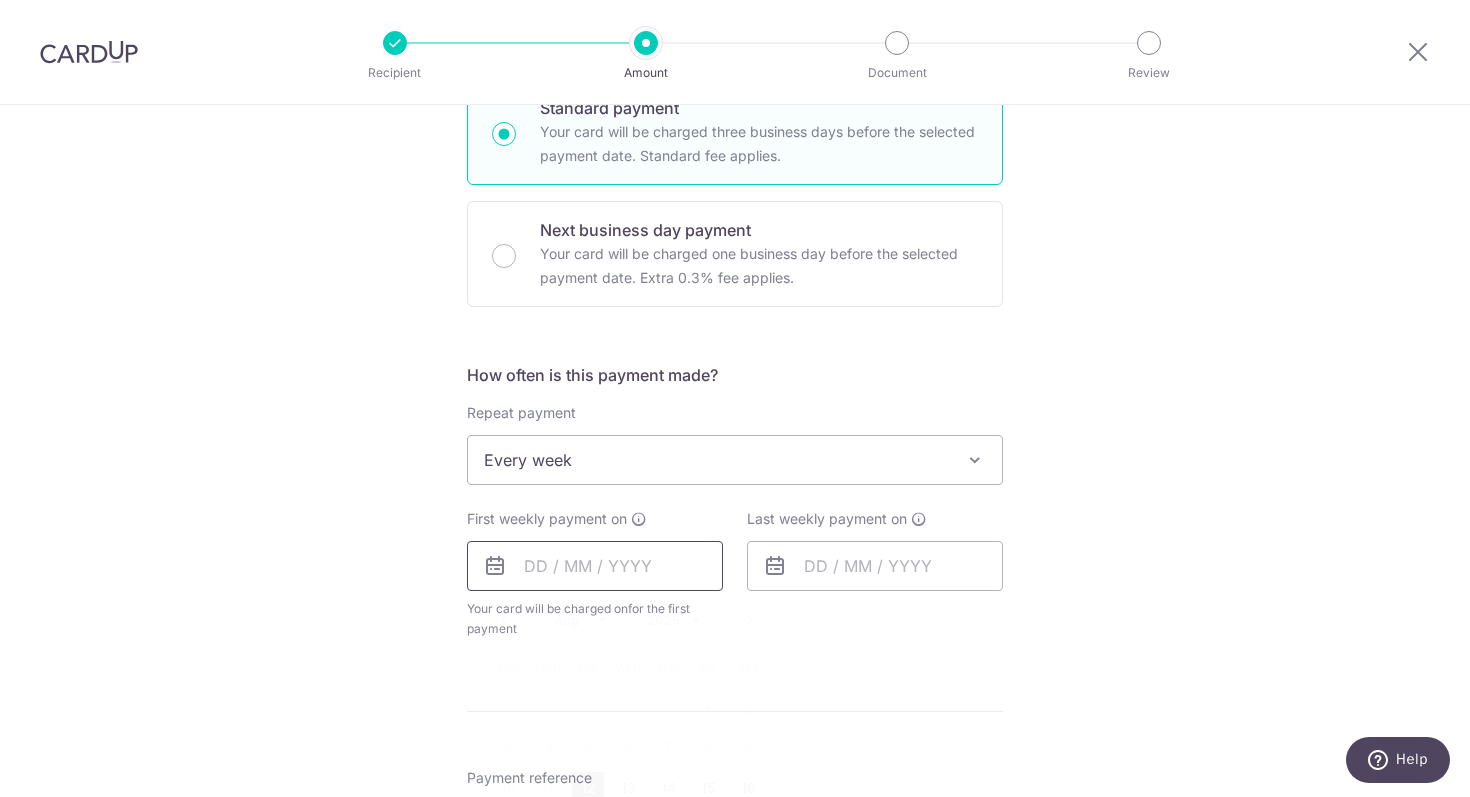 click at bounding box center [595, 566] 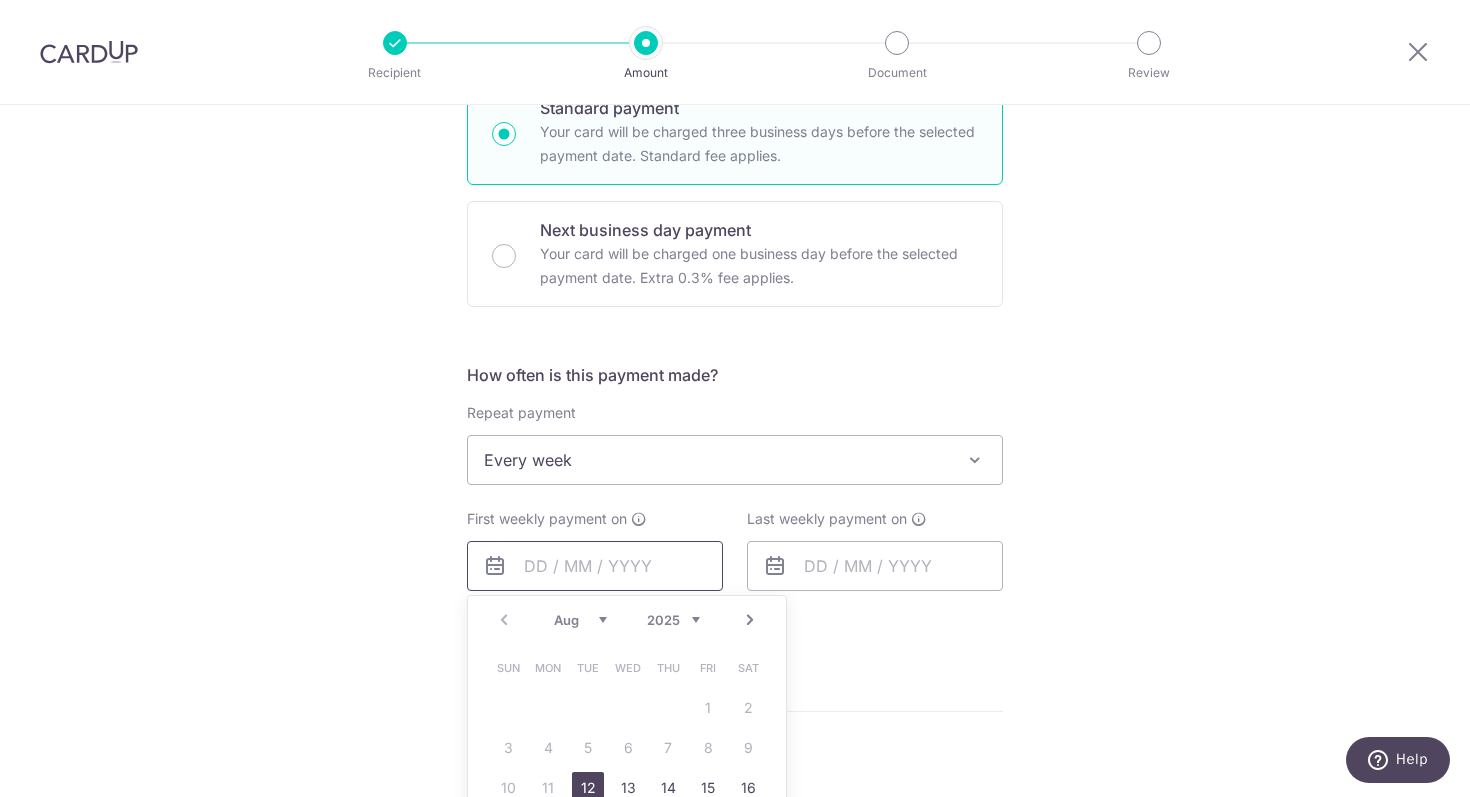 scroll, scrollTop: 590, scrollLeft: 0, axis: vertical 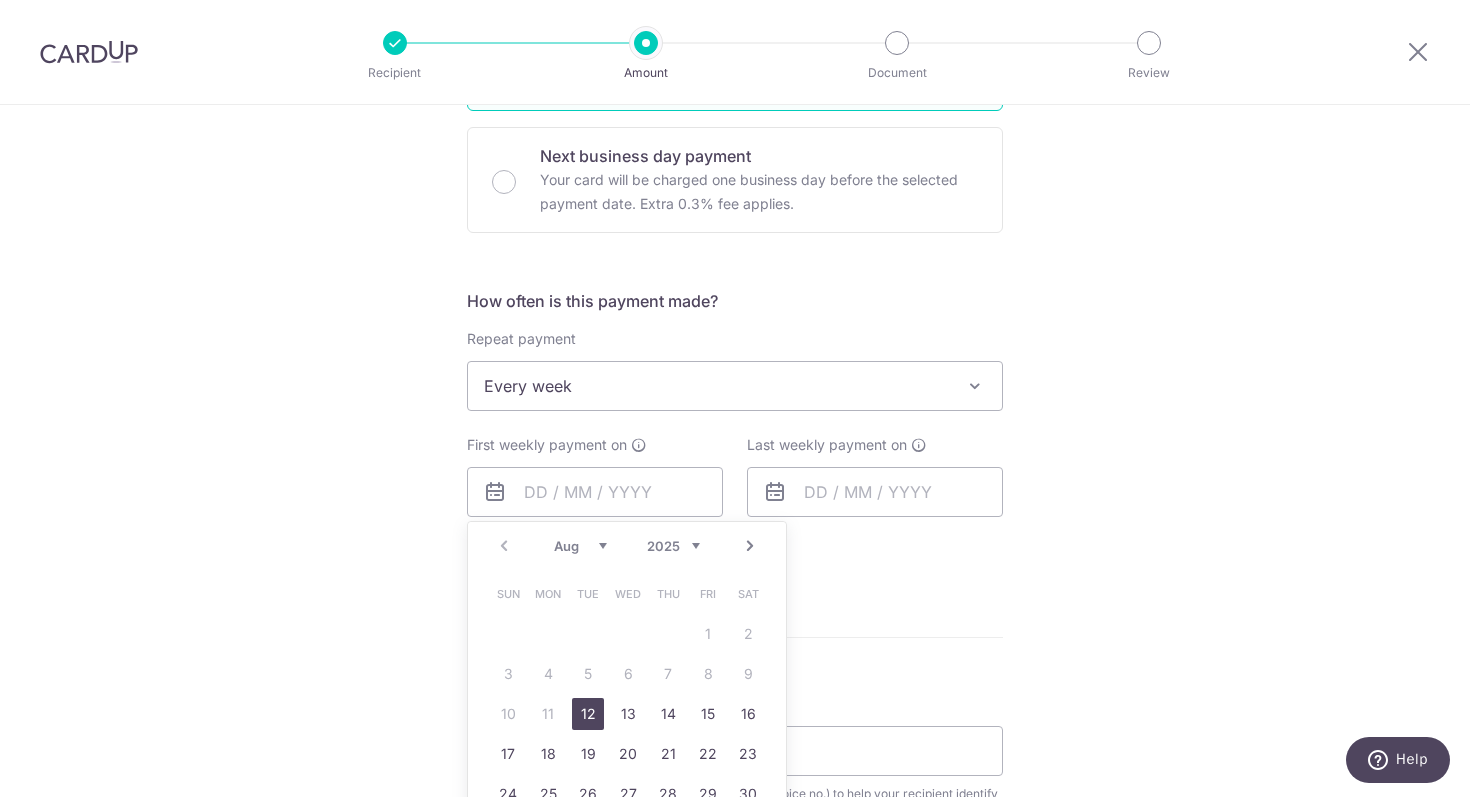 click on "12" at bounding box center [588, 714] 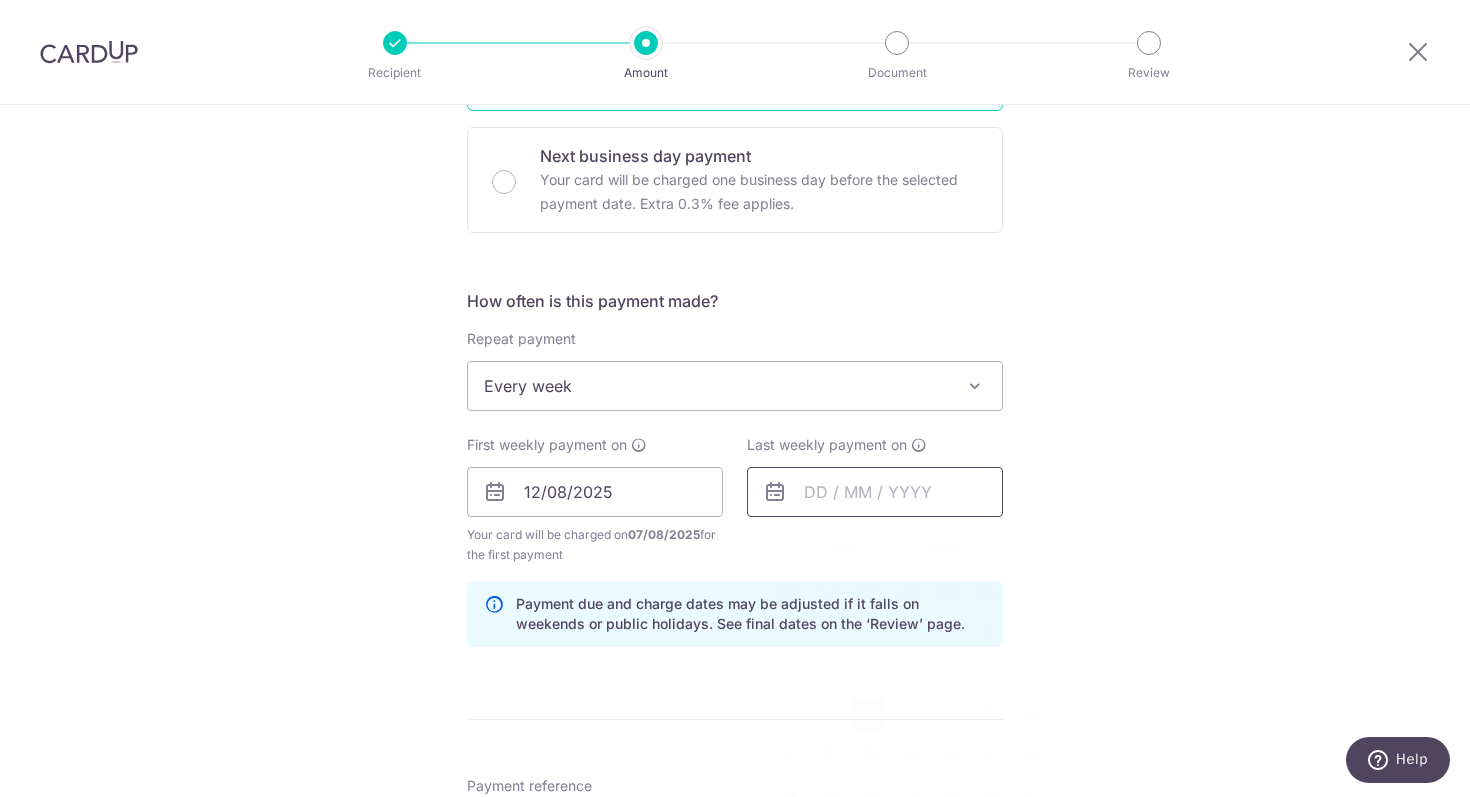 click at bounding box center (875, 492) 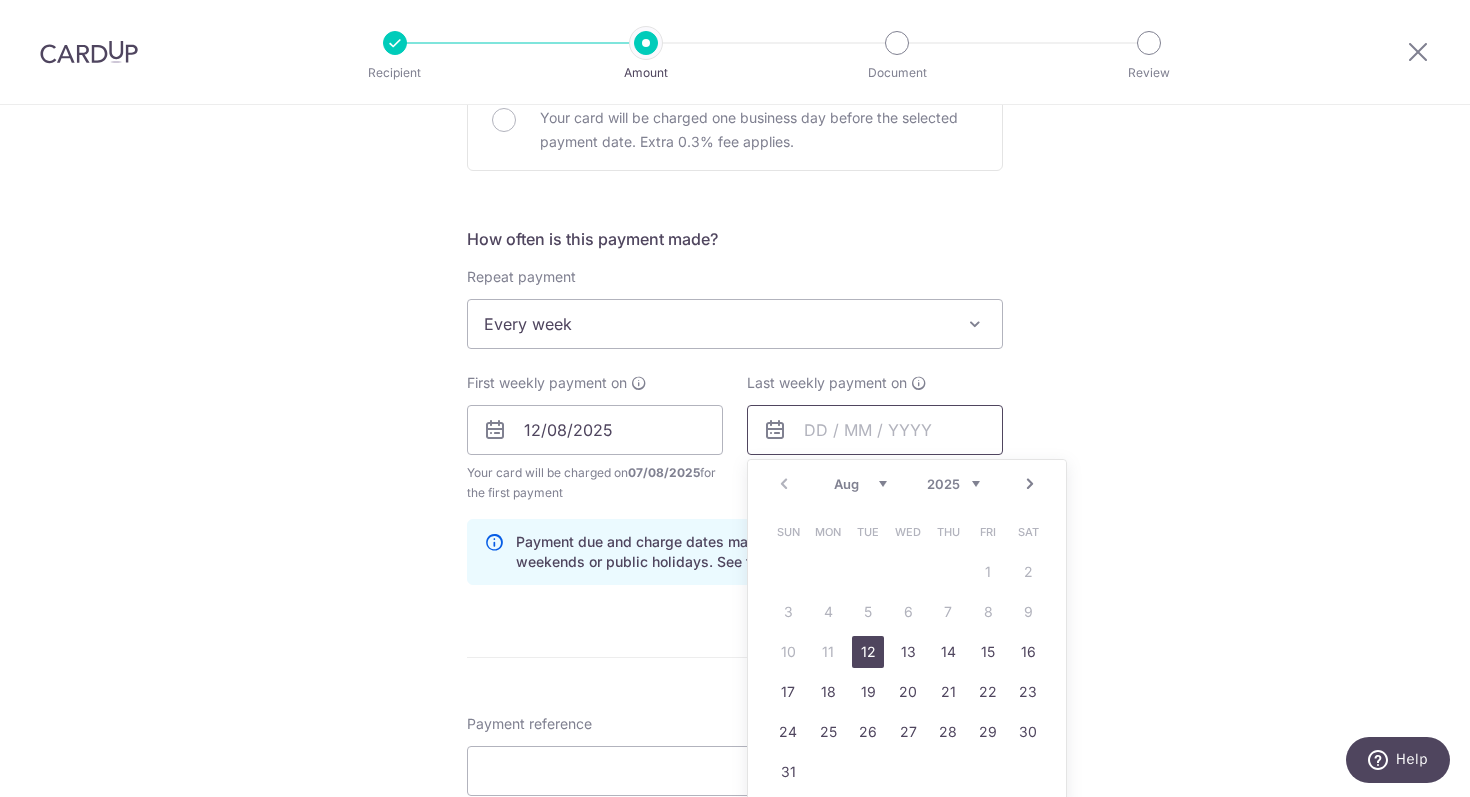 scroll, scrollTop: 653, scrollLeft: 0, axis: vertical 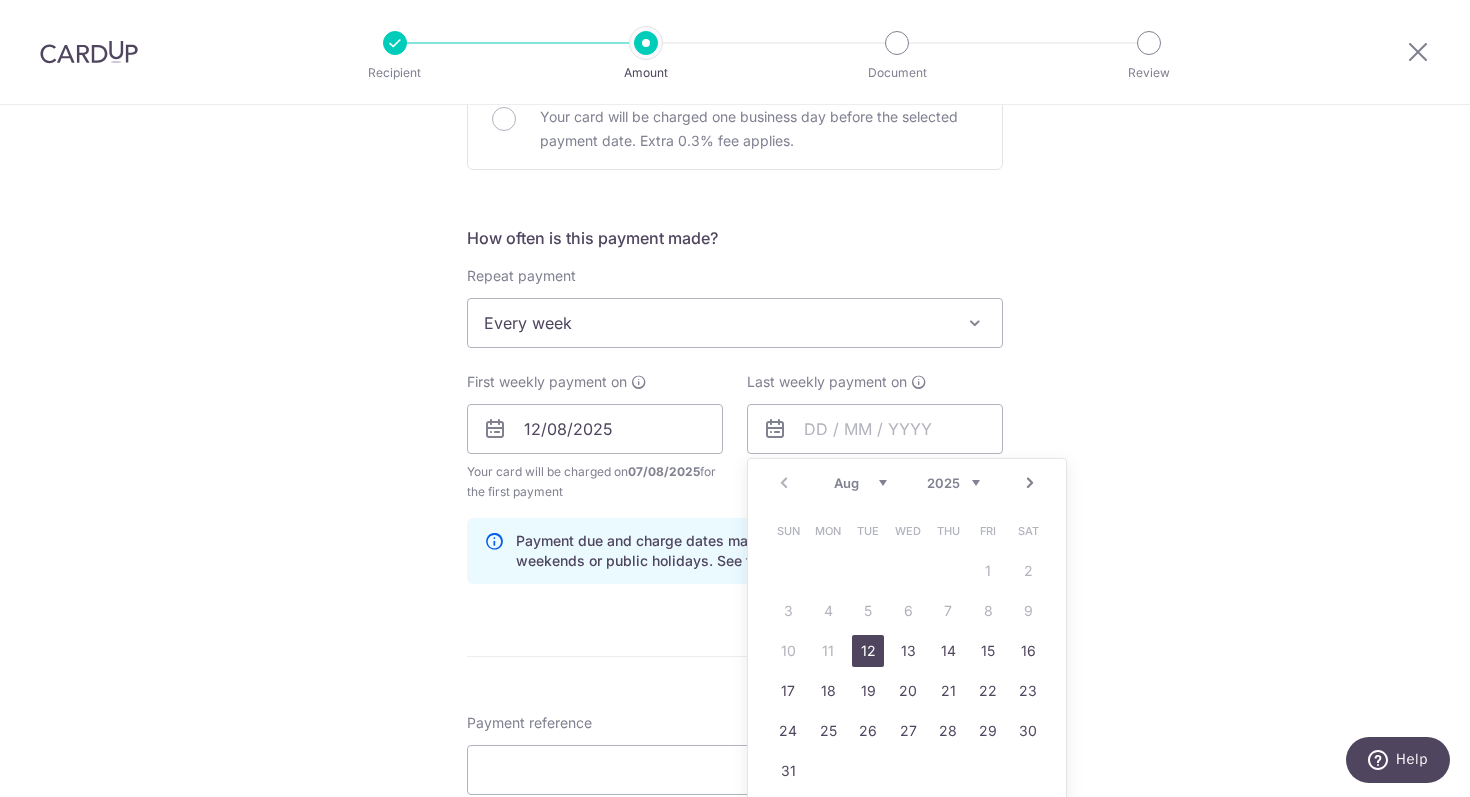 click on "12" at bounding box center [868, 651] 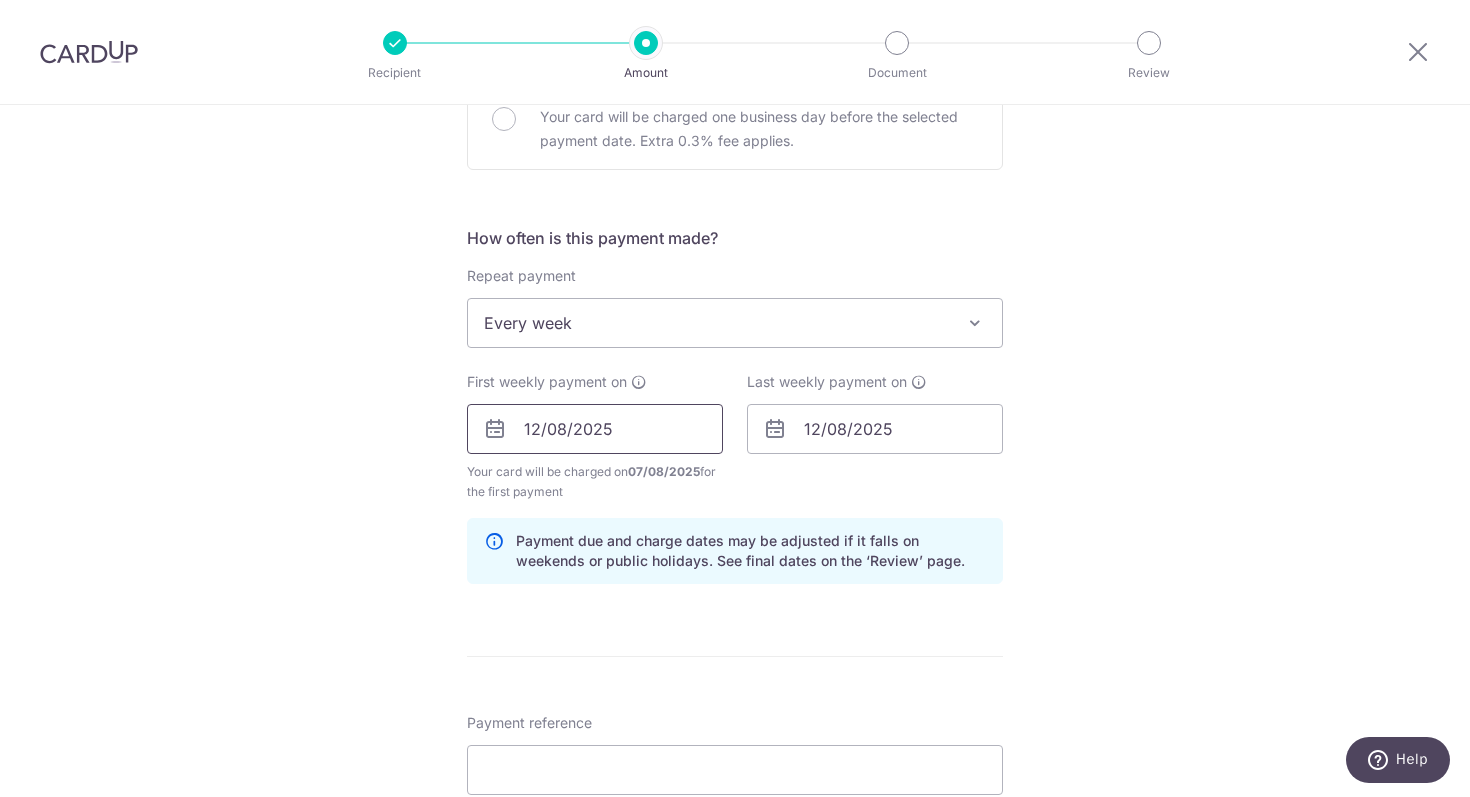 click on "12/08/2025" at bounding box center [595, 429] 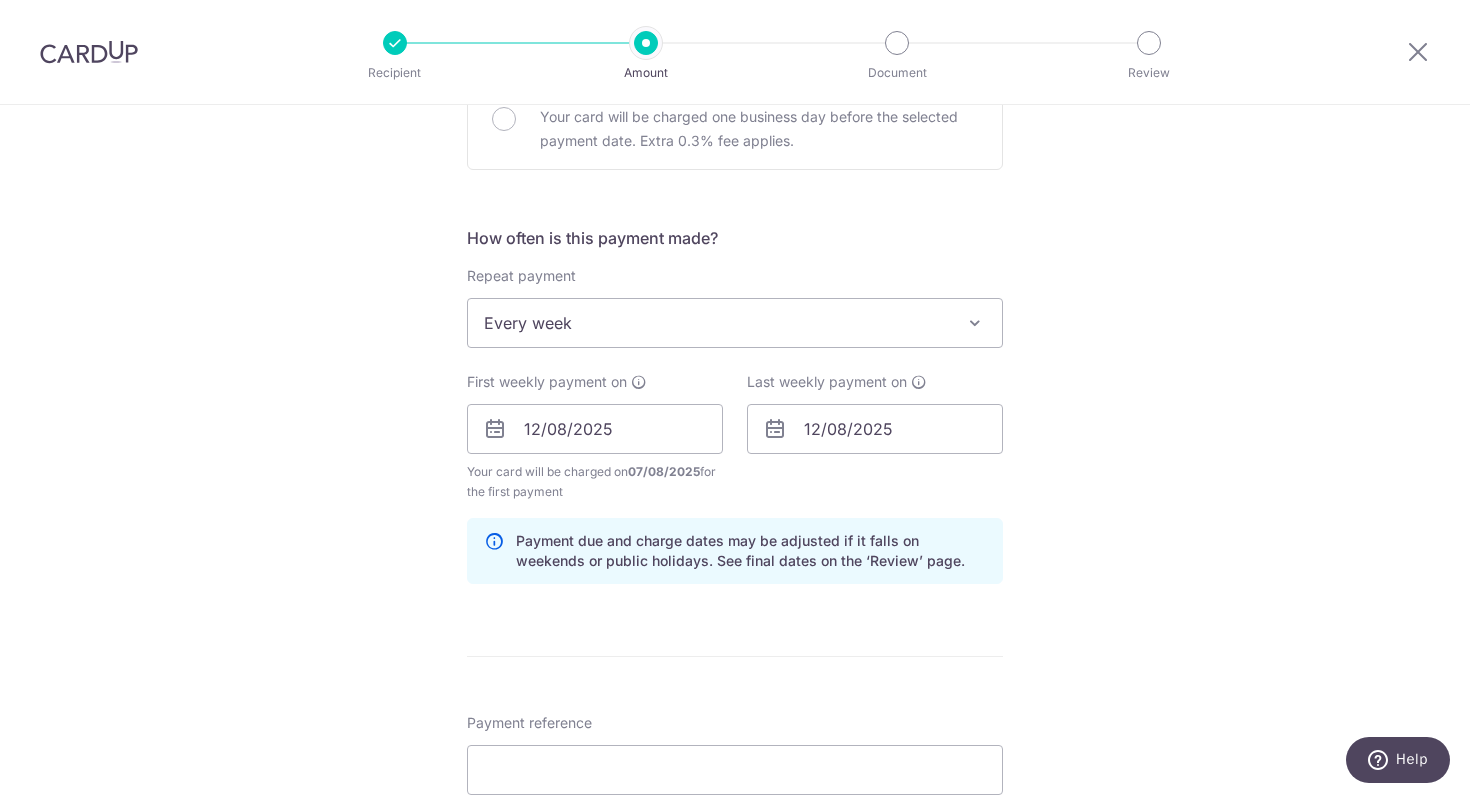 click on "Last weekly payment on
12/08/2025" at bounding box center [875, 437] 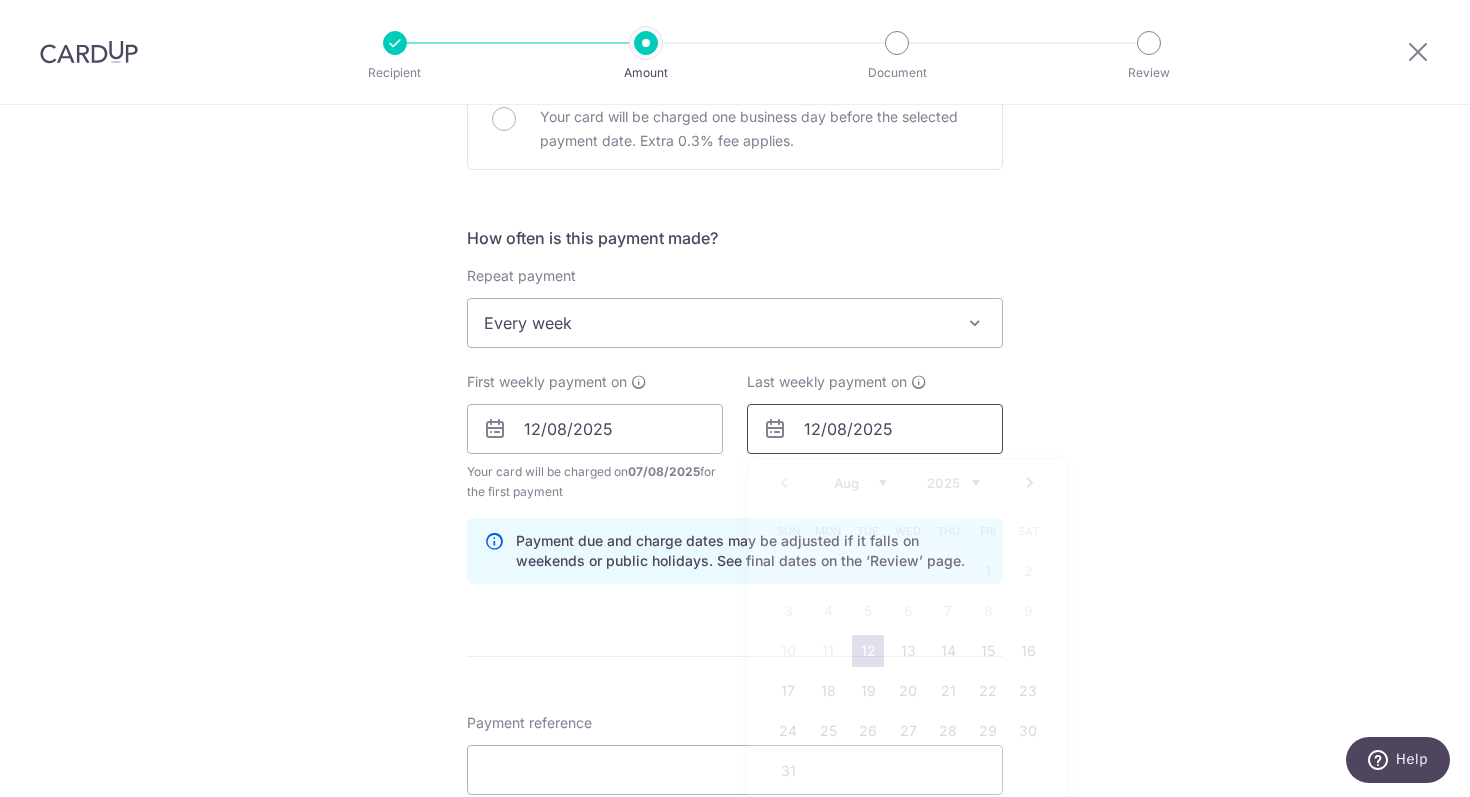 click on "12/08/2025" at bounding box center [875, 429] 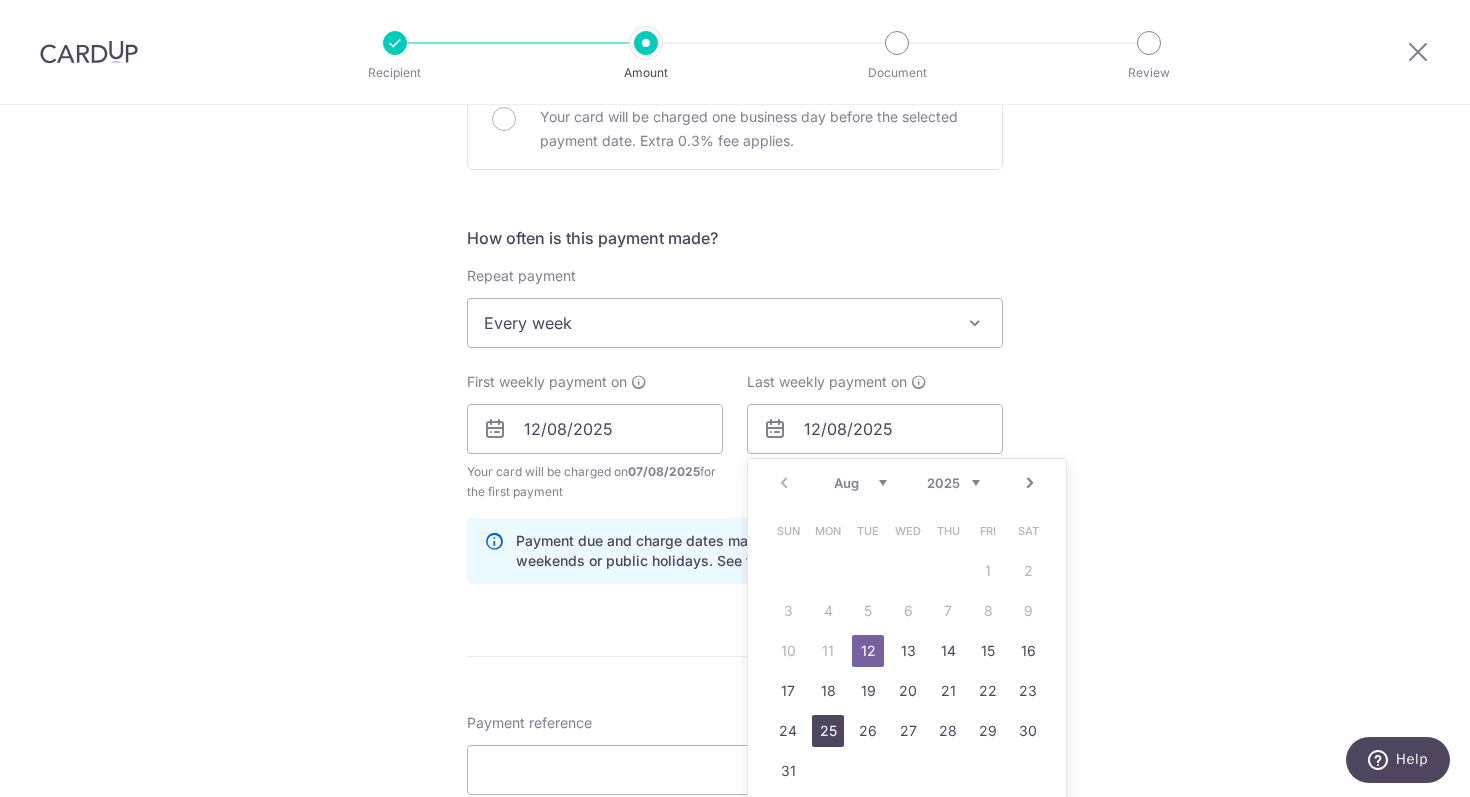 click on "25" at bounding box center [828, 731] 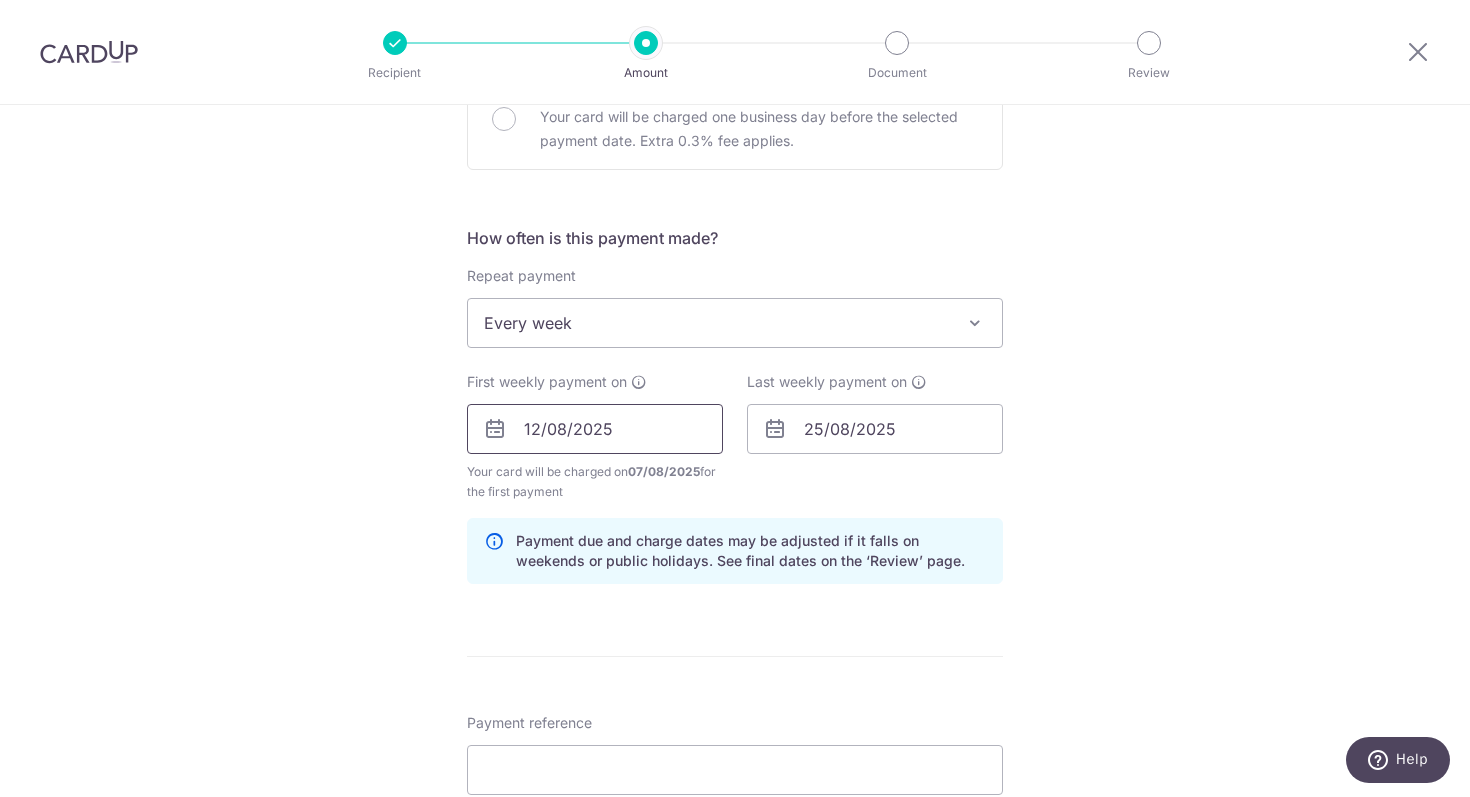click on "12/08/2025" at bounding box center [595, 429] 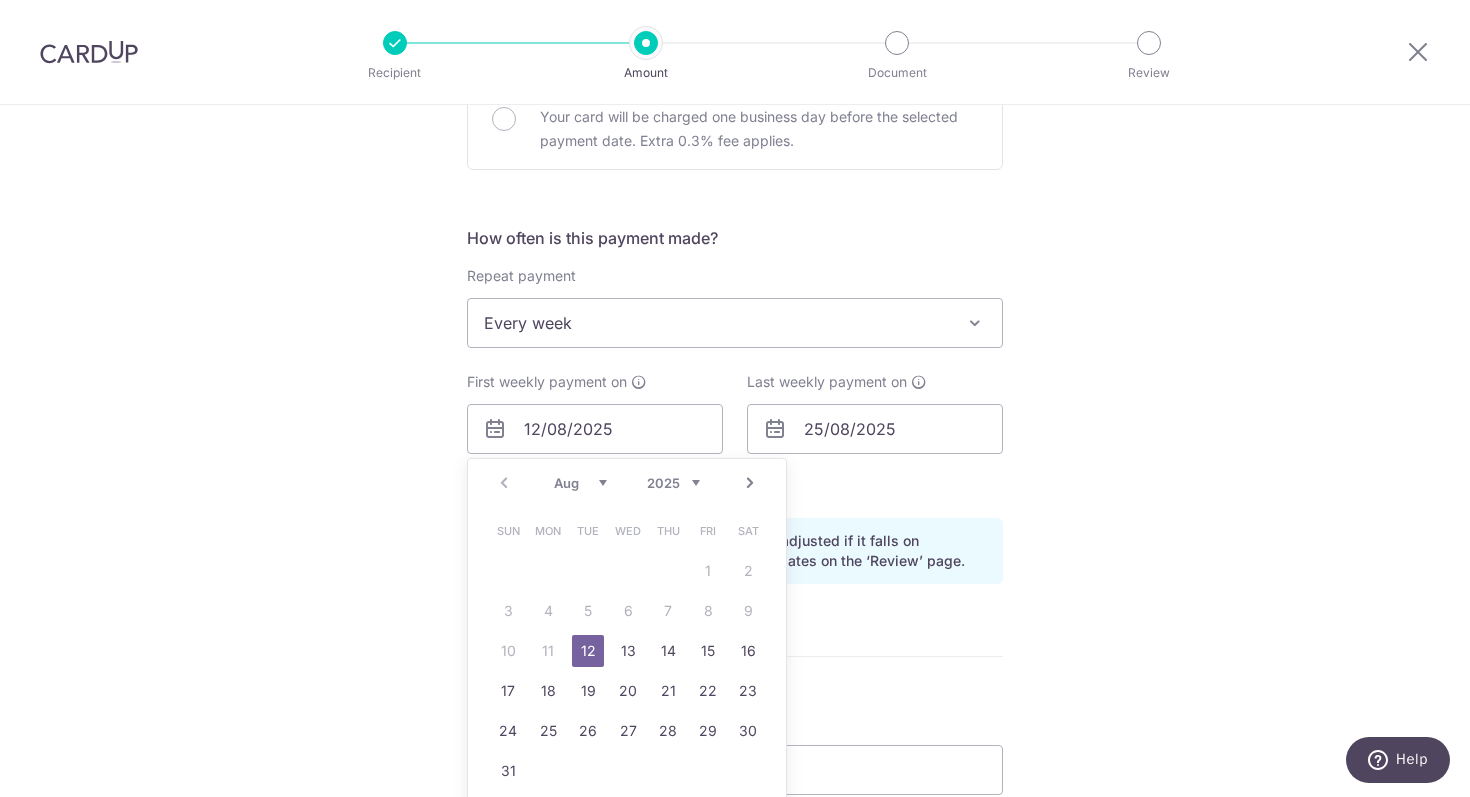click on "12" at bounding box center (588, 651) 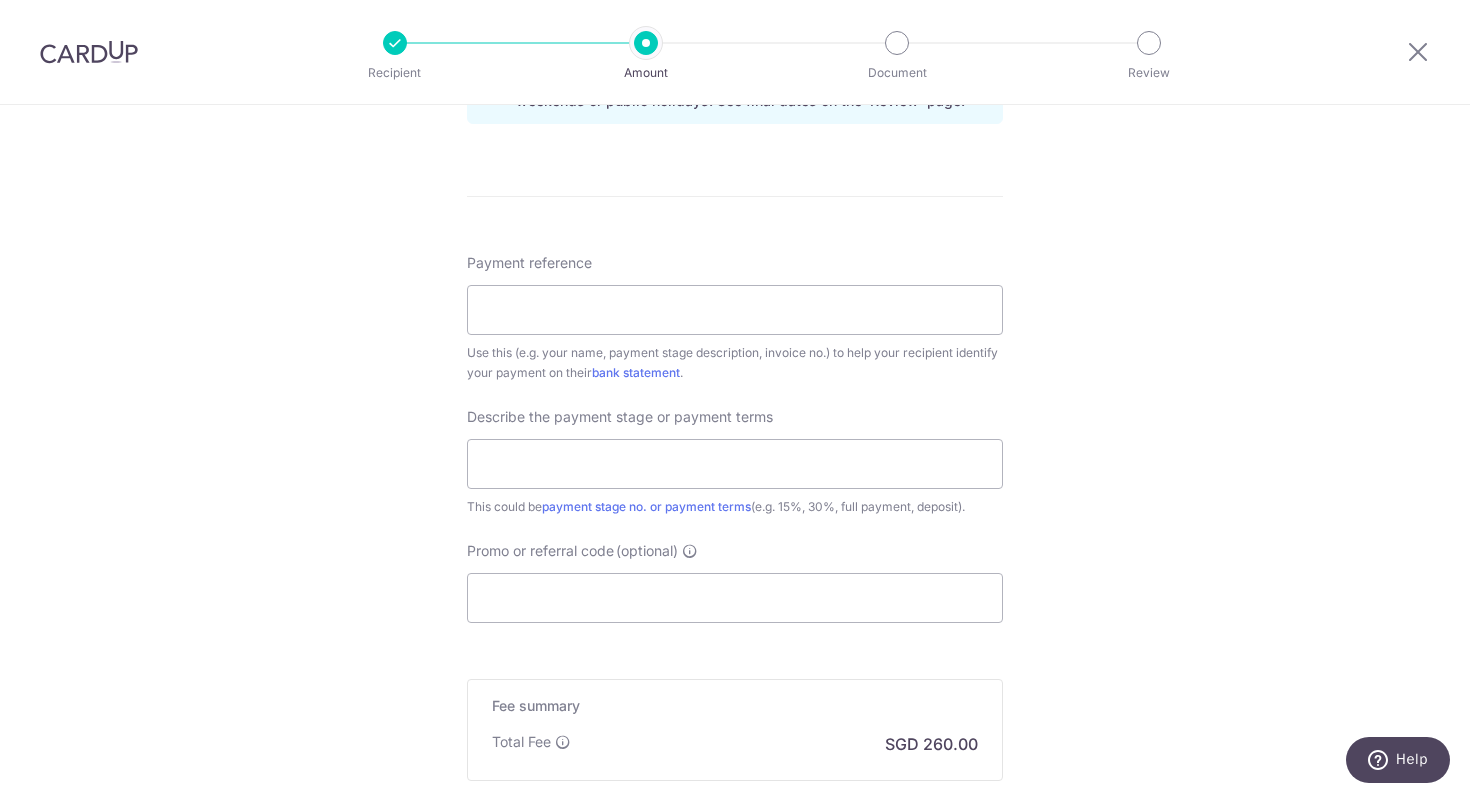 scroll, scrollTop: 1118, scrollLeft: 0, axis: vertical 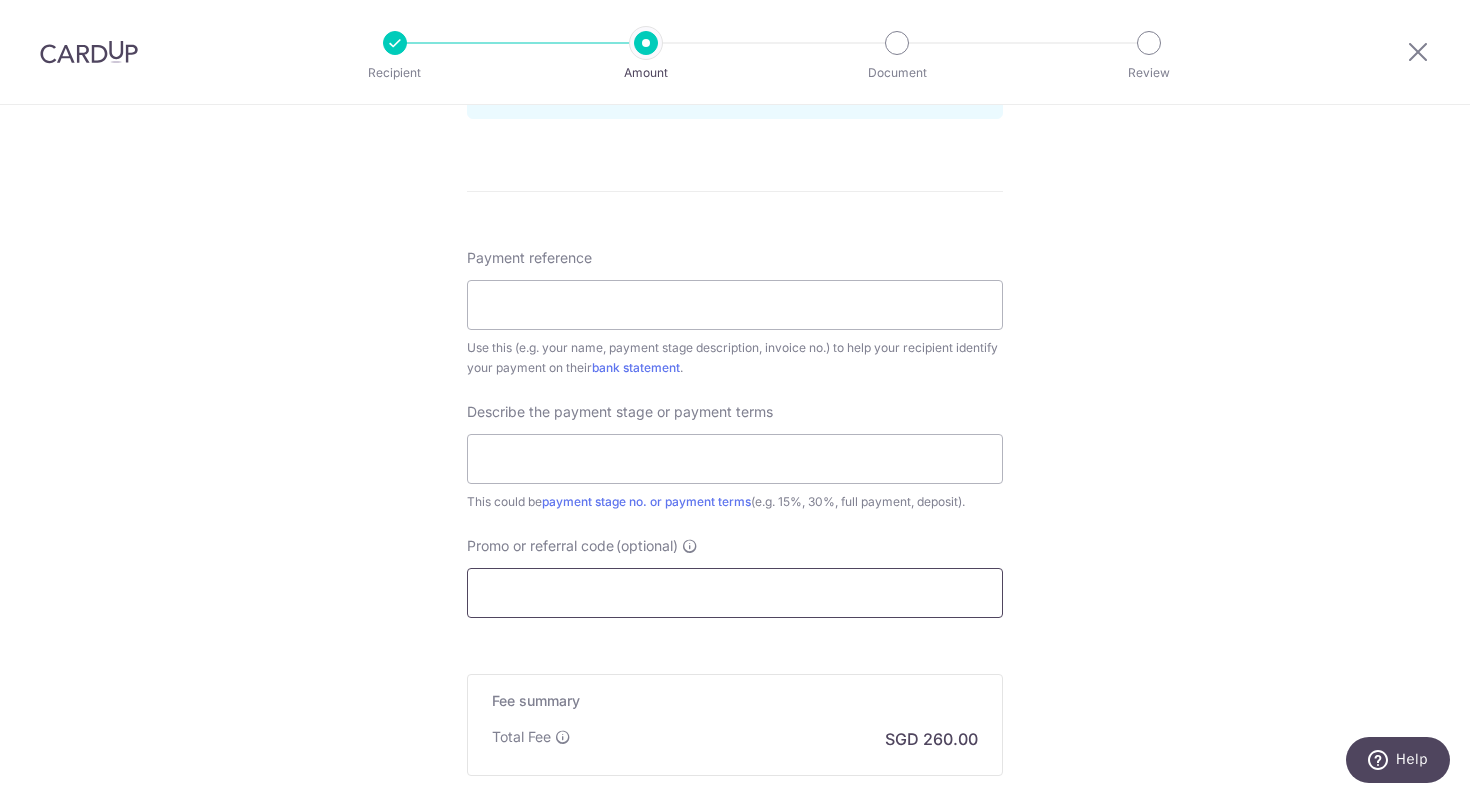 click on "Promo or referral code
(optional)" at bounding box center (735, 593) 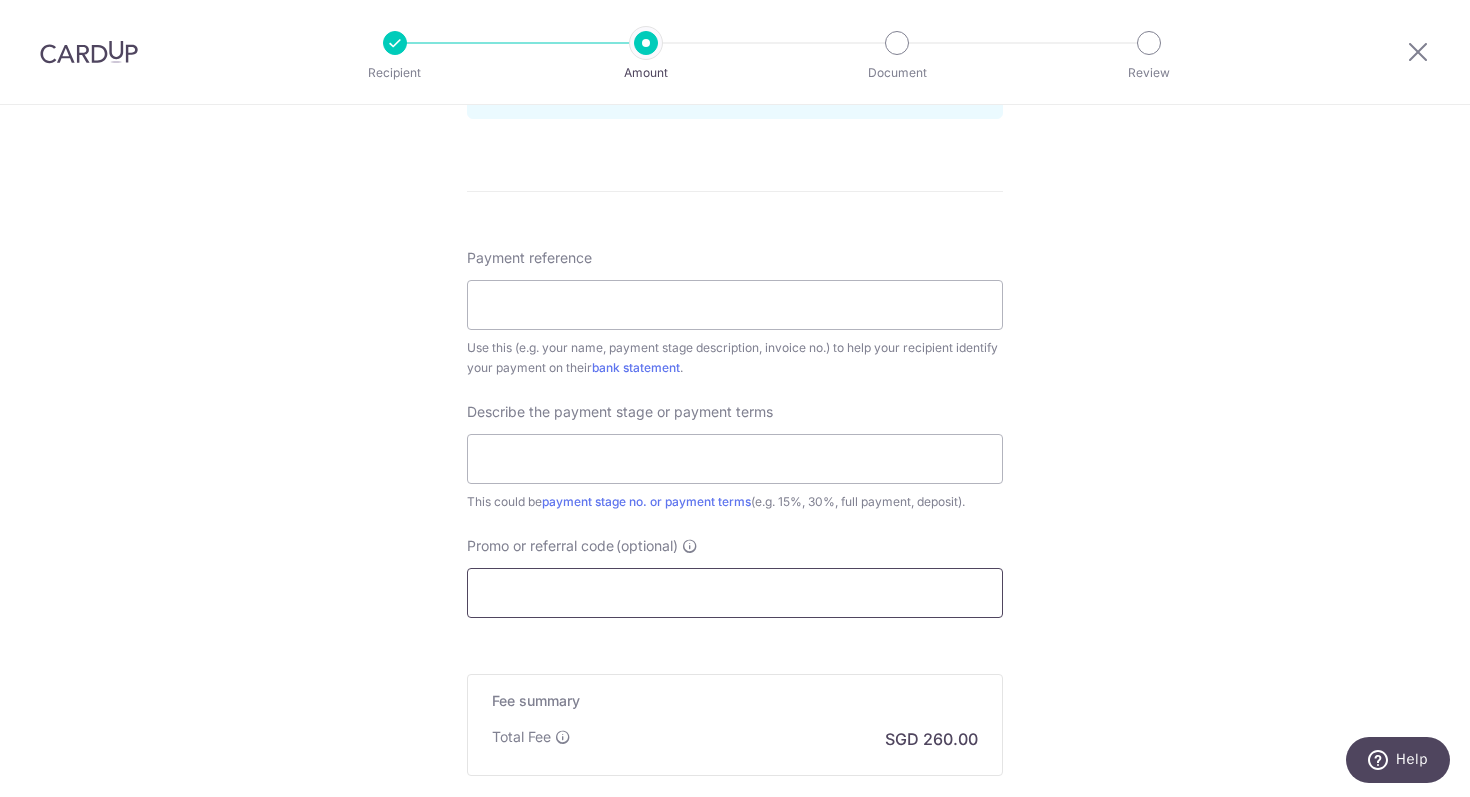 paste on "3HOME25R" 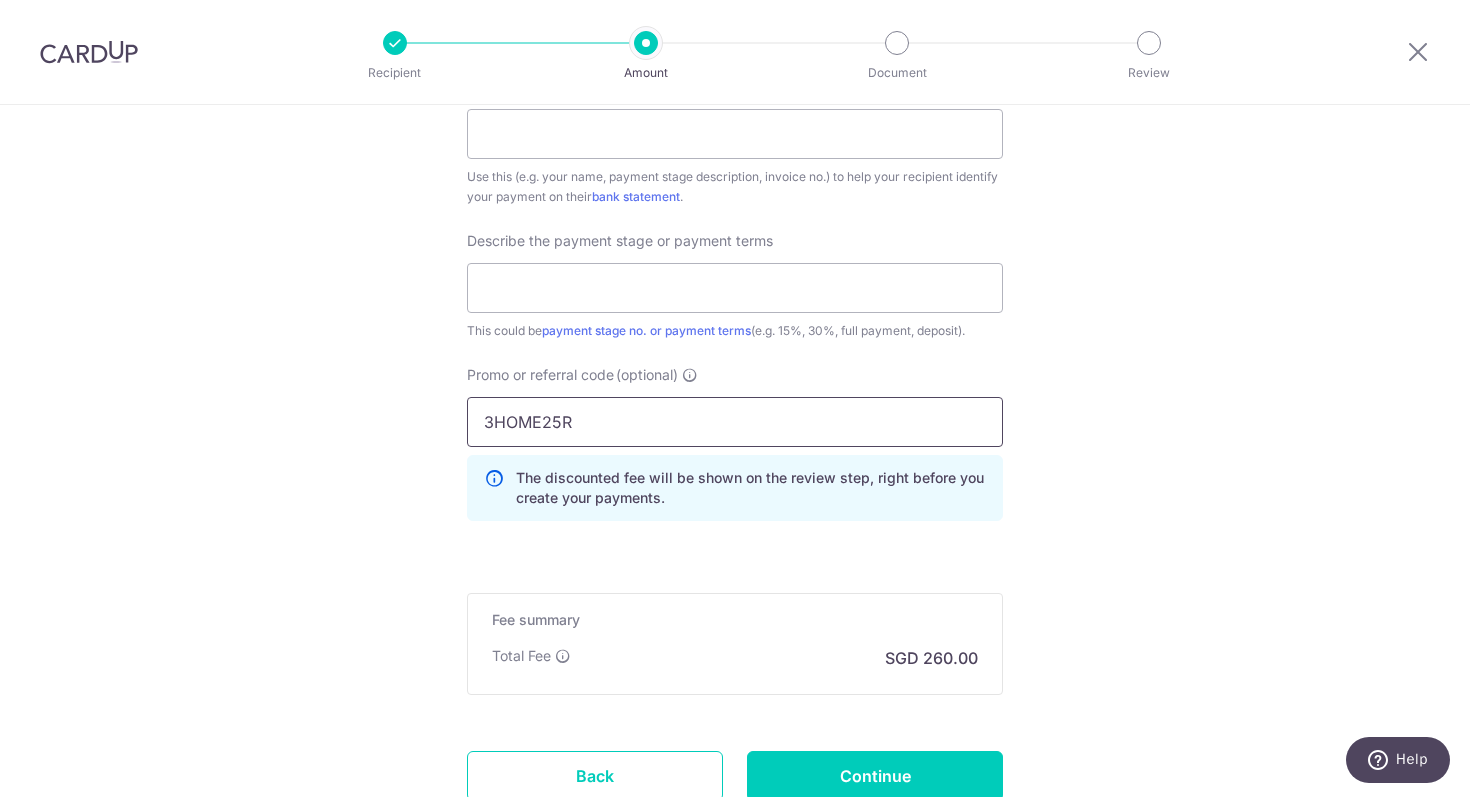 scroll, scrollTop: 1356, scrollLeft: 0, axis: vertical 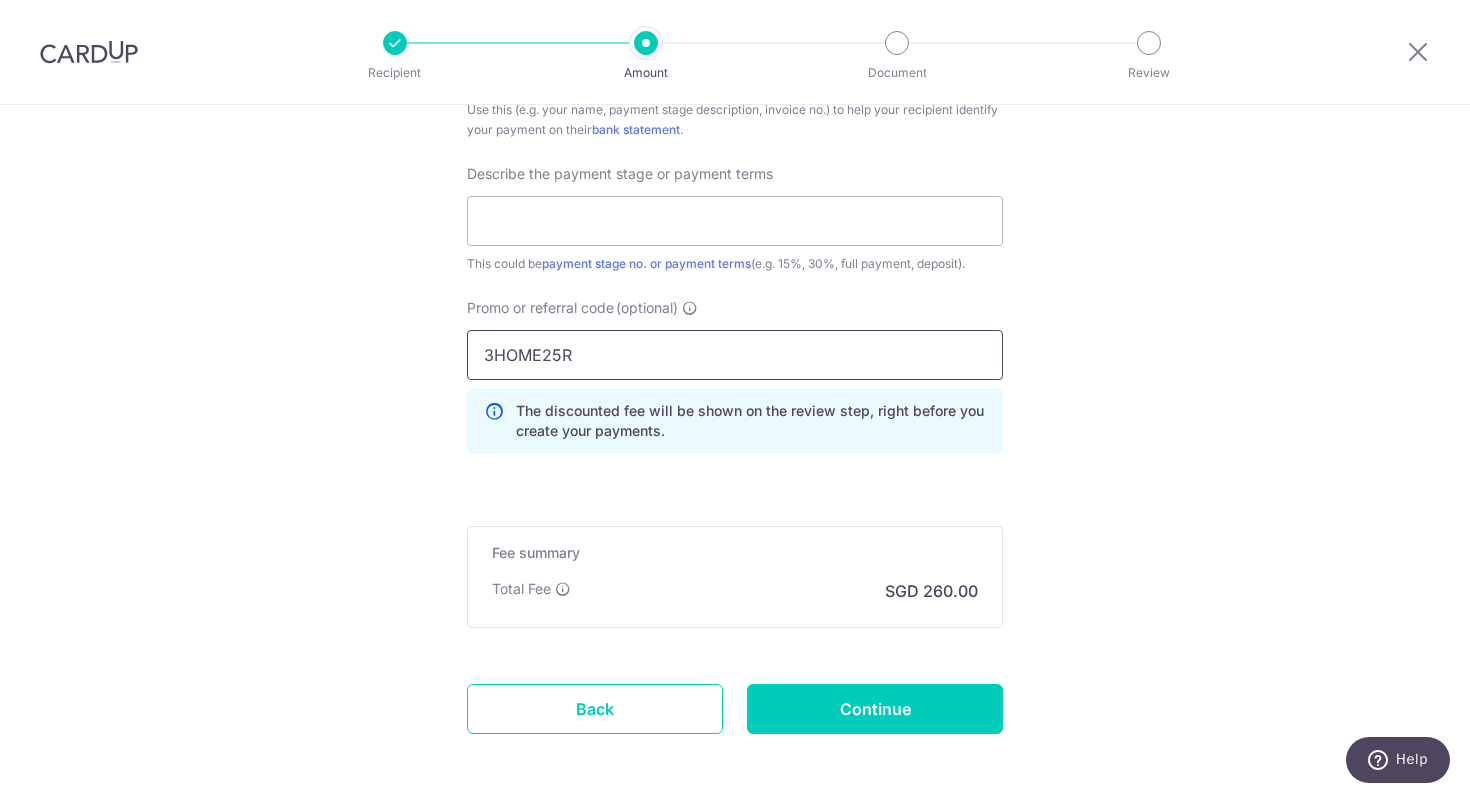 type on "3HOME25R" 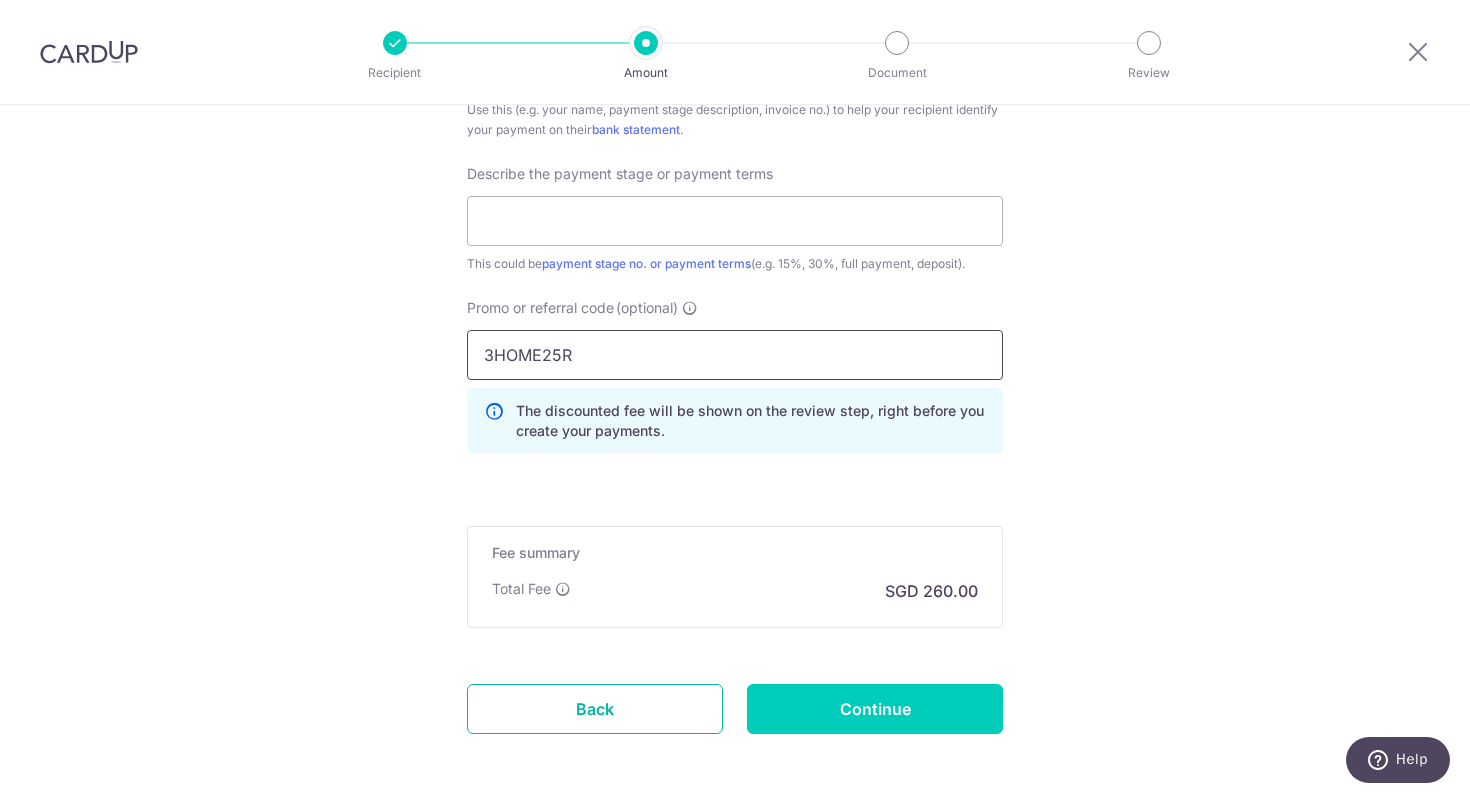 scroll, scrollTop: 1228, scrollLeft: 0, axis: vertical 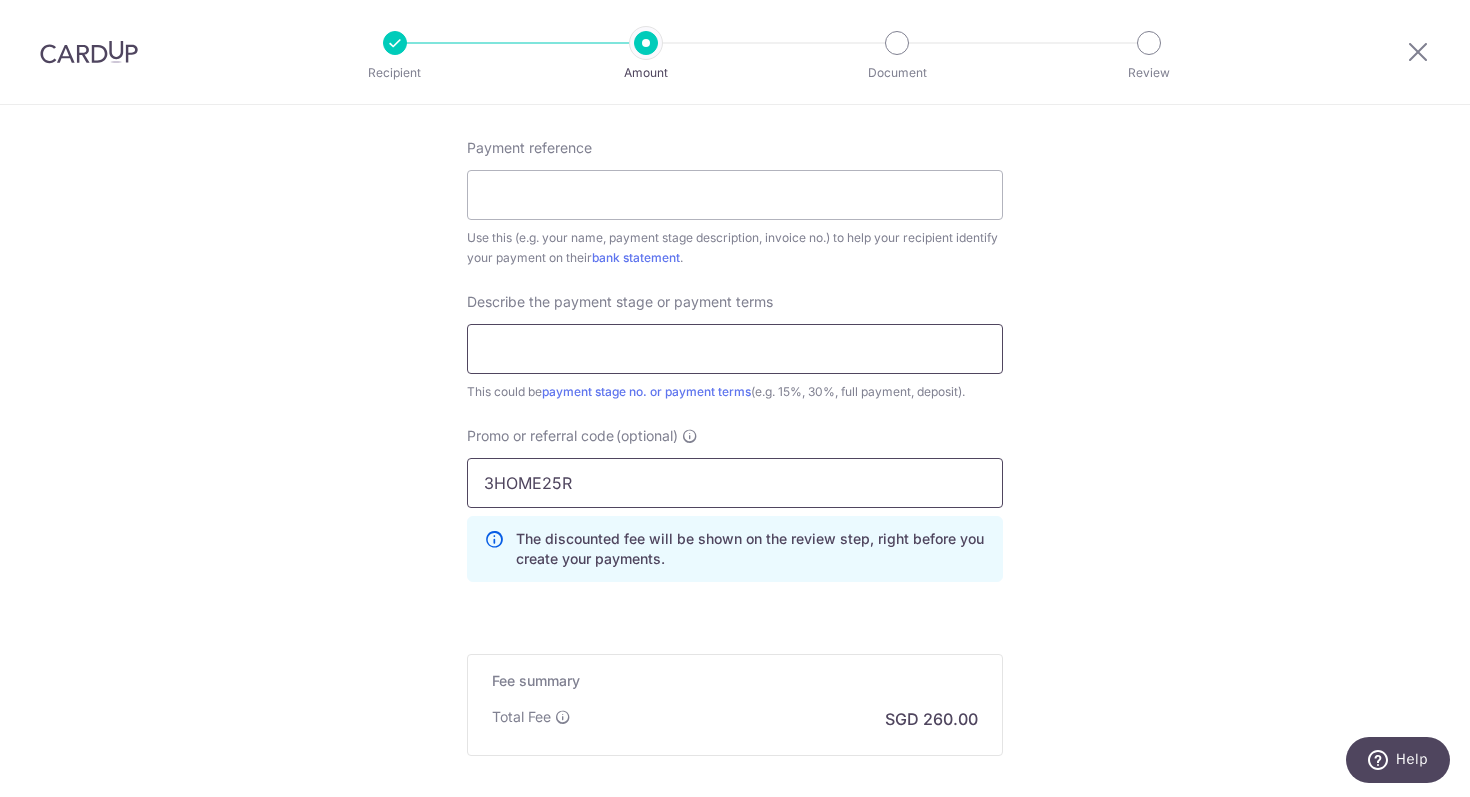 click at bounding box center [735, 349] 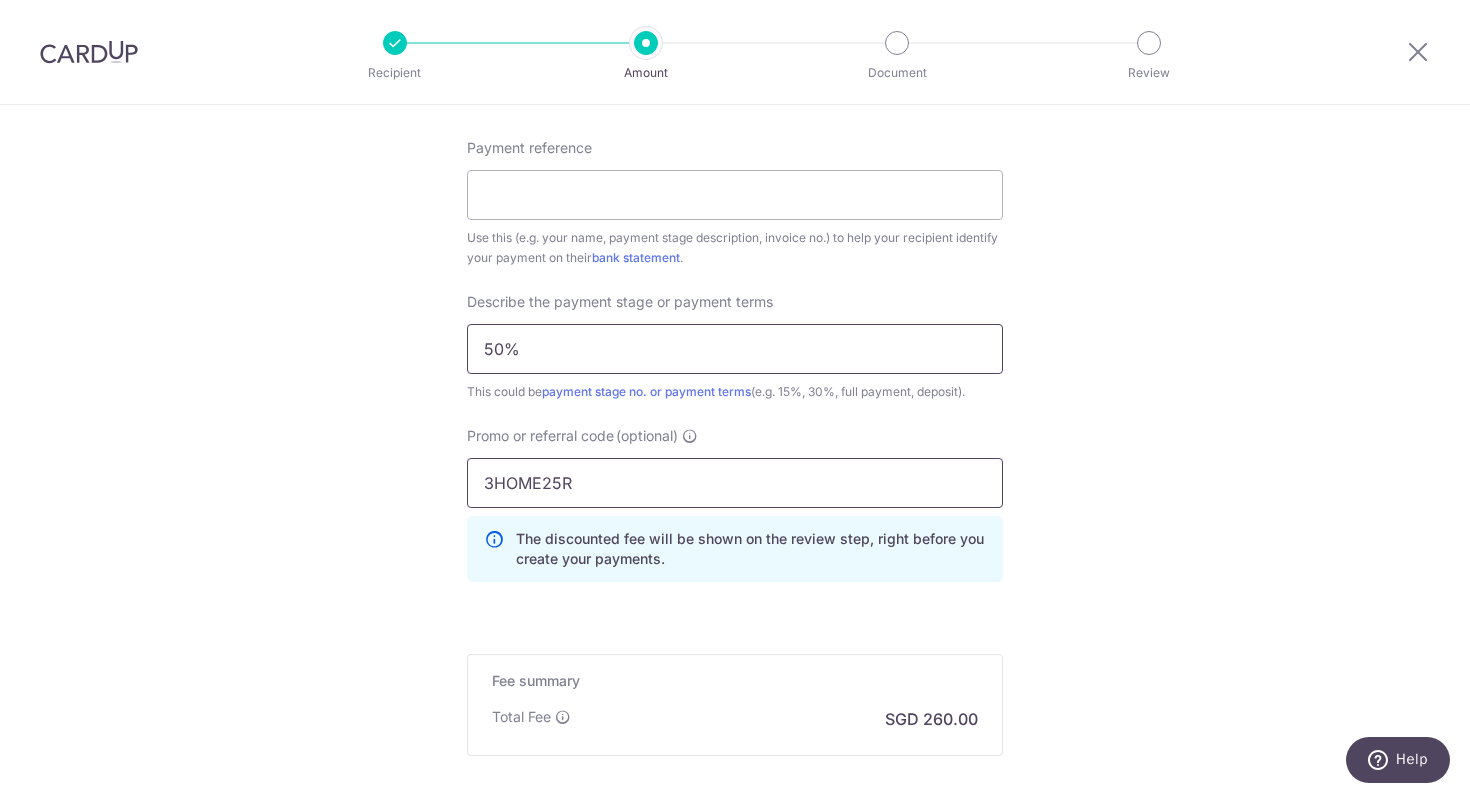 type on "50%" 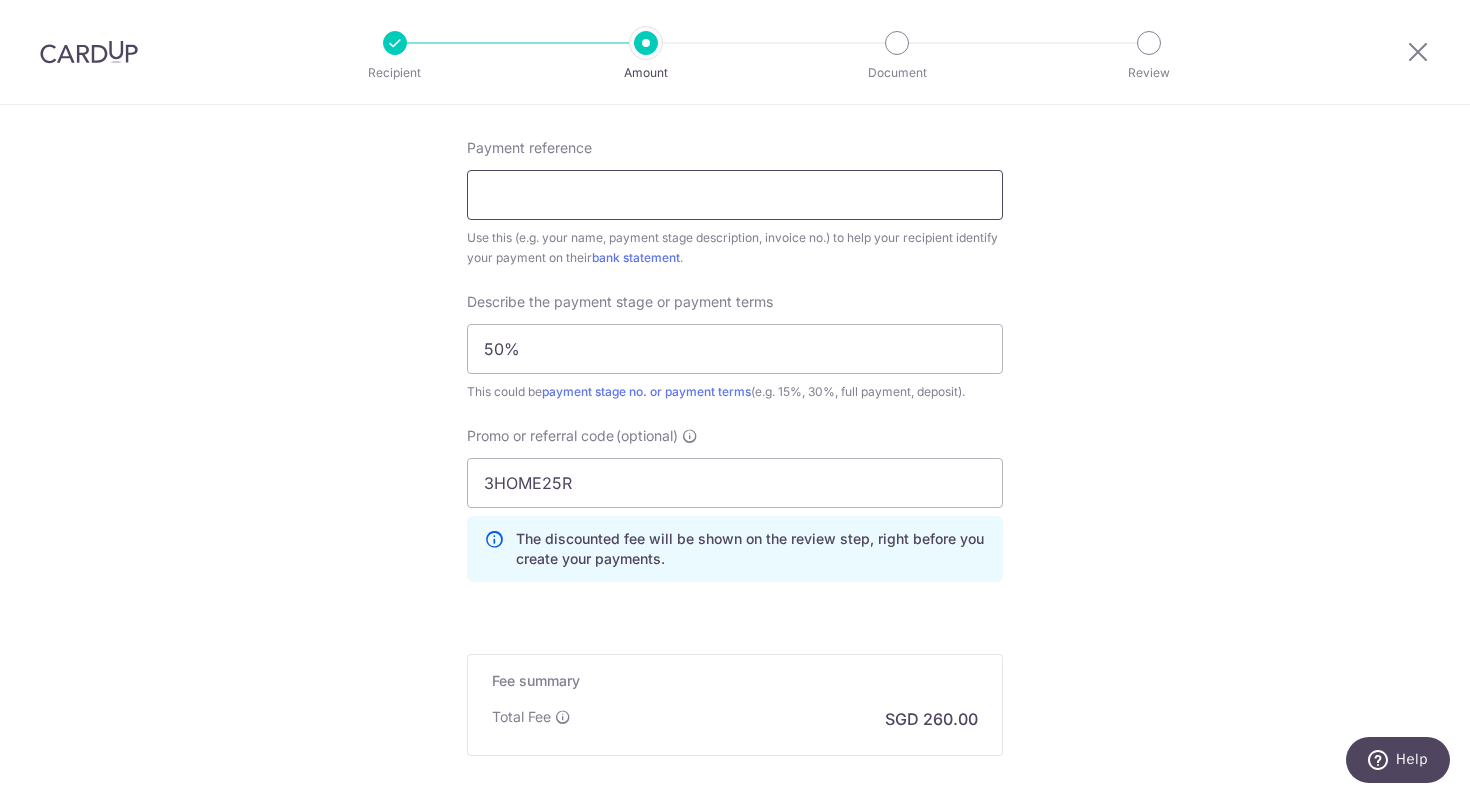 click on "Payment reference" at bounding box center [735, 195] 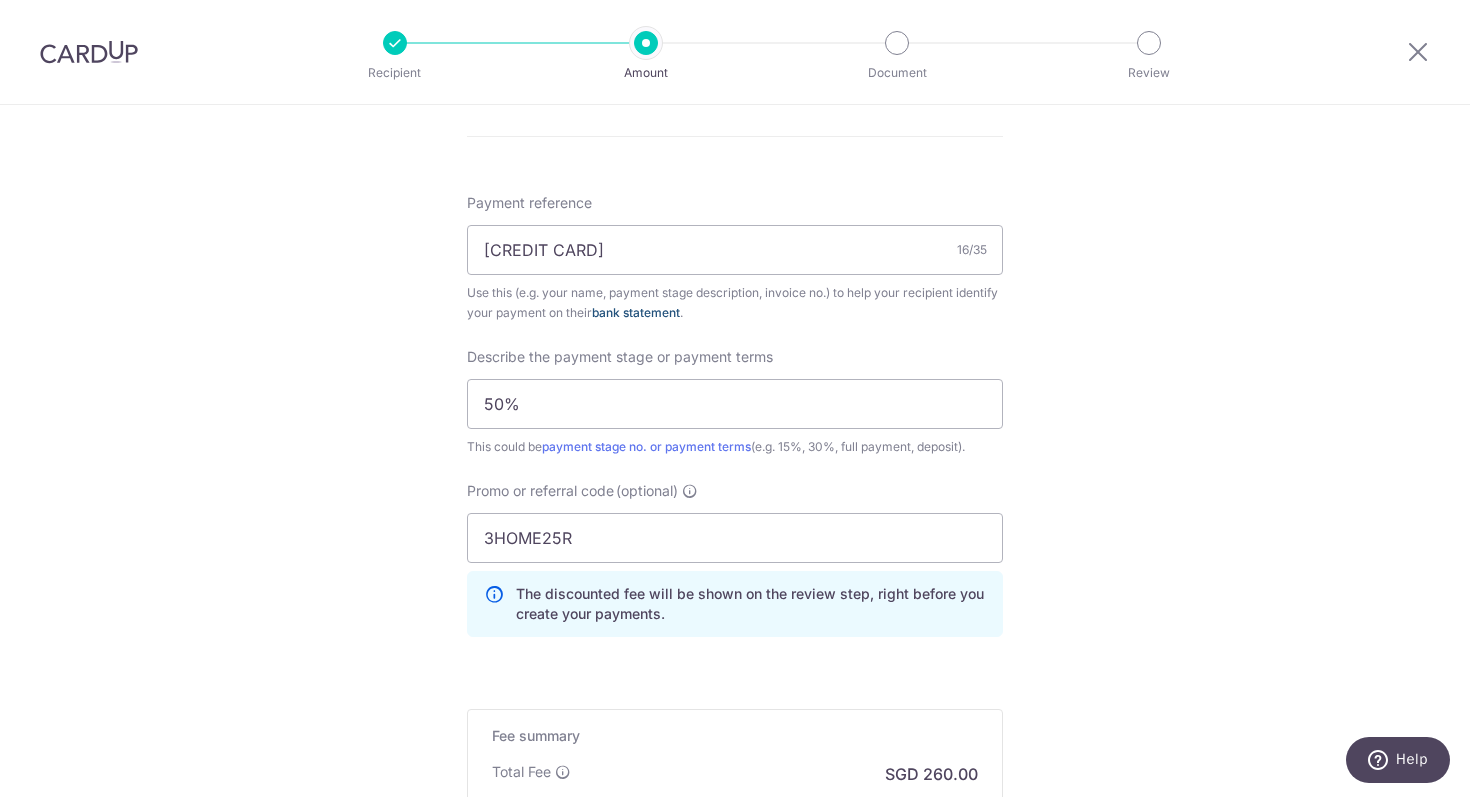 scroll, scrollTop: 1161, scrollLeft: 0, axis: vertical 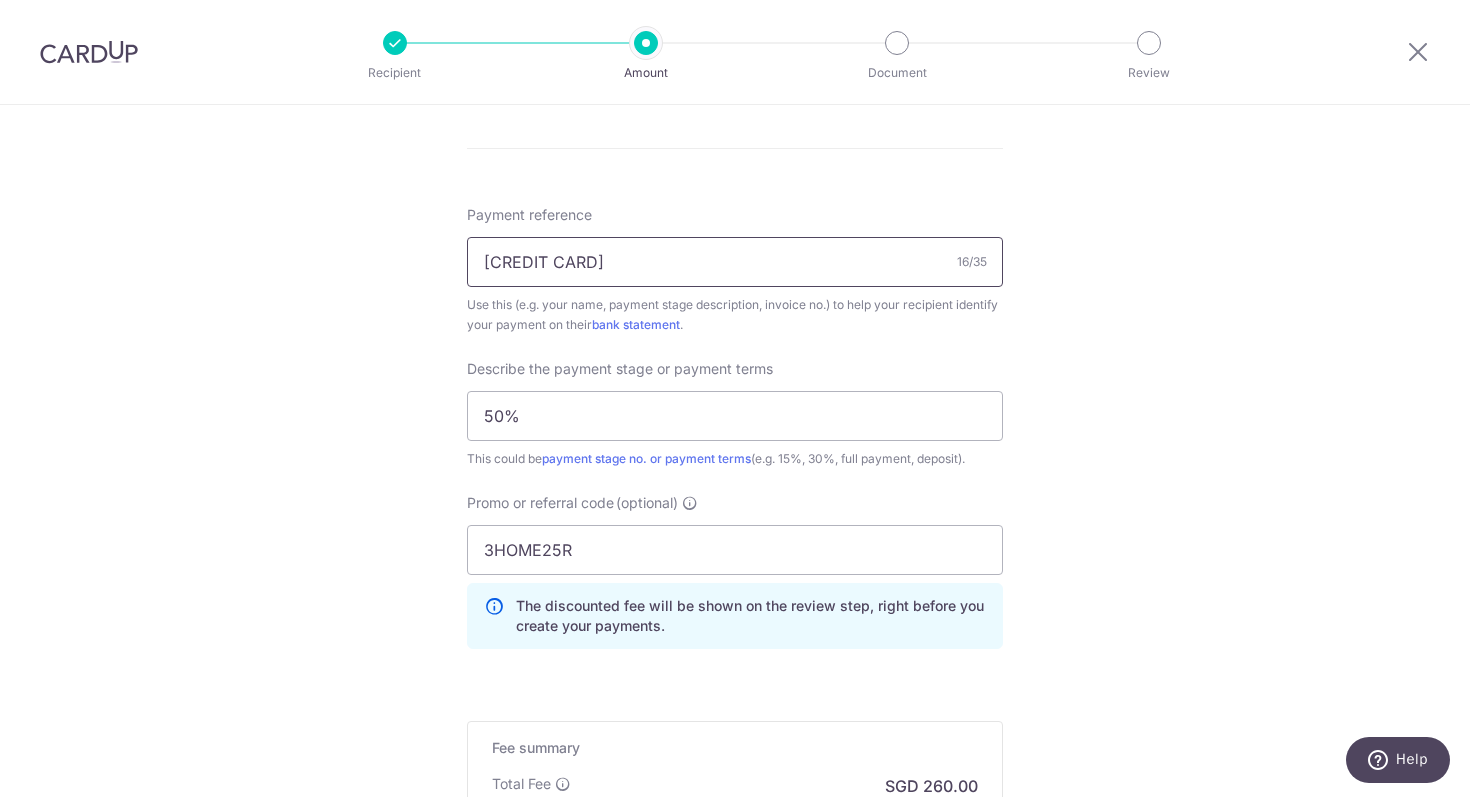 click on "2409-86669950-EY" at bounding box center [735, 262] 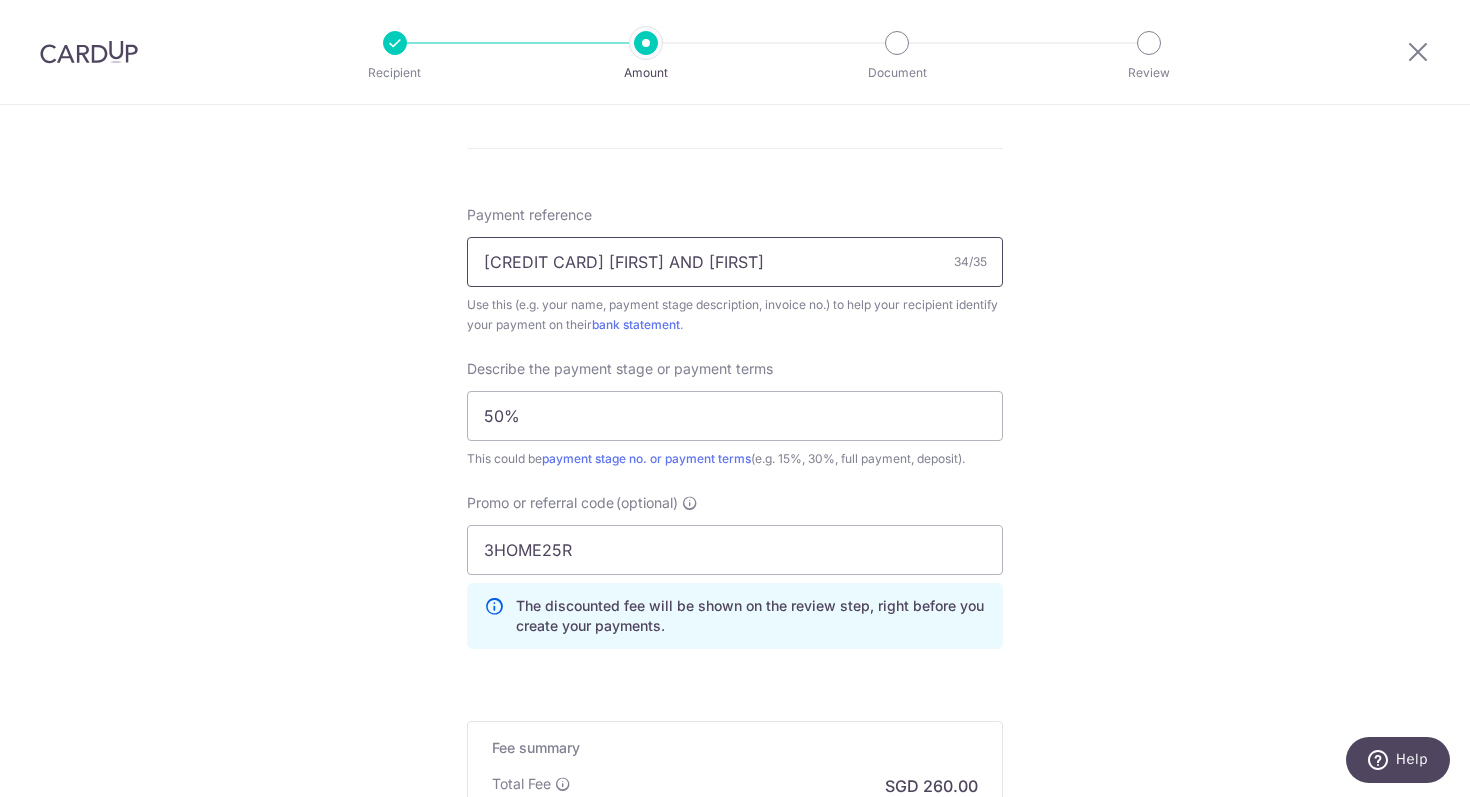 type on "[DATE] [SSN] [FIRST] AND [FIRST]" 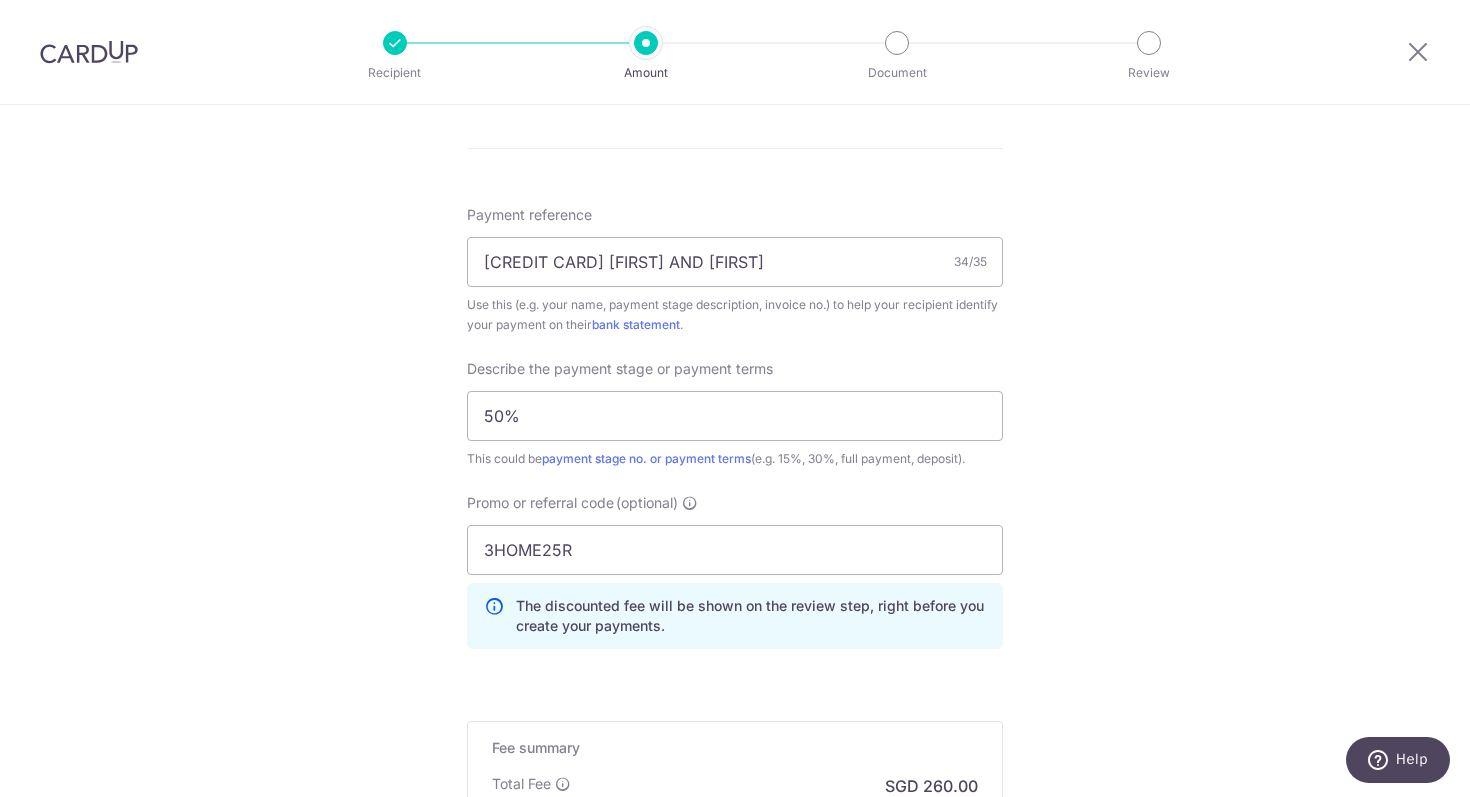 click on "Tell us more about your payment
Enter payment amount
SGD
10,000.00
10000.00
Select Card
**** 5443
Add credit card
Your Cards
**** 5443
Secure 256-bit SSL
Text
New card details
Card
Secure 256-bit SSL" at bounding box center [735, 11] 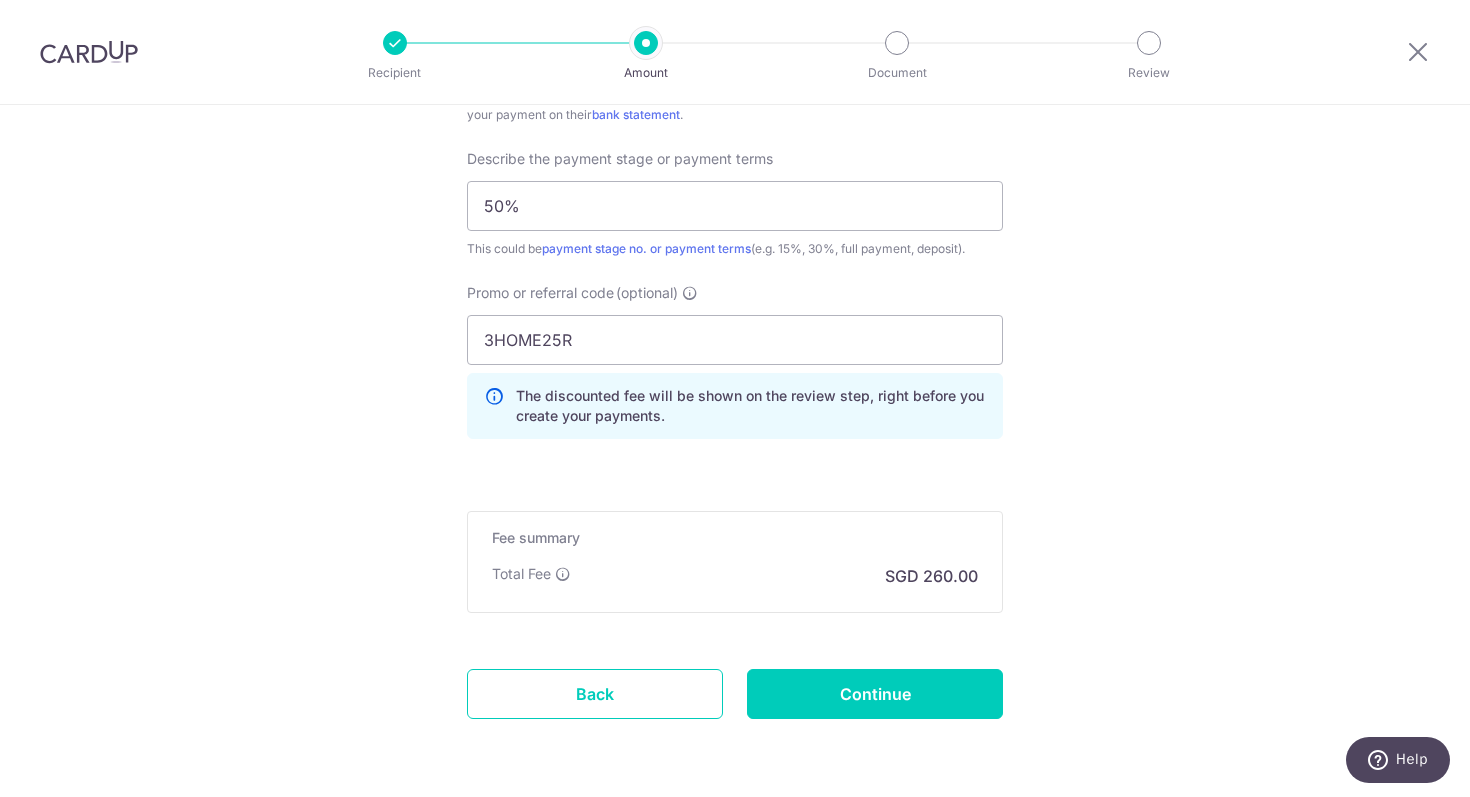 scroll, scrollTop: 1443, scrollLeft: 0, axis: vertical 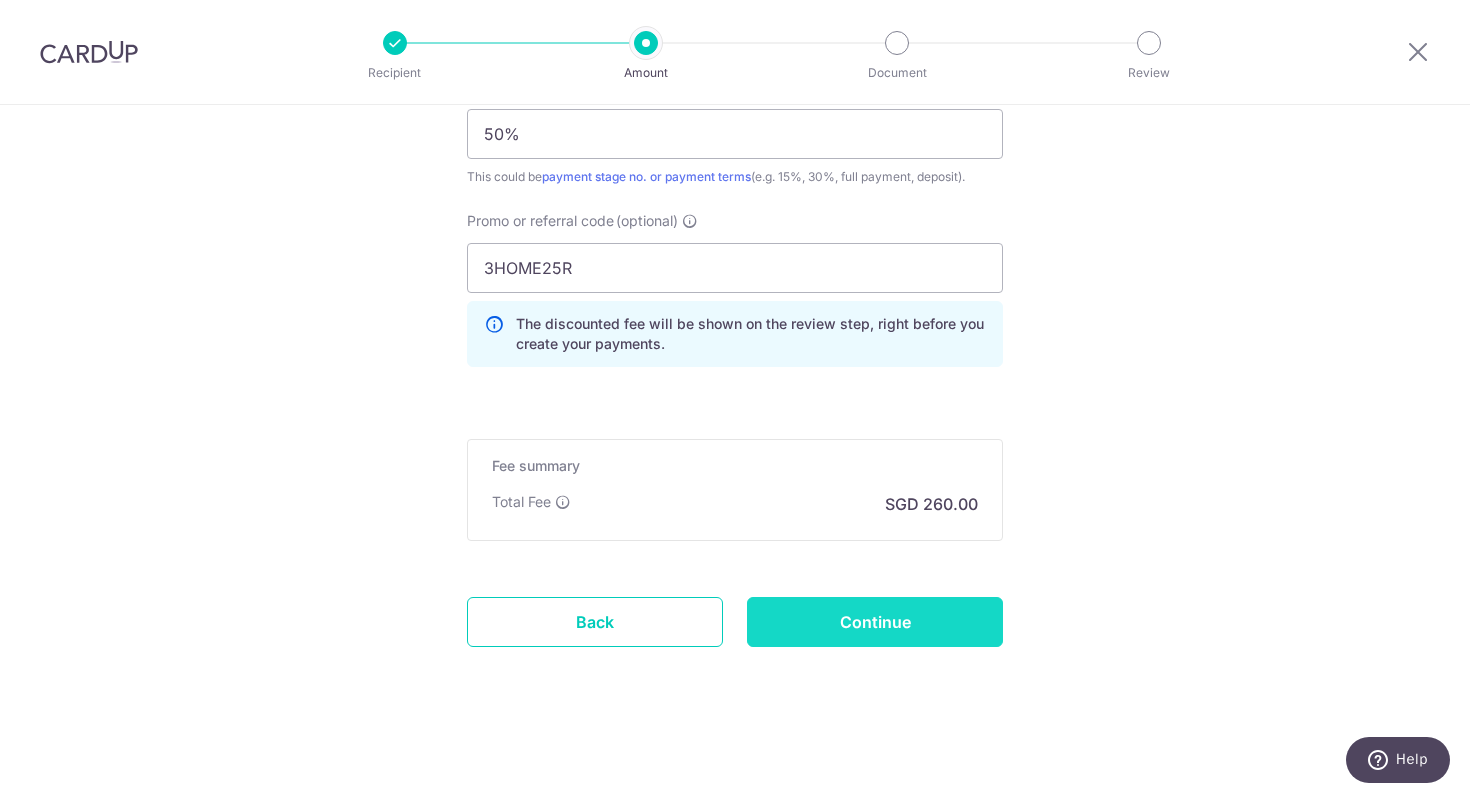 click on "Continue" at bounding box center [875, 622] 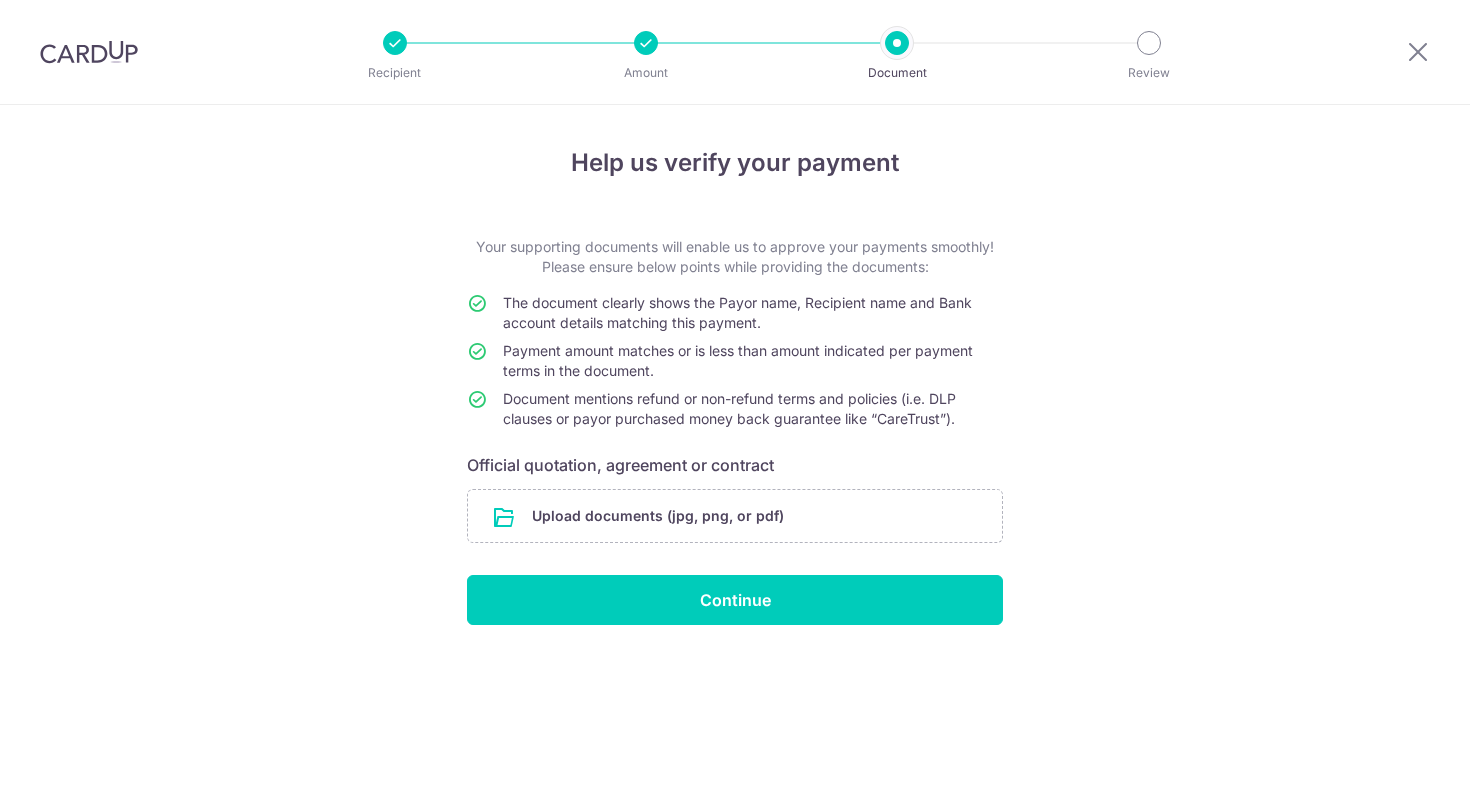 scroll, scrollTop: 0, scrollLeft: 0, axis: both 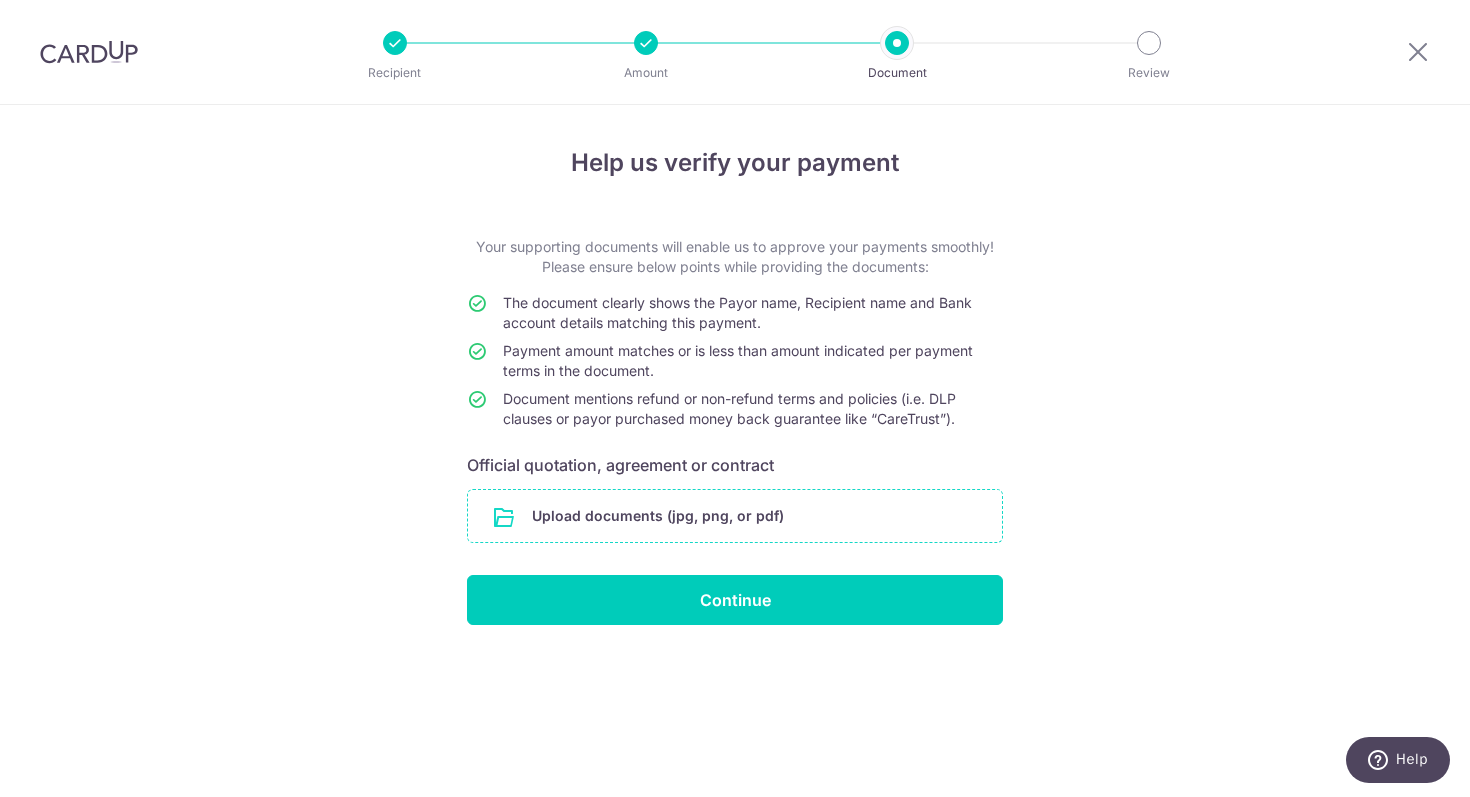 click at bounding box center [735, 516] 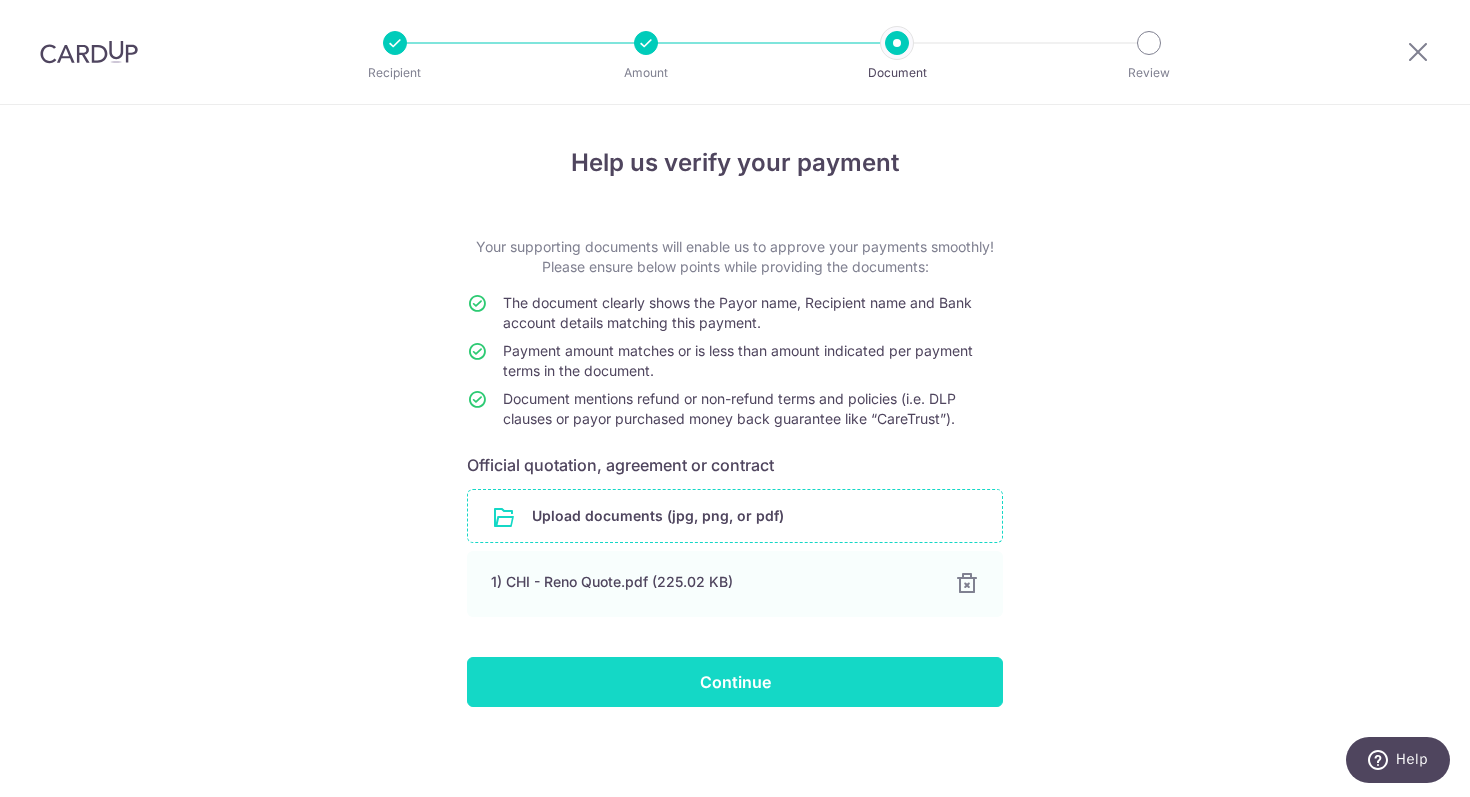 click on "Continue" at bounding box center (735, 682) 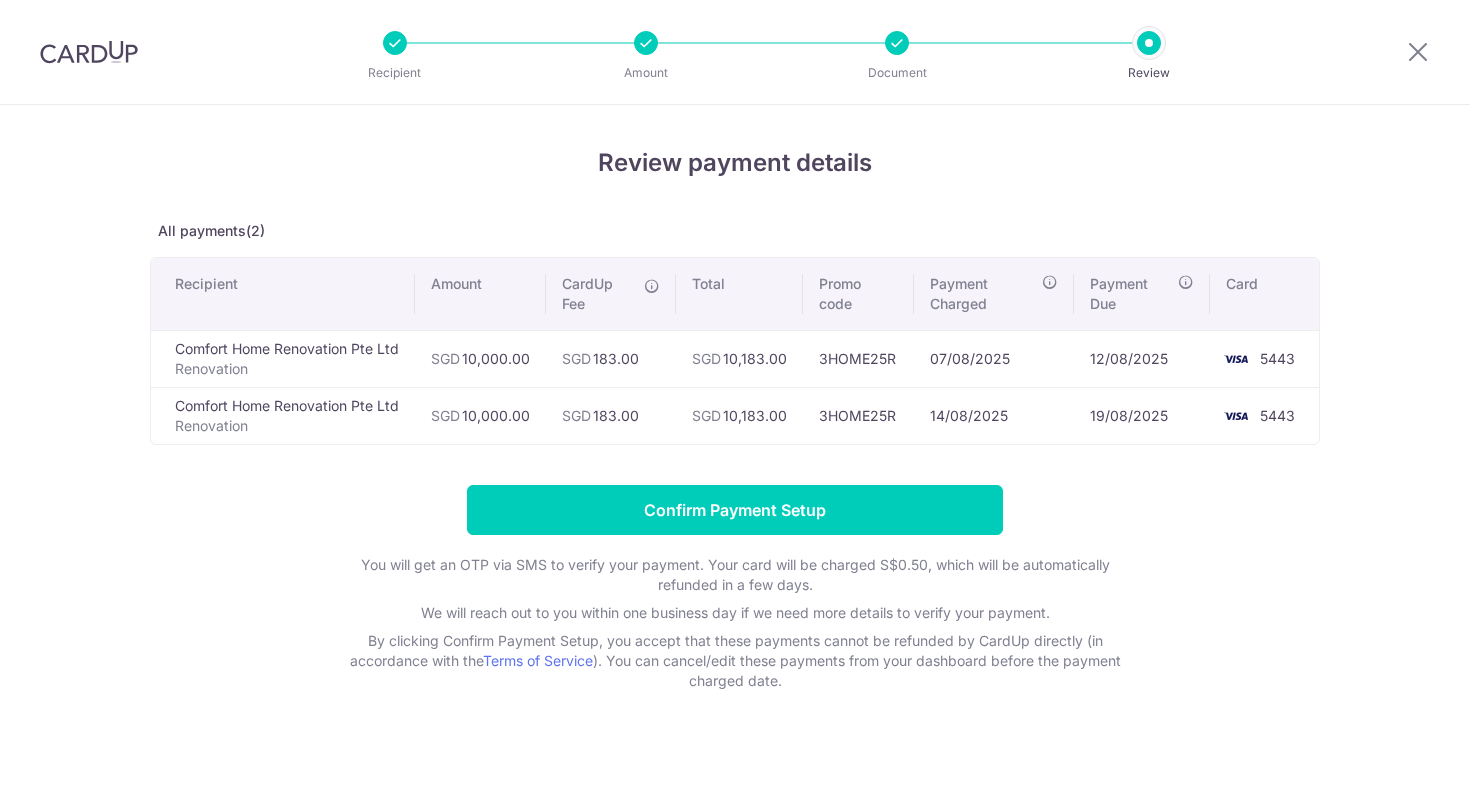 scroll, scrollTop: 0, scrollLeft: 0, axis: both 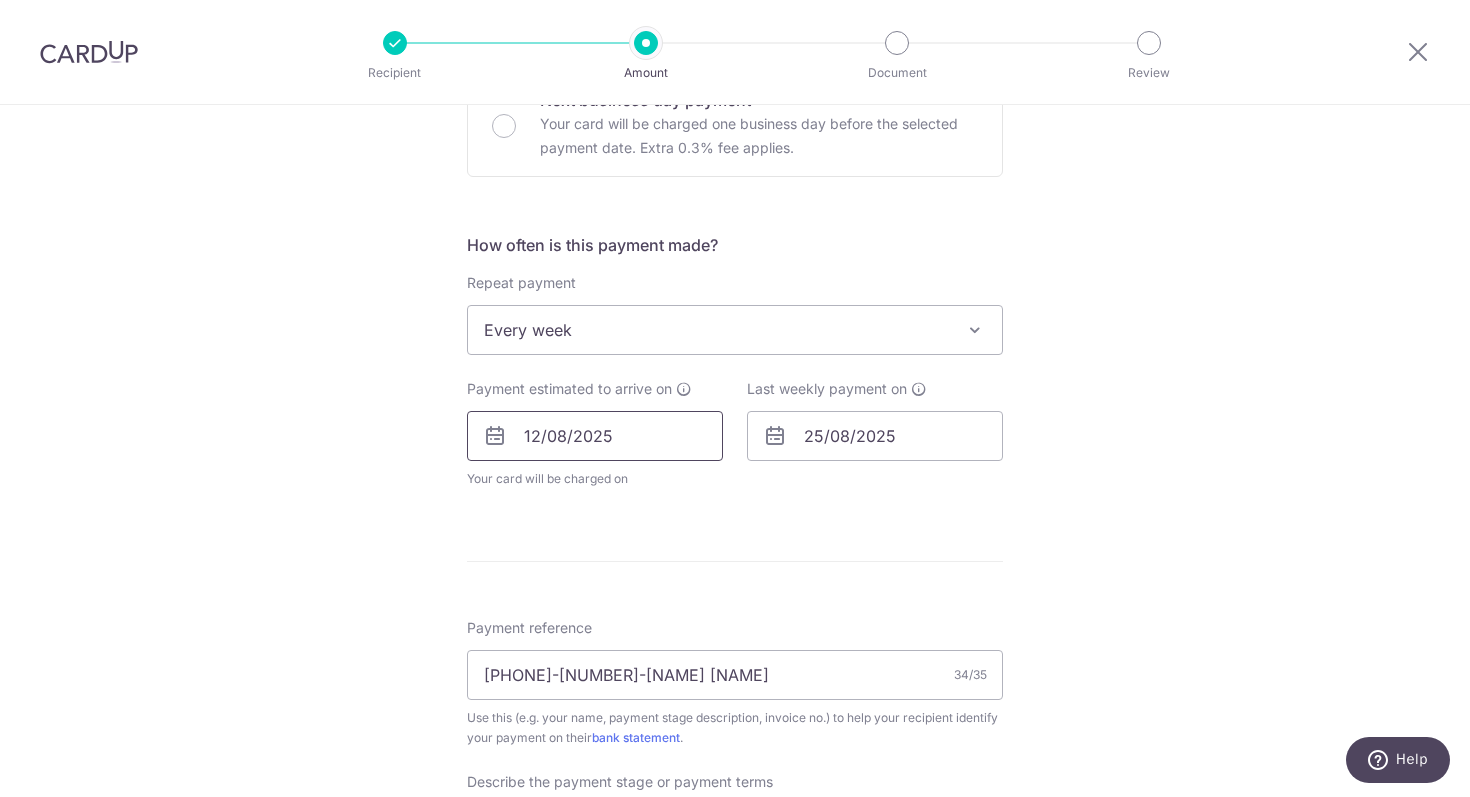 click on "12/08/2025" at bounding box center [595, 436] 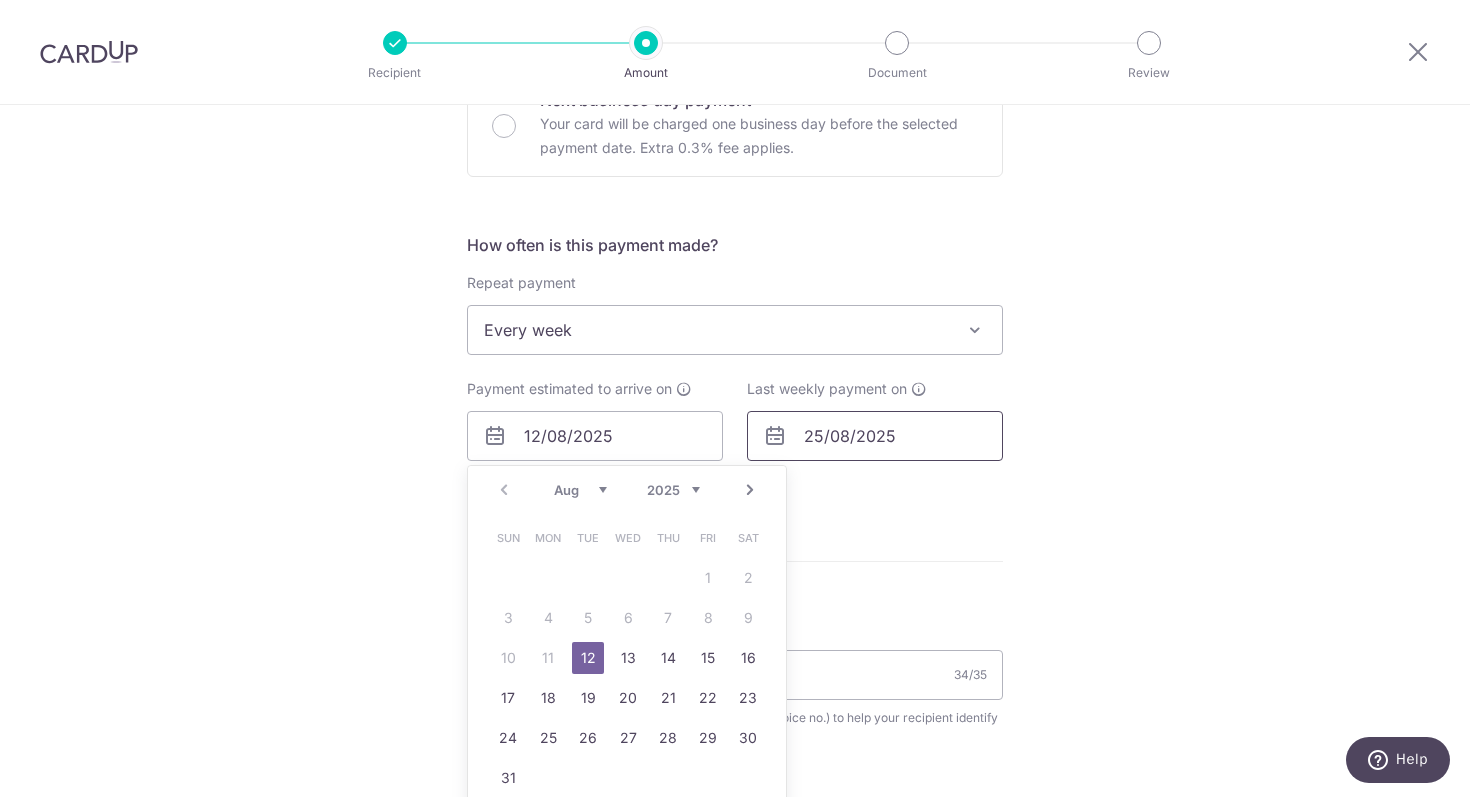 click on "25/08/2025" at bounding box center (875, 436) 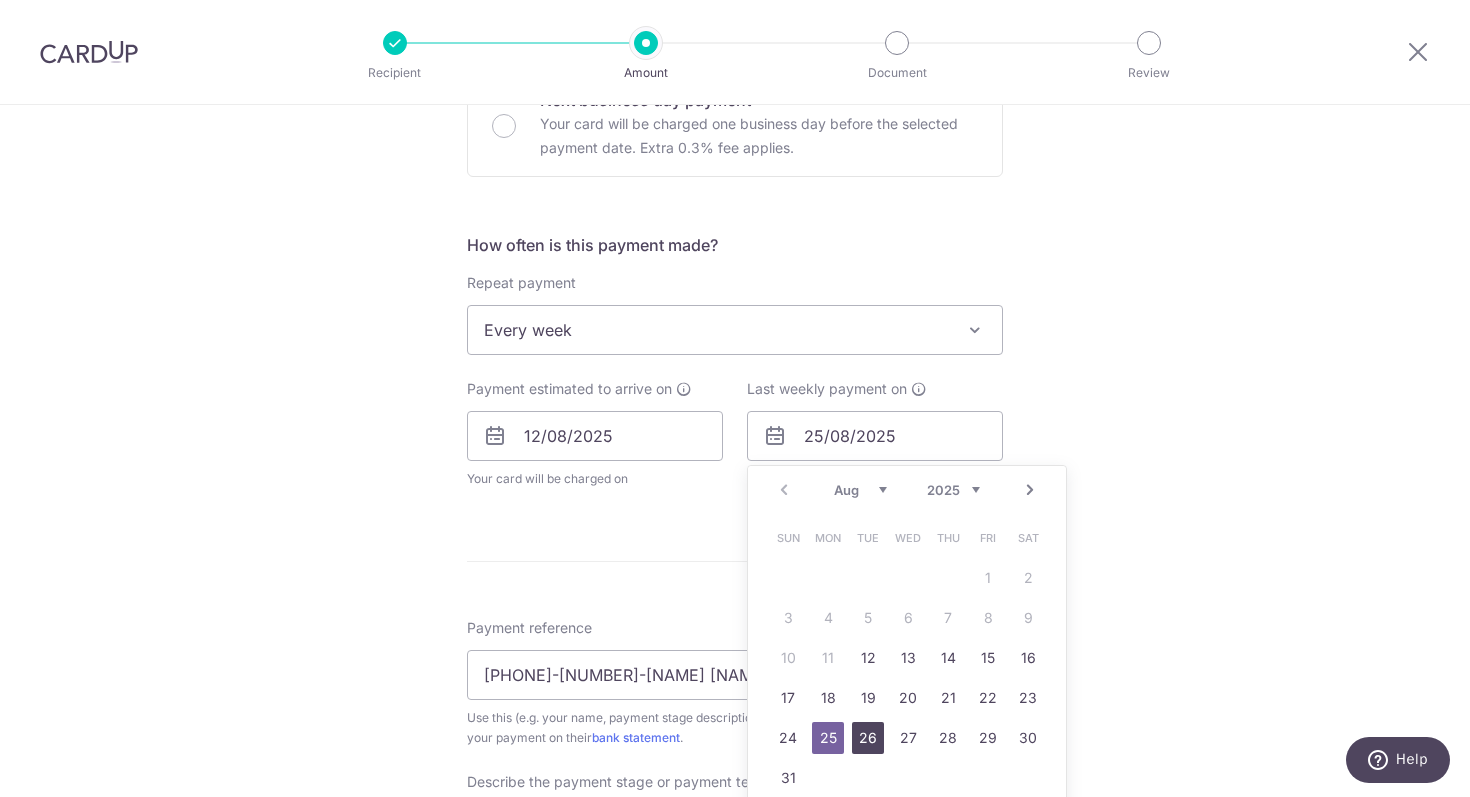 click on "26" at bounding box center [868, 738] 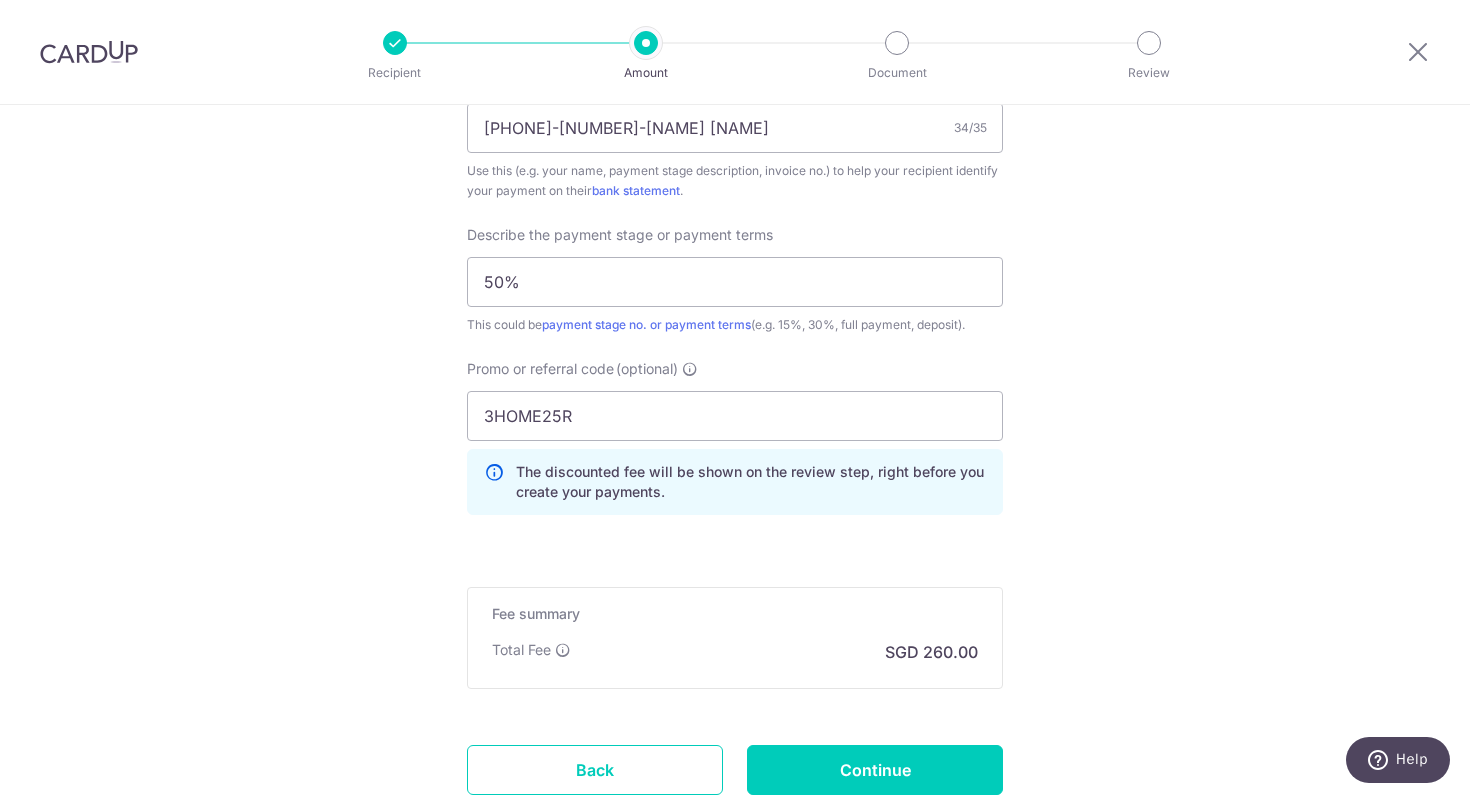 scroll, scrollTop: 1423, scrollLeft: 0, axis: vertical 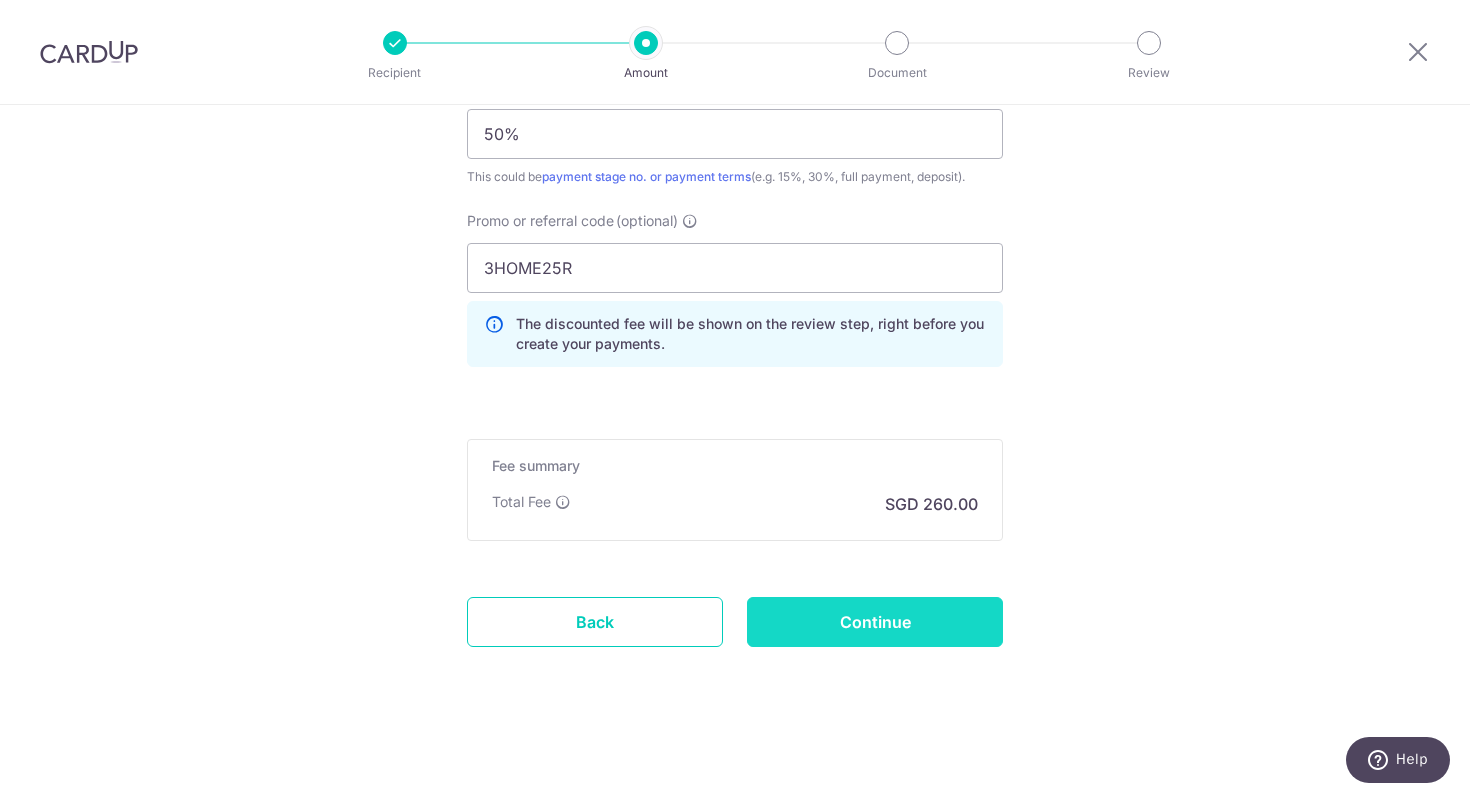 click on "Continue" at bounding box center [875, 622] 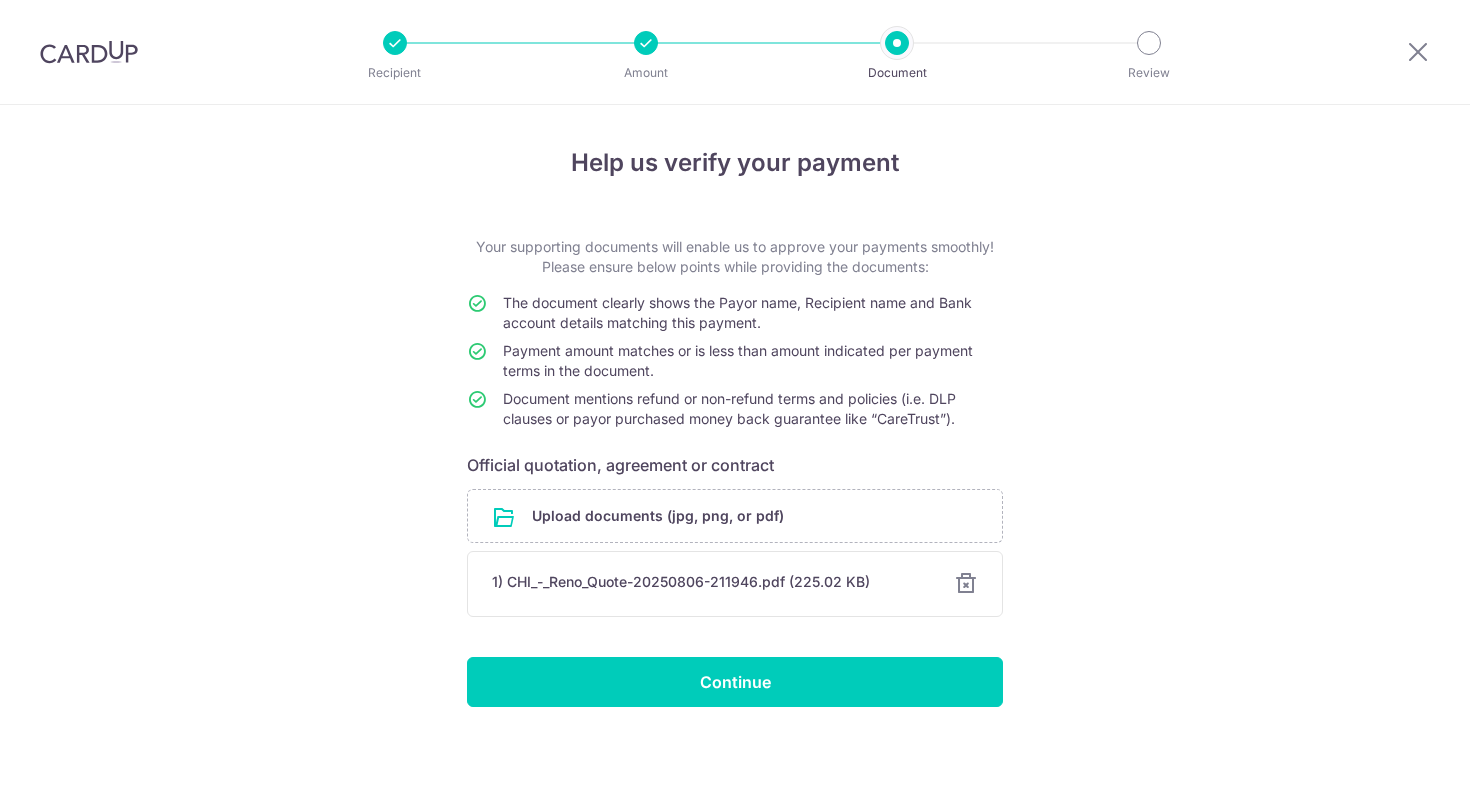 scroll, scrollTop: 0, scrollLeft: 0, axis: both 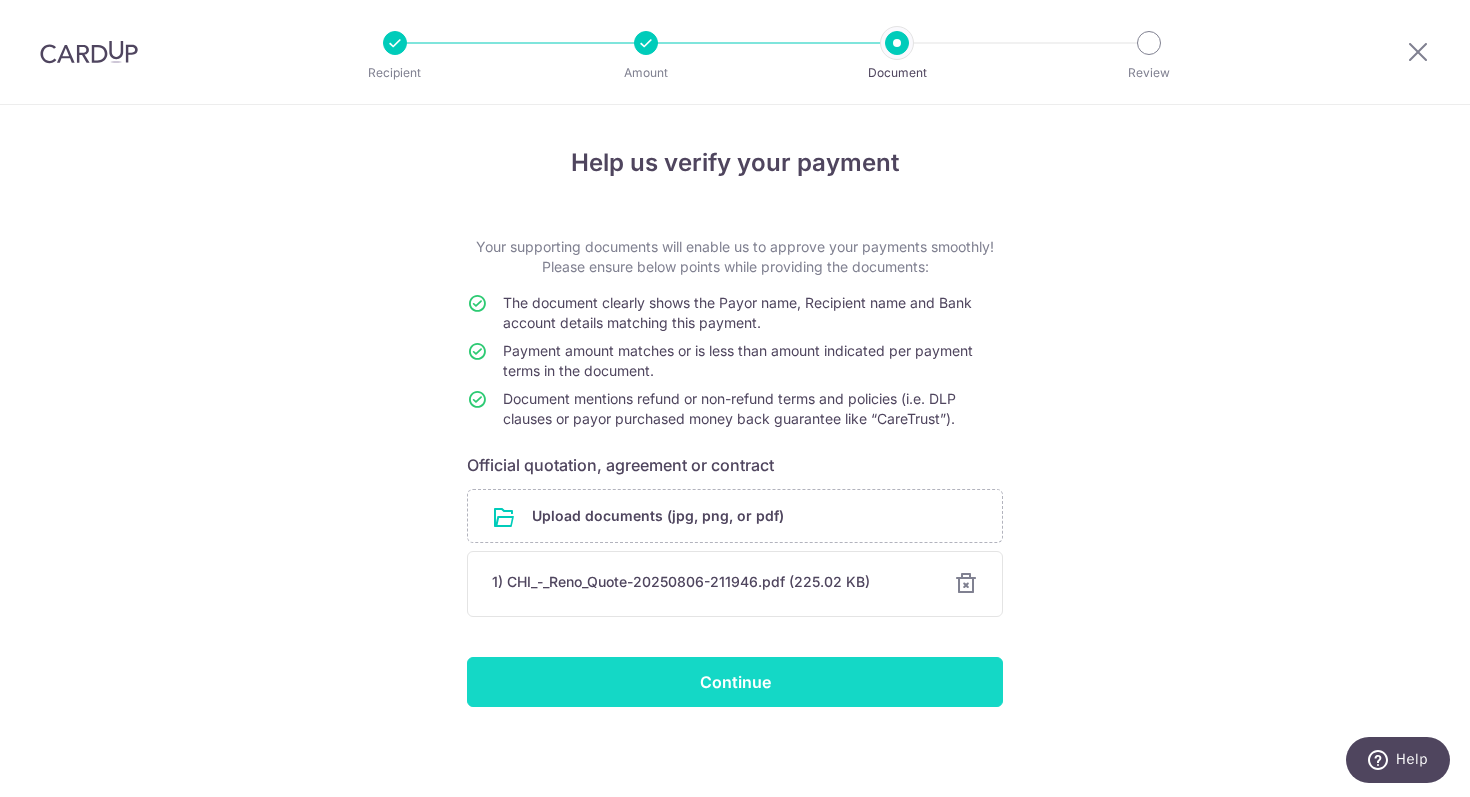 click on "Continue" at bounding box center [735, 682] 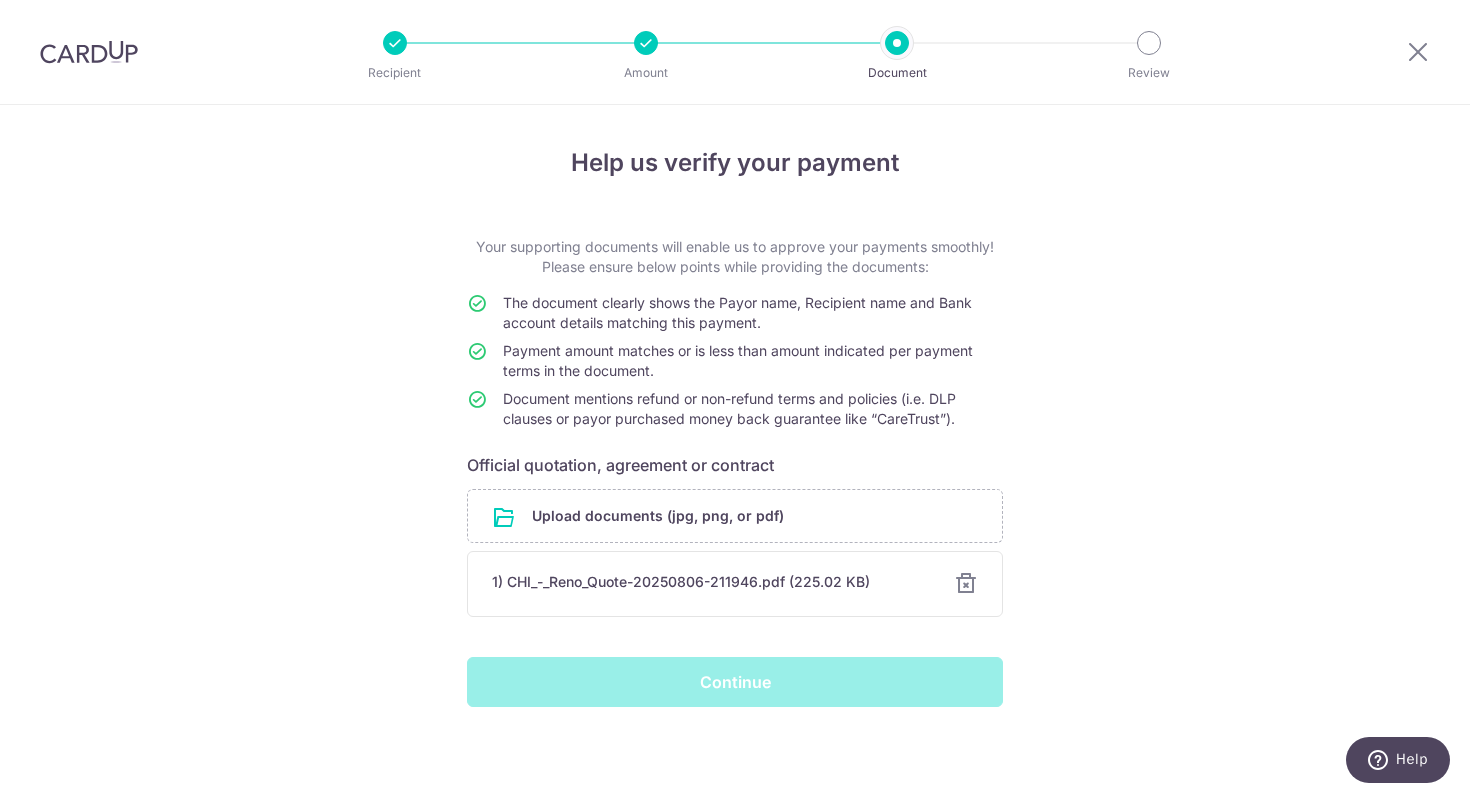 scroll, scrollTop: 4, scrollLeft: 0, axis: vertical 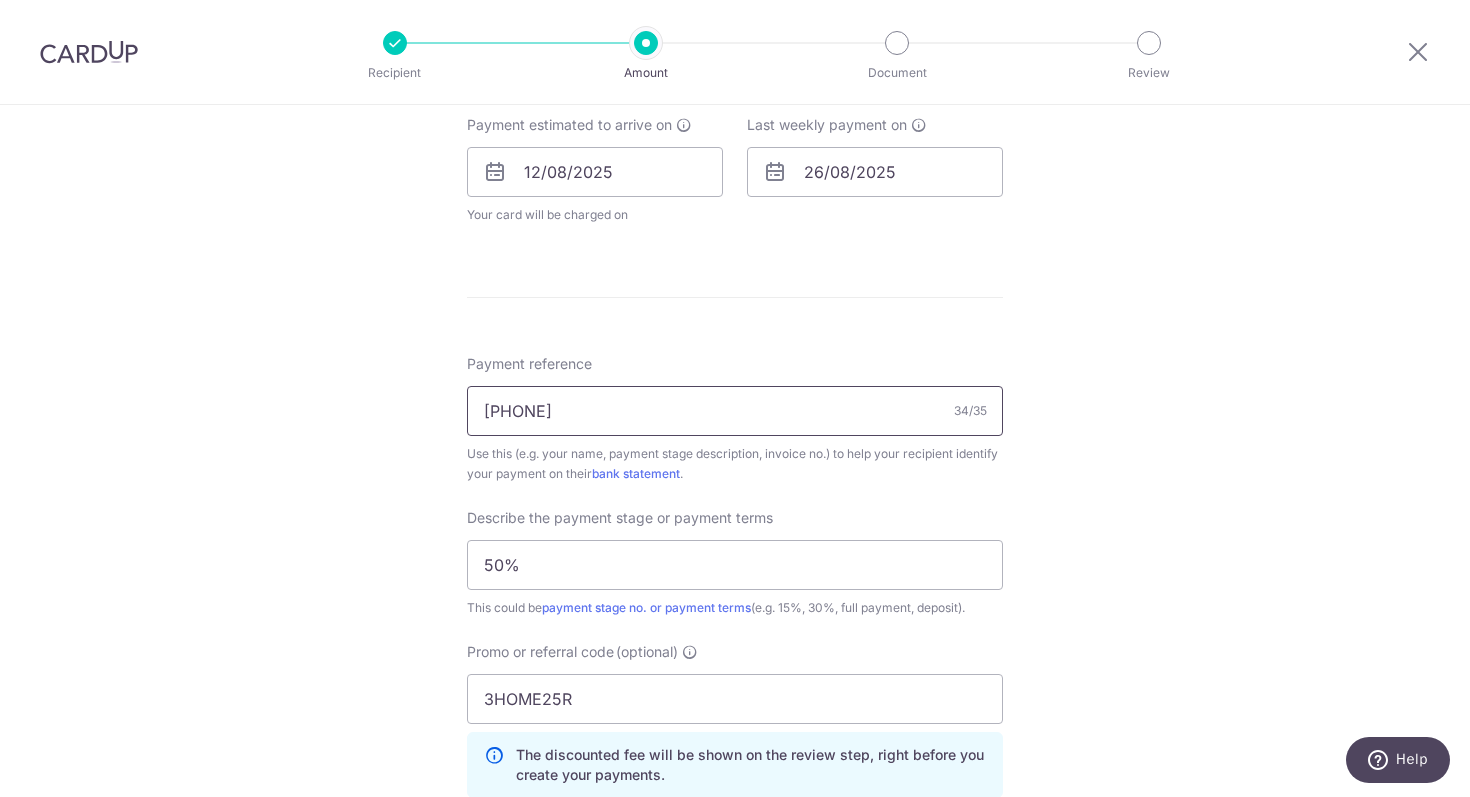 drag, startPoint x: 851, startPoint y: 423, endPoint x: 385, endPoint y: 370, distance: 469.00427 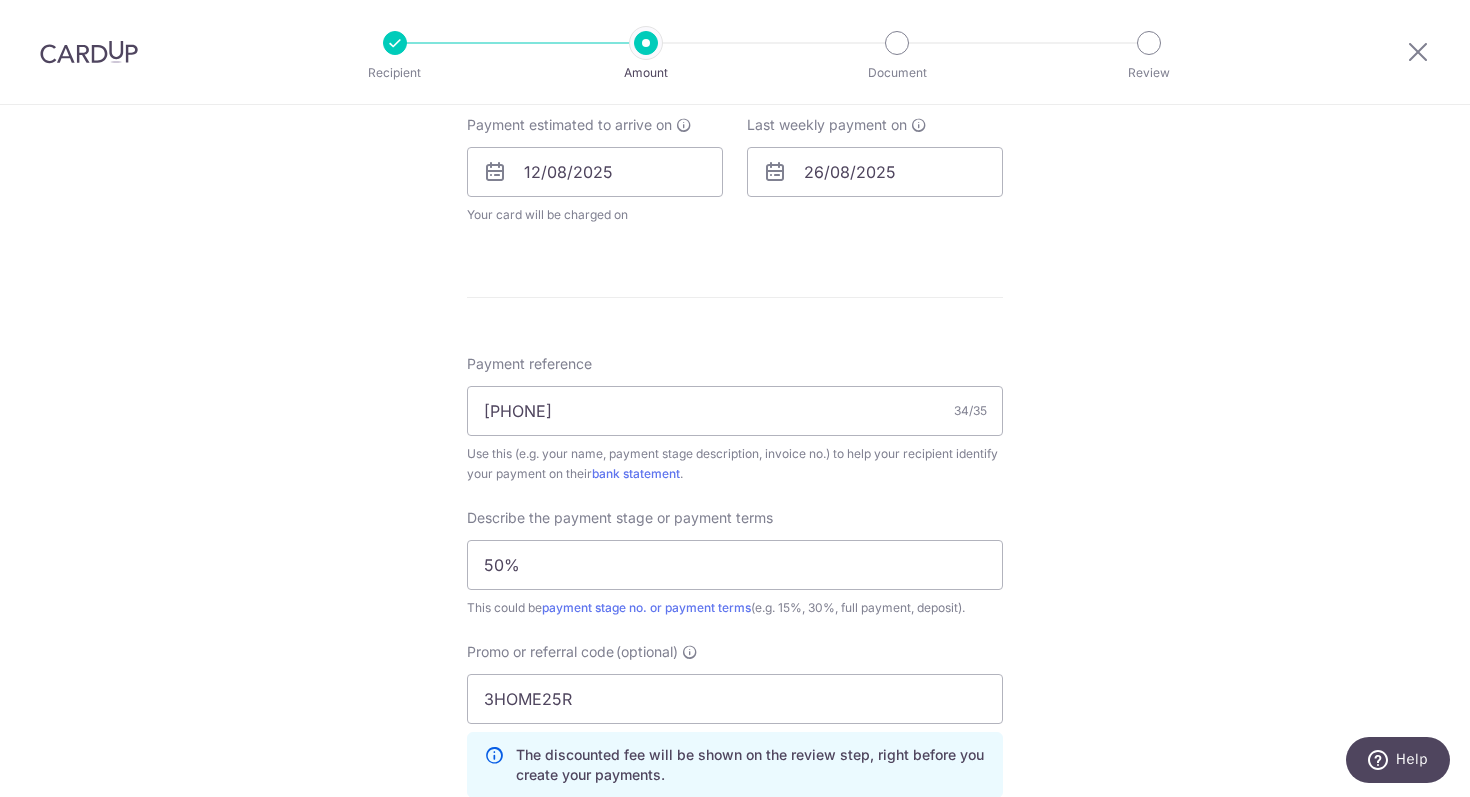 click on "Tell us more about your payment
Enter payment amount
SGD
10,000.00
10000.00
Select Card
**** 5443
Add credit card
Your Cards
**** 5443
Secure 256-bit SSL
Text
New card details
Card
Secure 256-bit SSL" at bounding box center (735, 211) 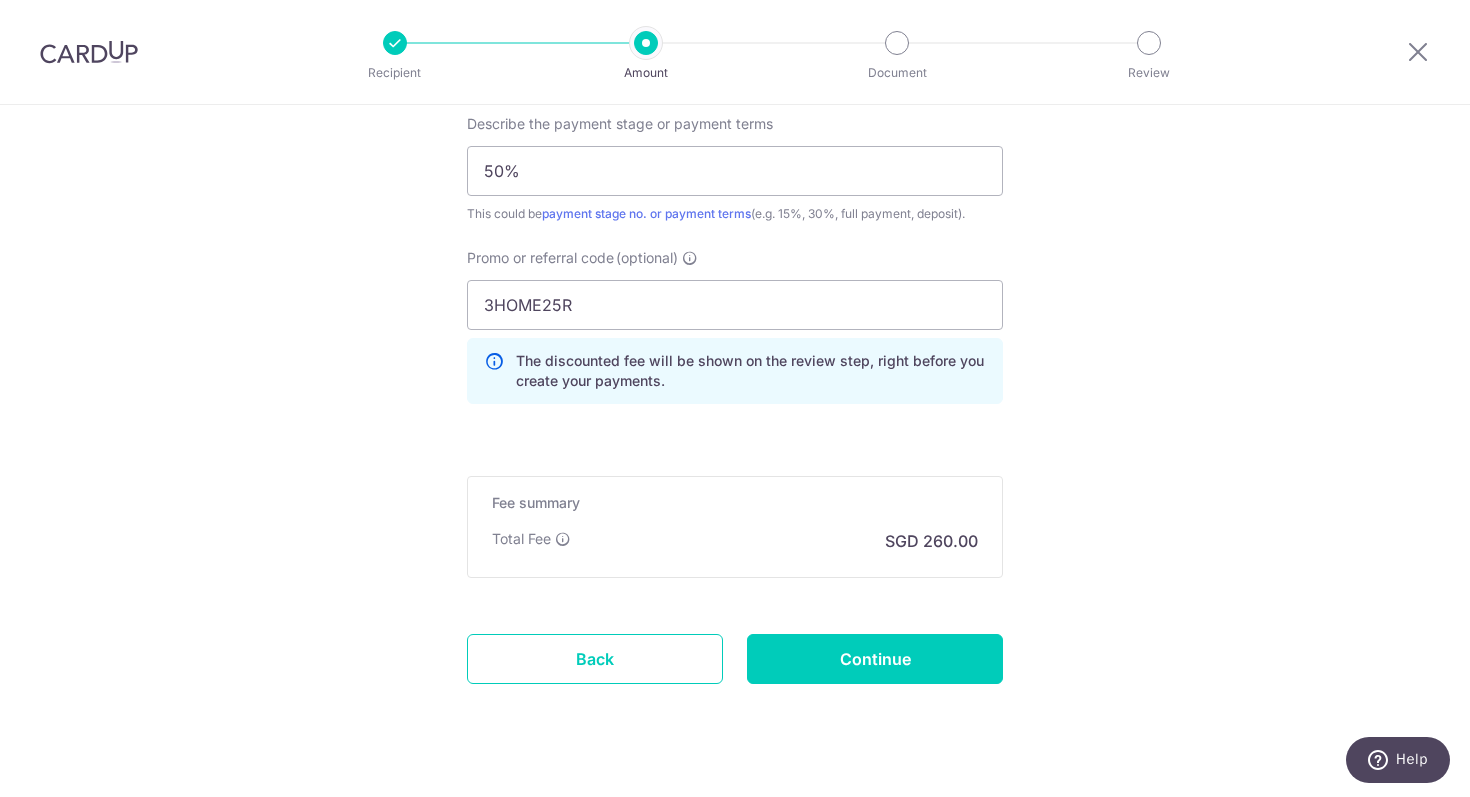 scroll, scrollTop: 1341, scrollLeft: 0, axis: vertical 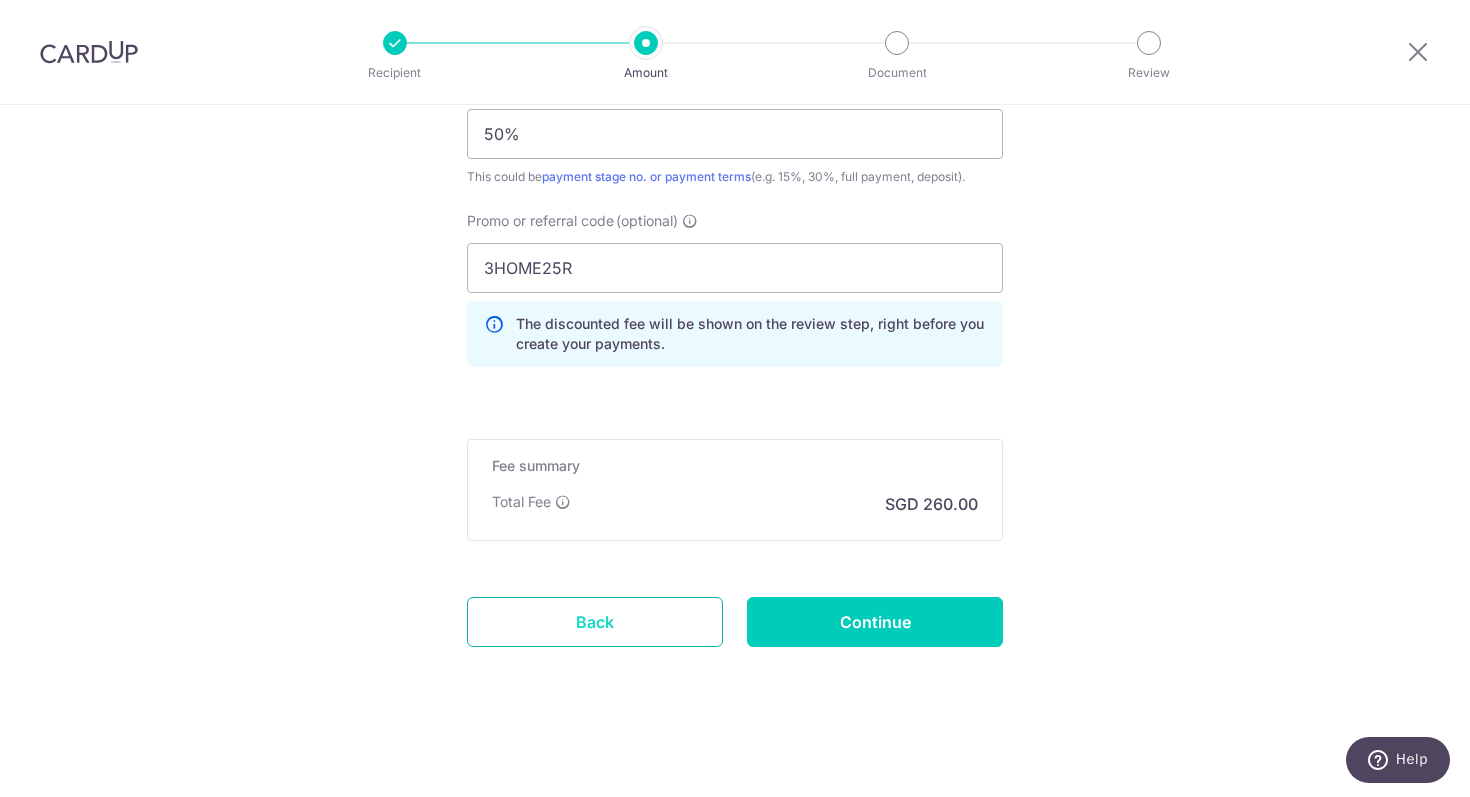 click on "Back" at bounding box center (595, 622) 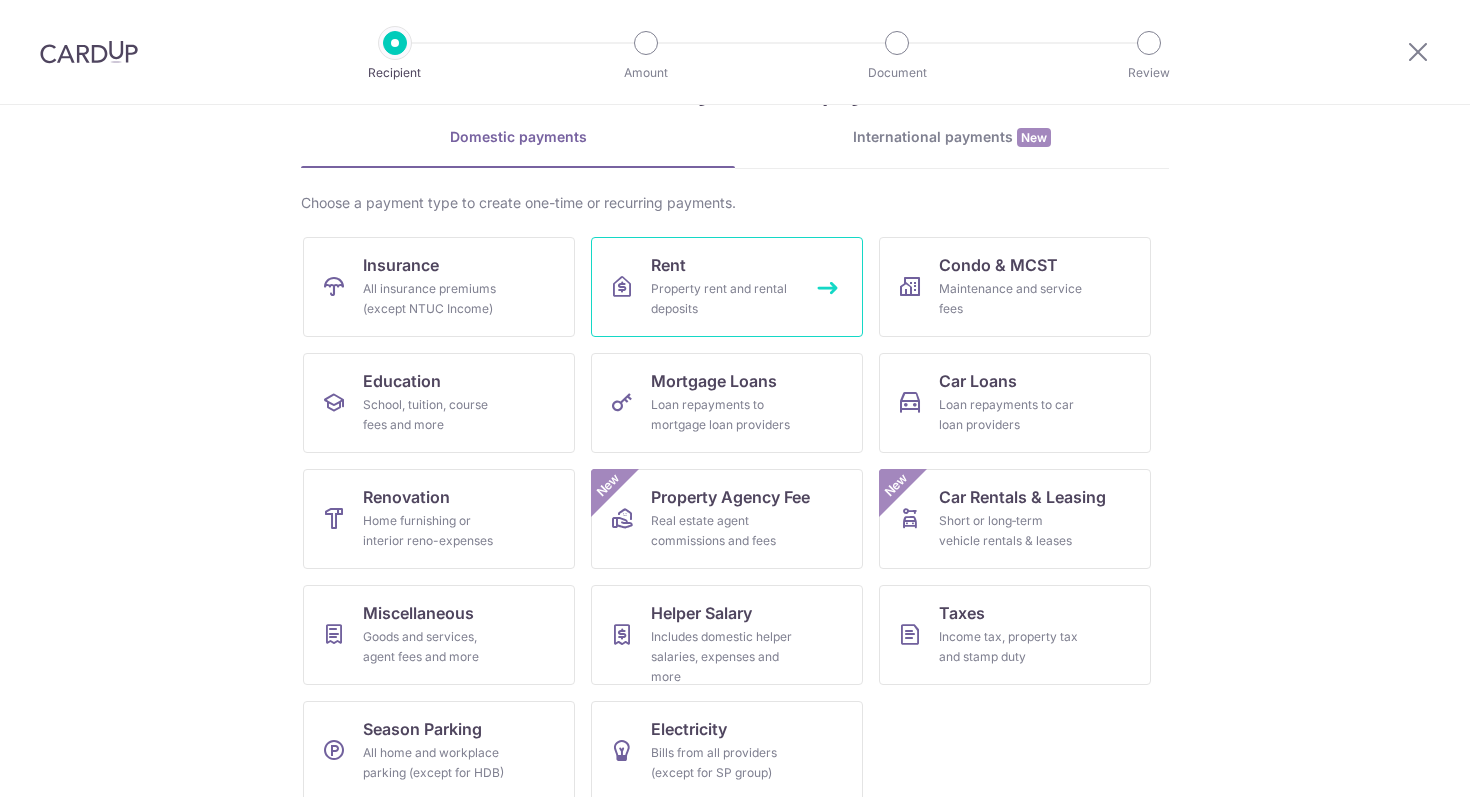 scroll, scrollTop: 94, scrollLeft: 0, axis: vertical 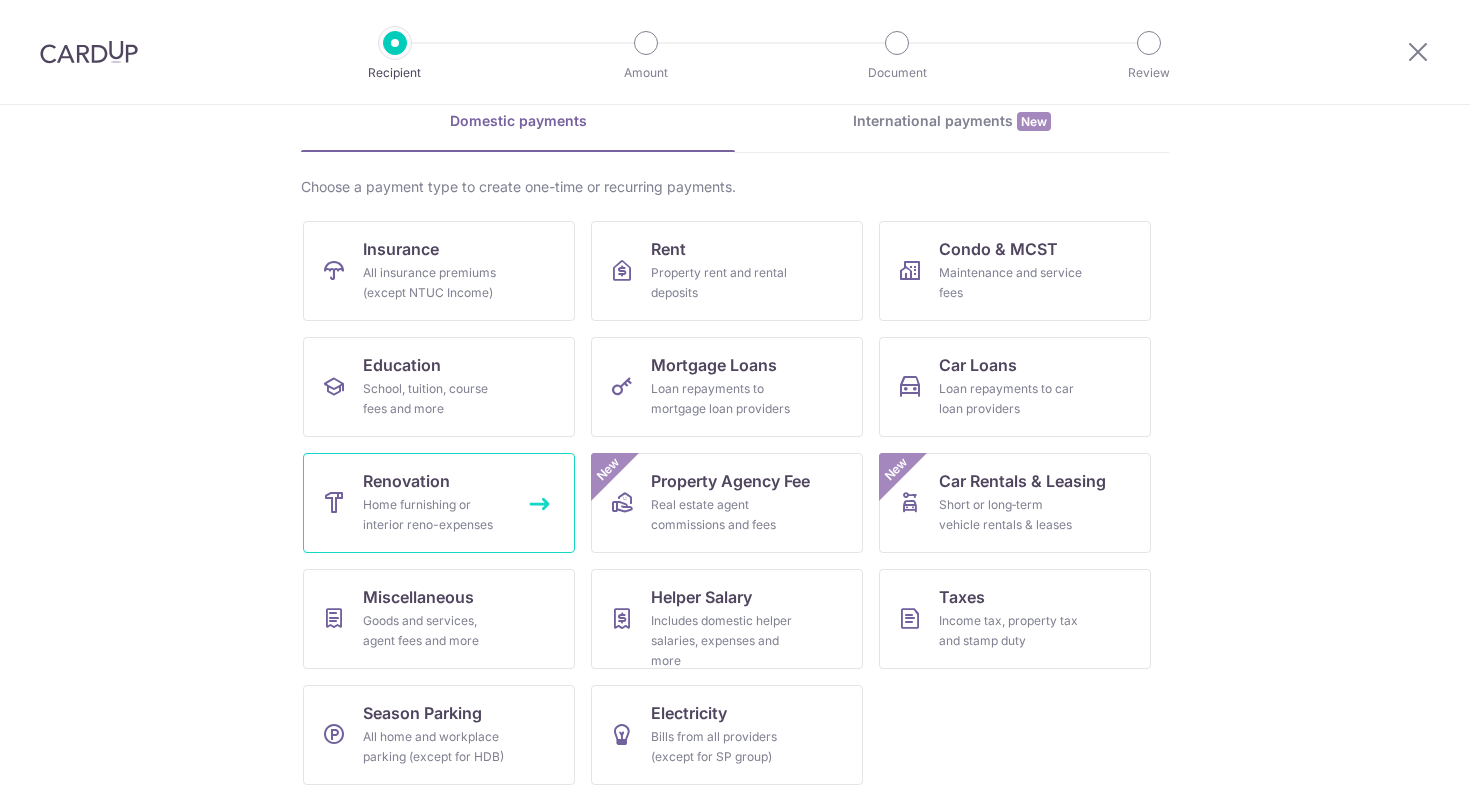 click on "Home furnishing or interior reno-expenses" at bounding box center [435, 515] 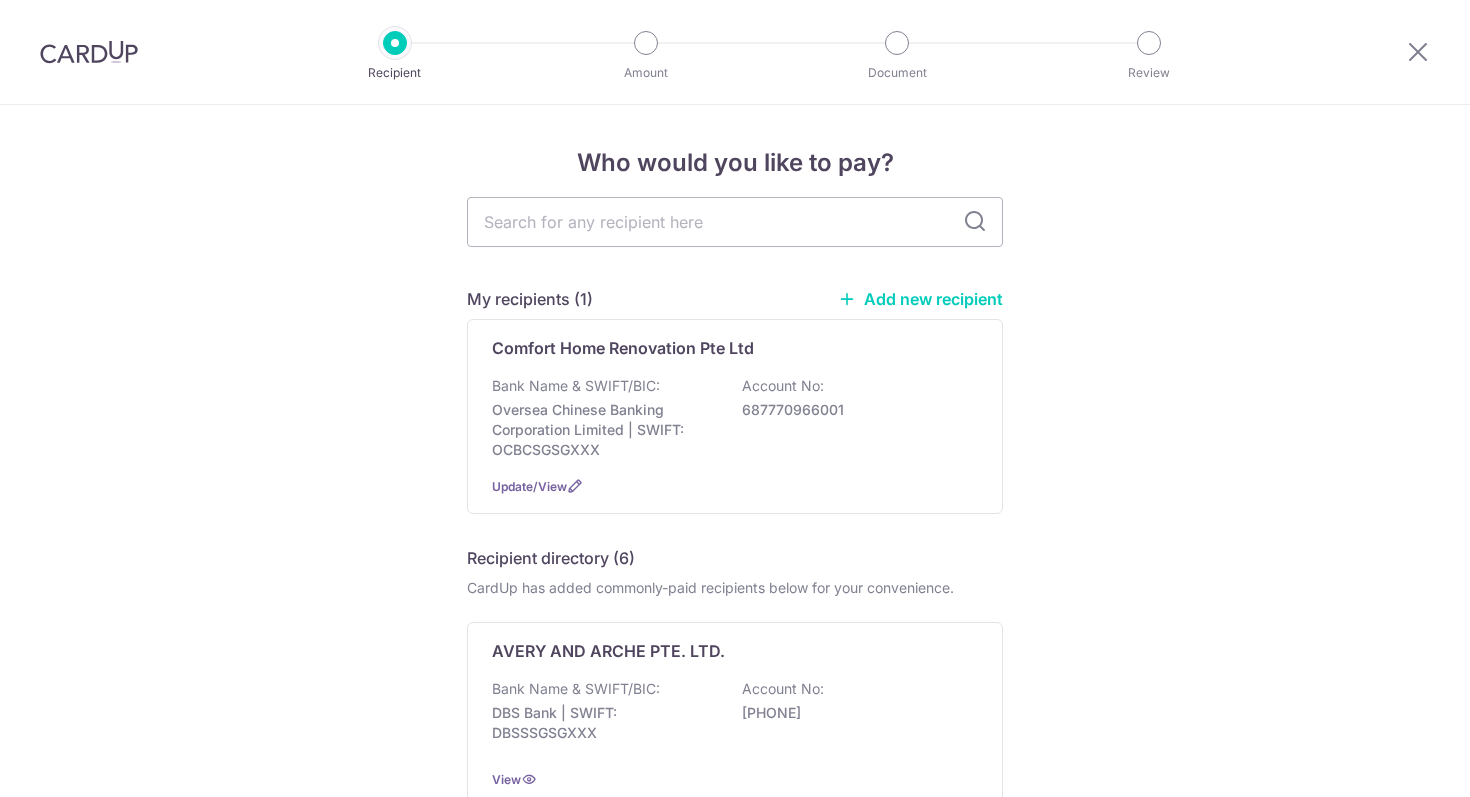 scroll, scrollTop: 0, scrollLeft: 0, axis: both 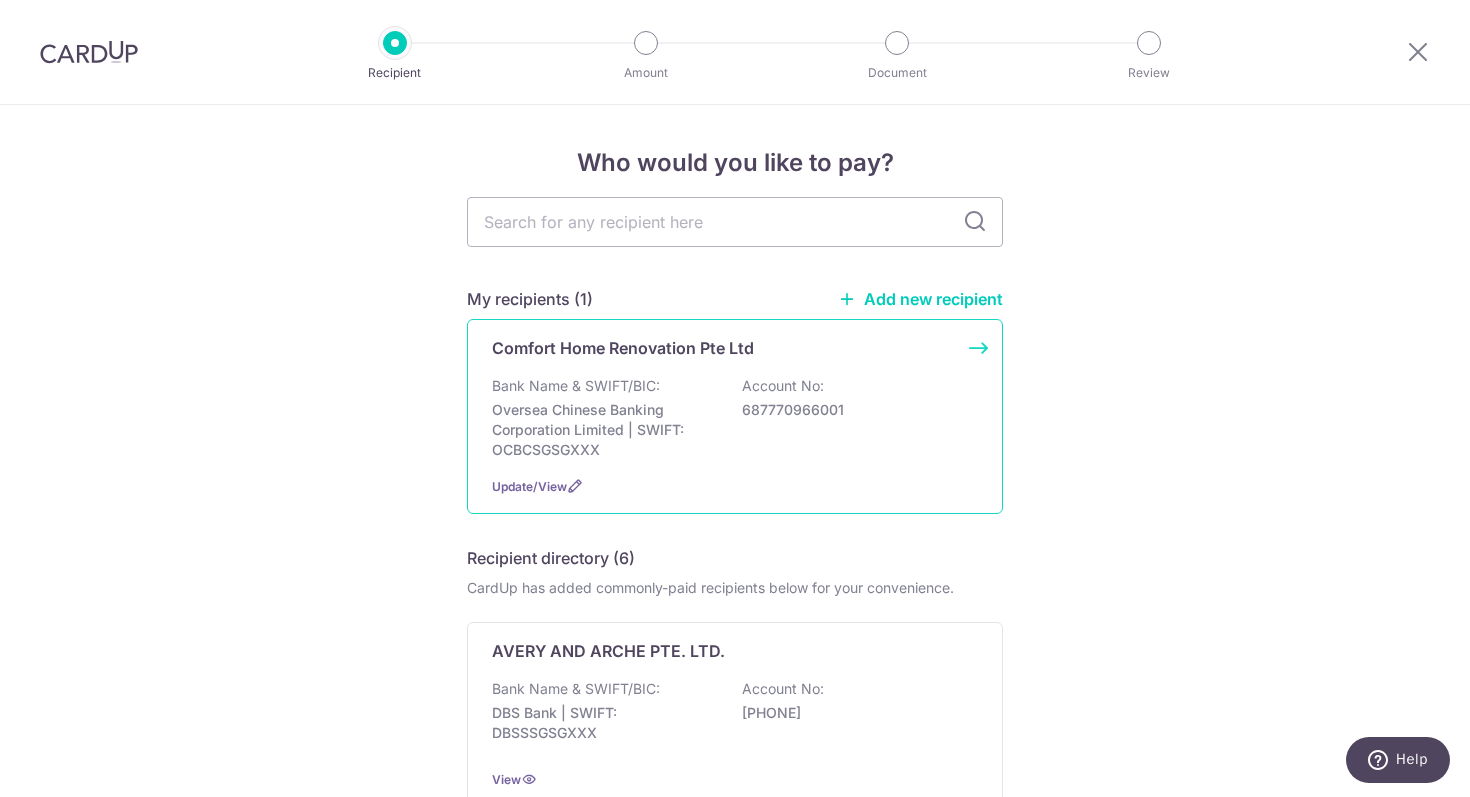 click on "Bank Name & SWIFT/BIC:
Oversea Chinese Banking Corporation Limited | SWIFT: OCBCSGSGXXX
Account No:
687770966001" at bounding box center (735, 418) 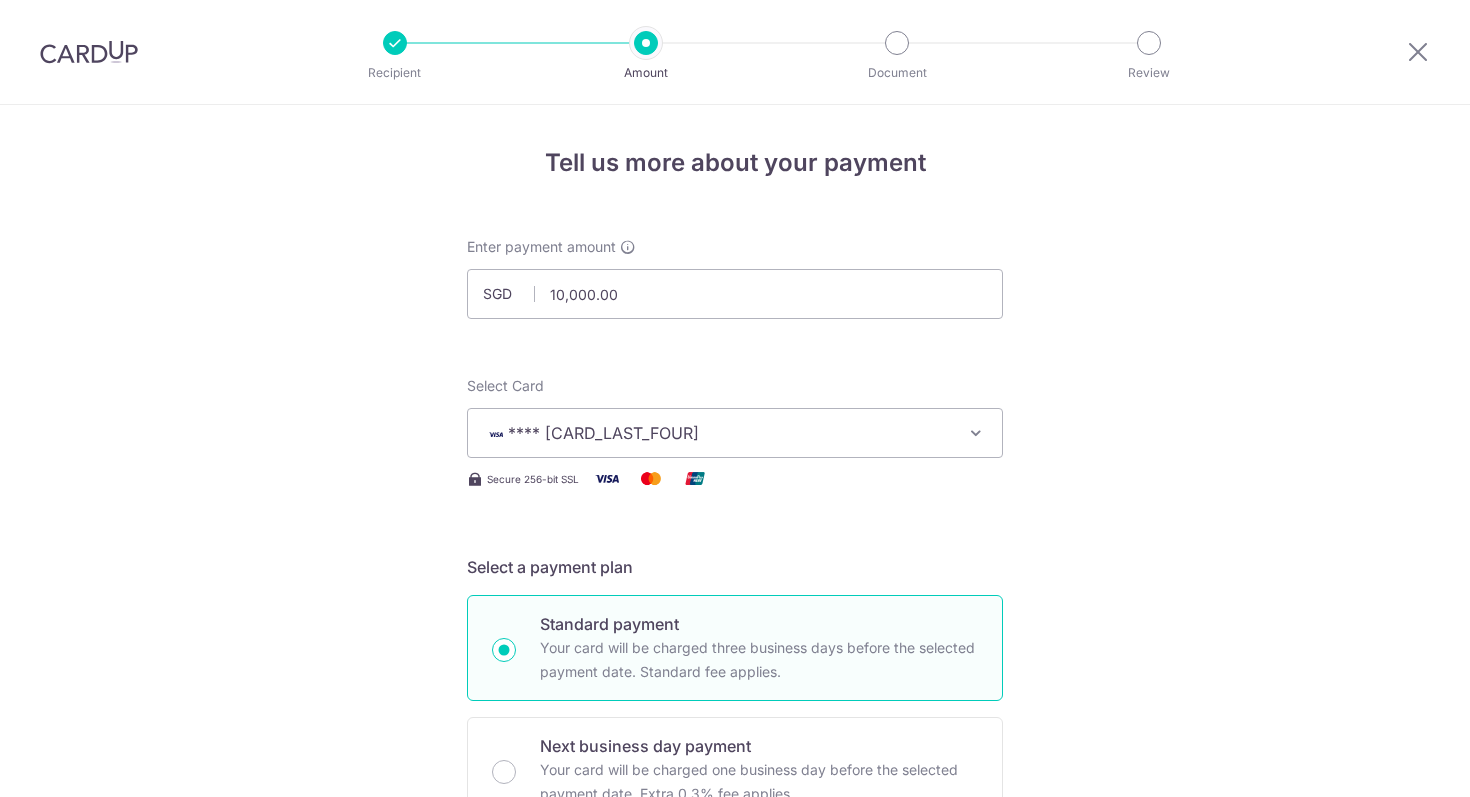 scroll, scrollTop: 0, scrollLeft: 0, axis: both 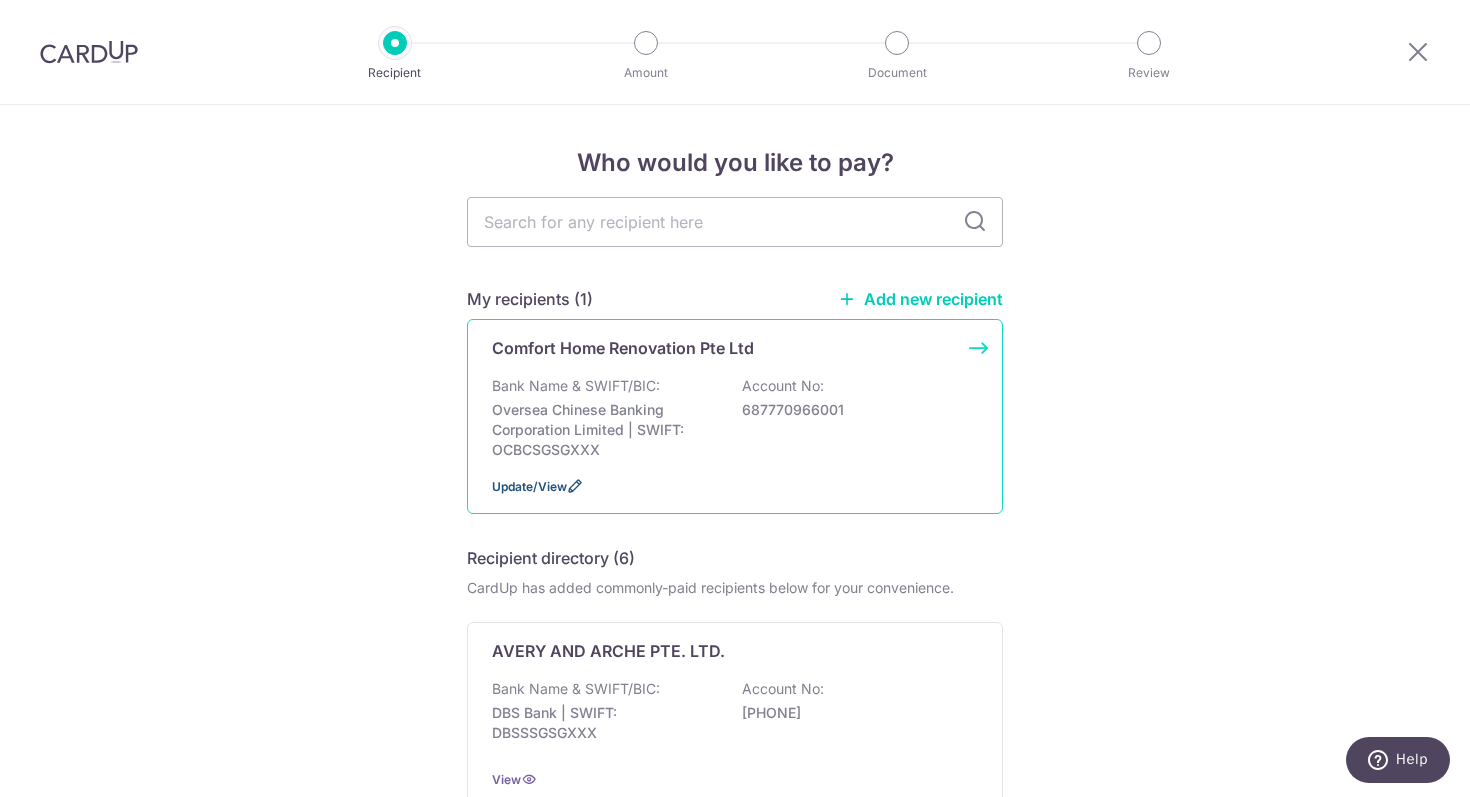click on "Update/View" at bounding box center [529, 486] 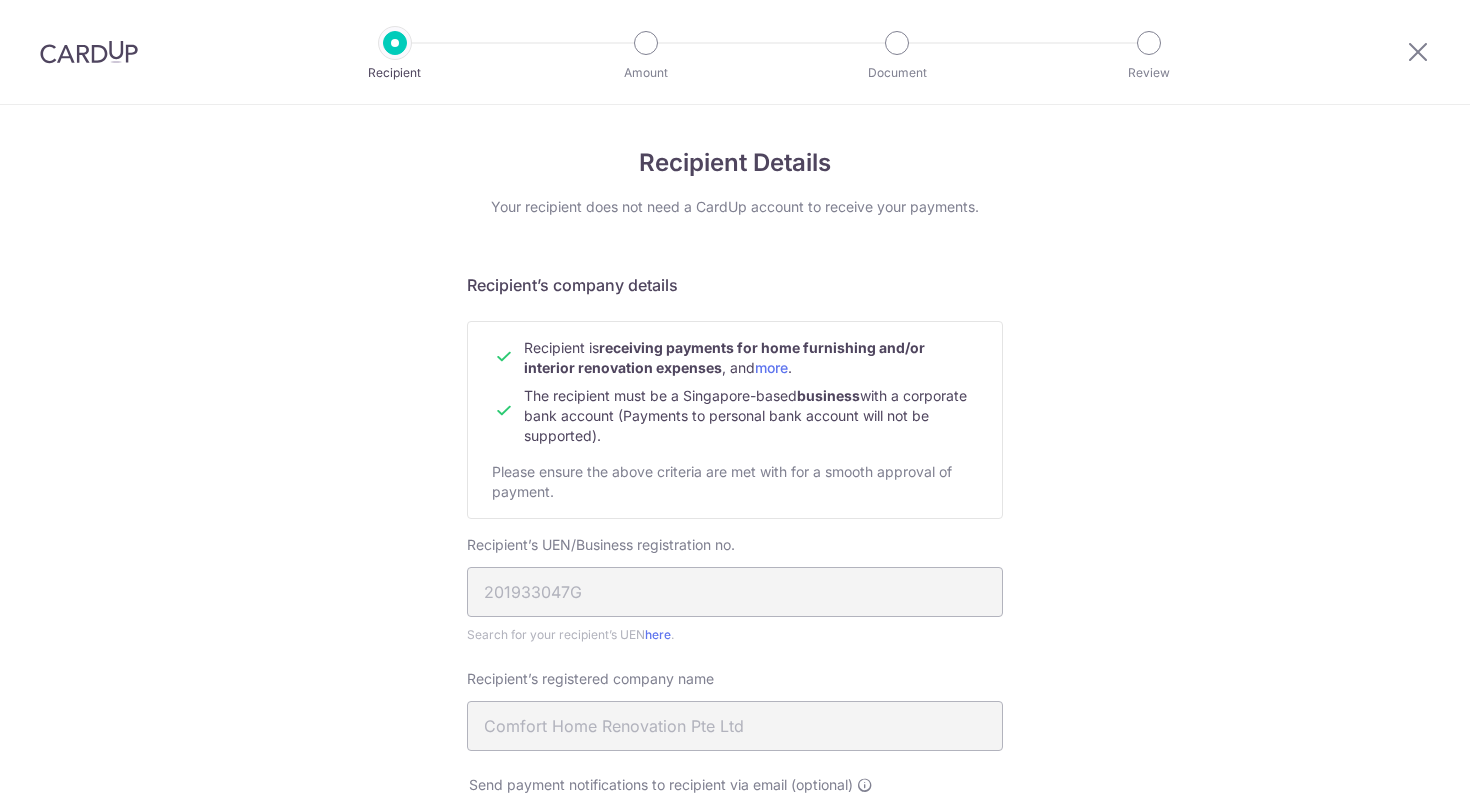 scroll, scrollTop: 0, scrollLeft: 0, axis: both 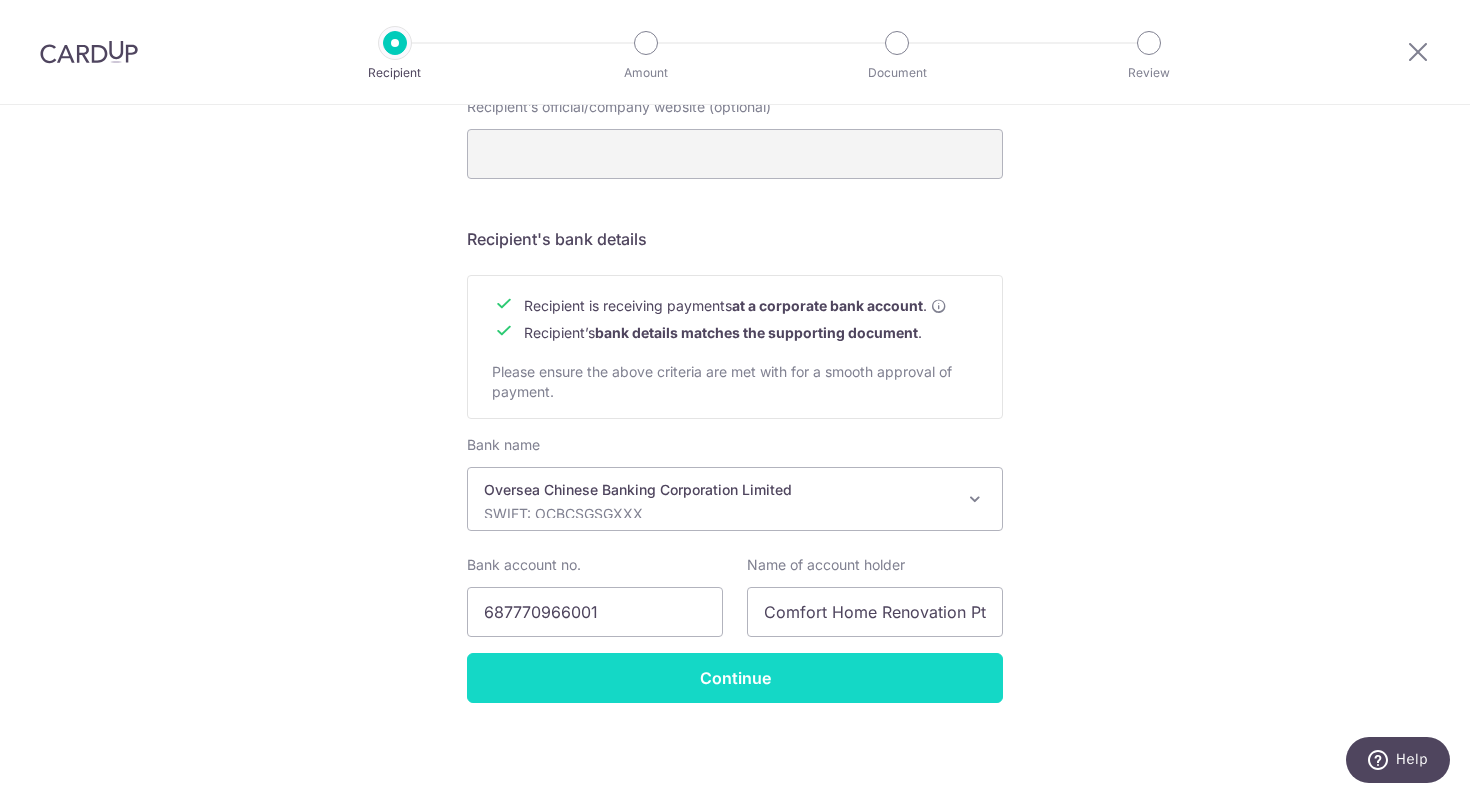 click on "Continue" at bounding box center (735, 678) 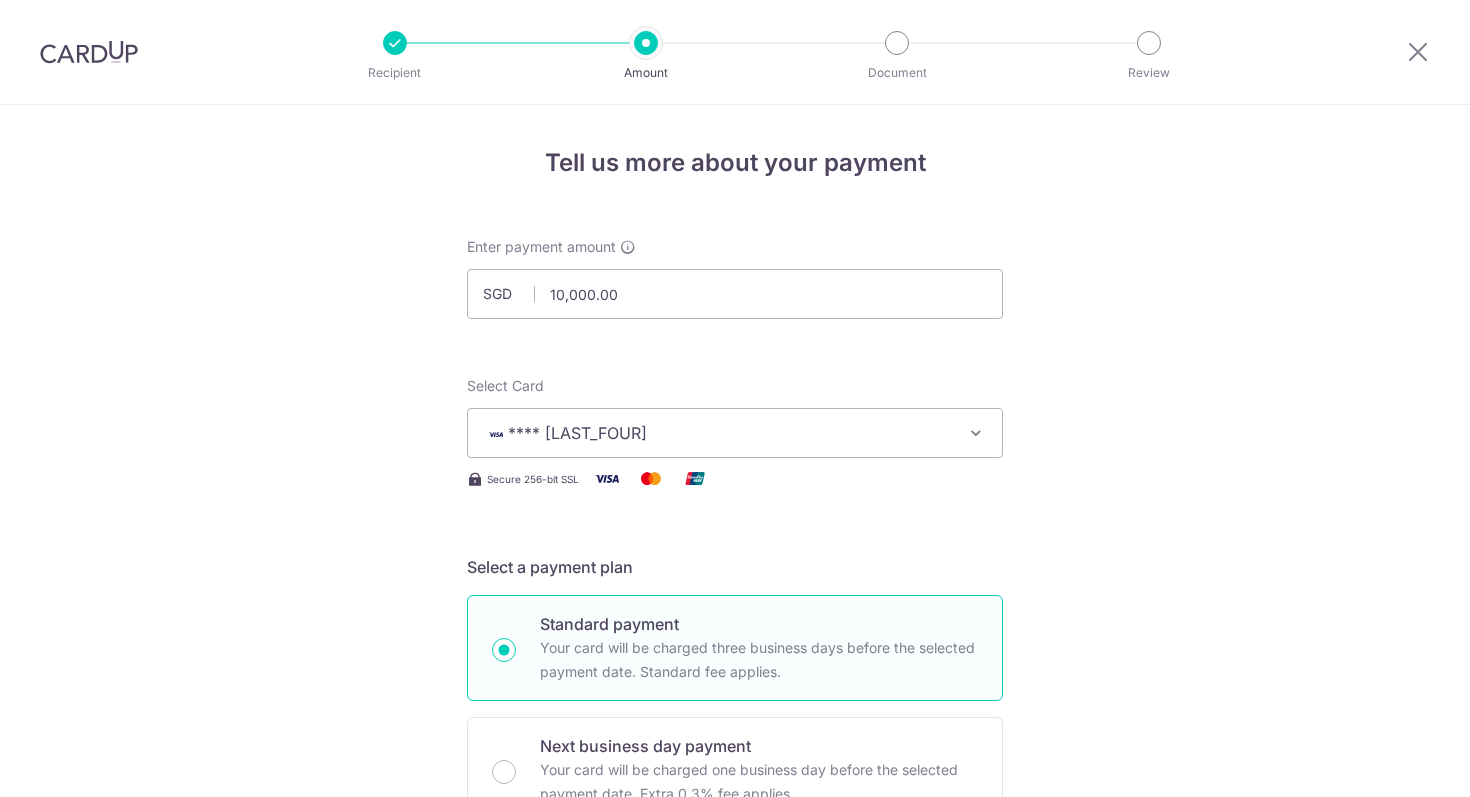 scroll, scrollTop: 0, scrollLeft: 0, axis: both 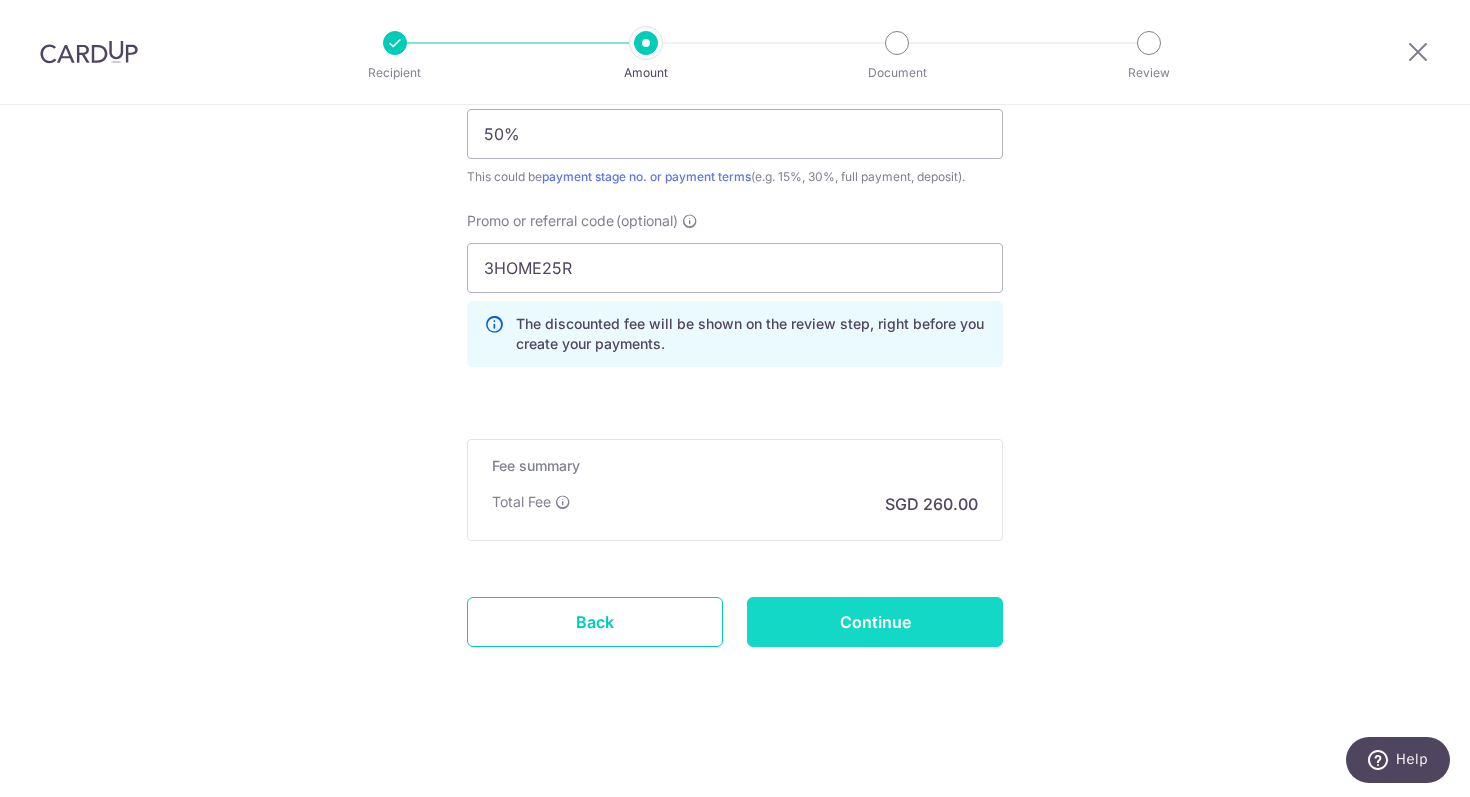 click on "Continue" at bounding box center (875, 622) 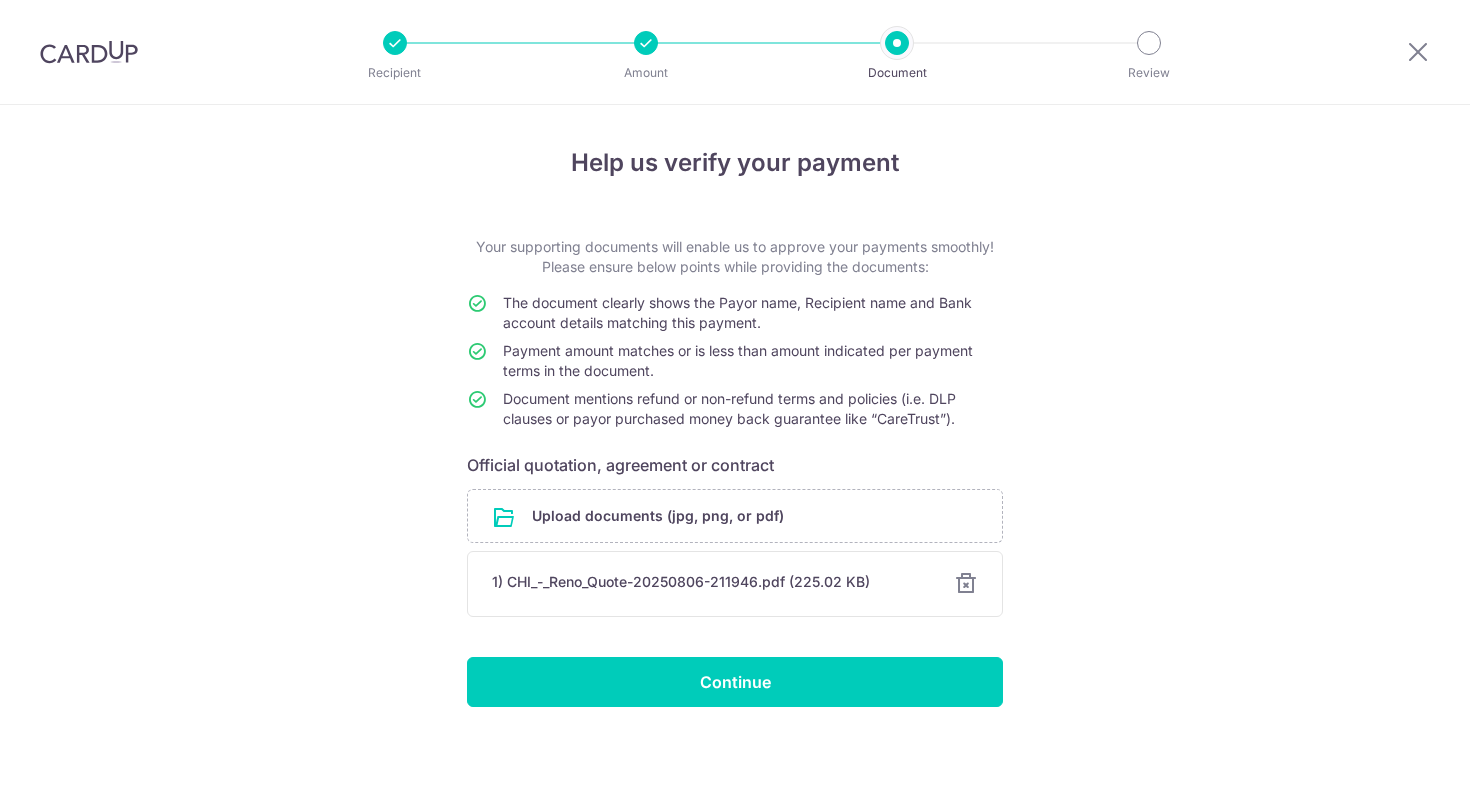 scroll, scrollTop: 0, scrollLeft: 0, axis: both 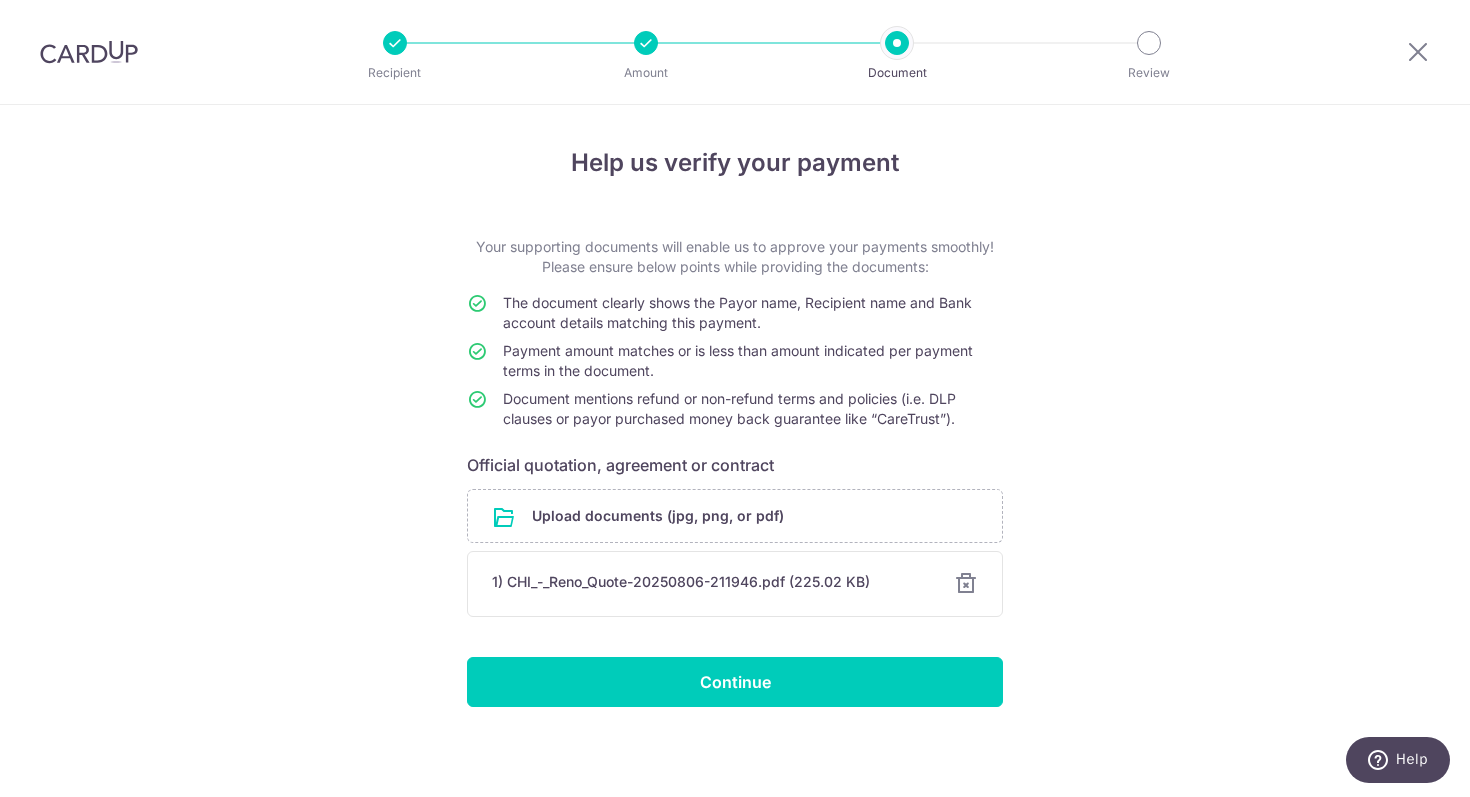 click at bounding box center [966, 584] 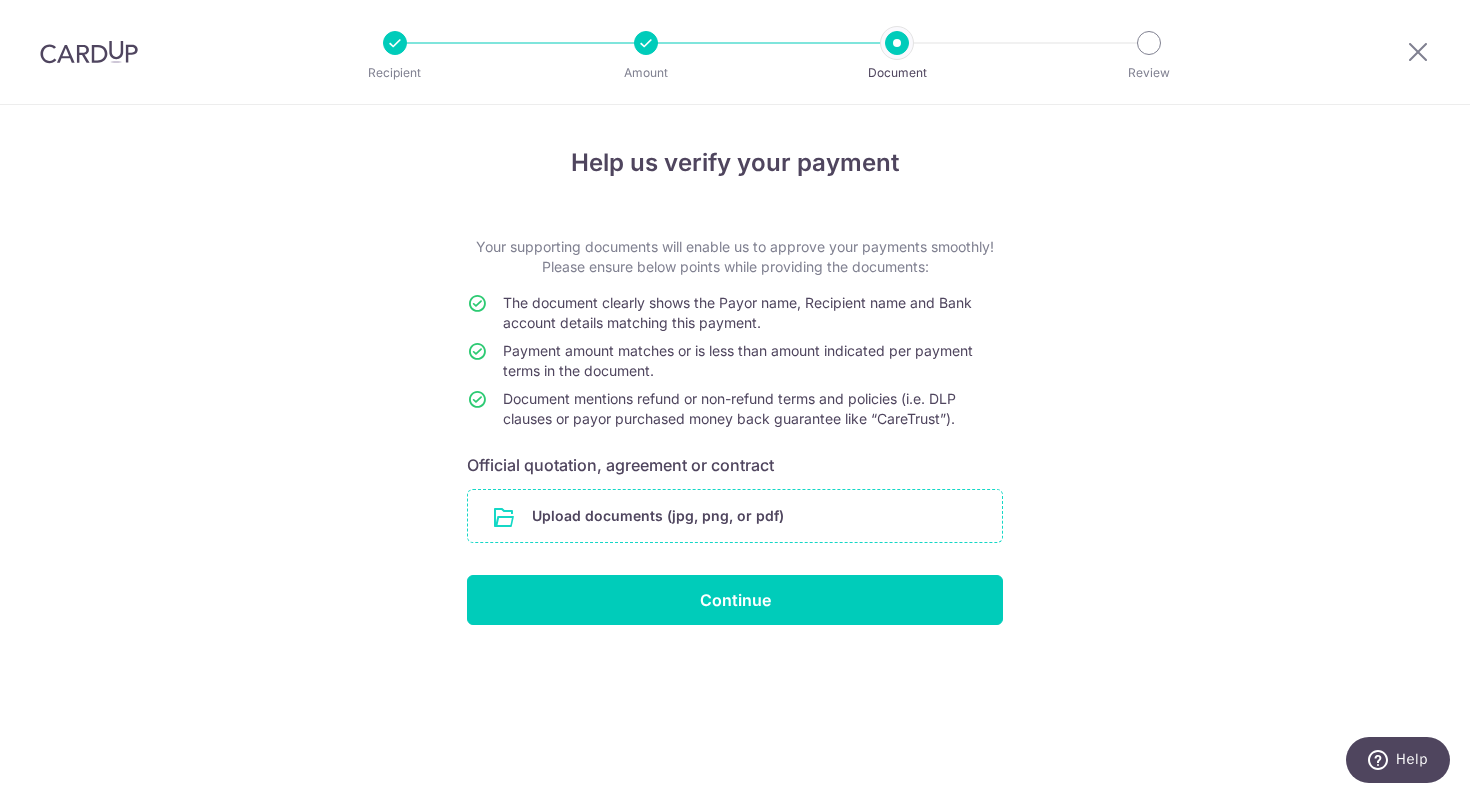 click at bounding box center (735, 516) 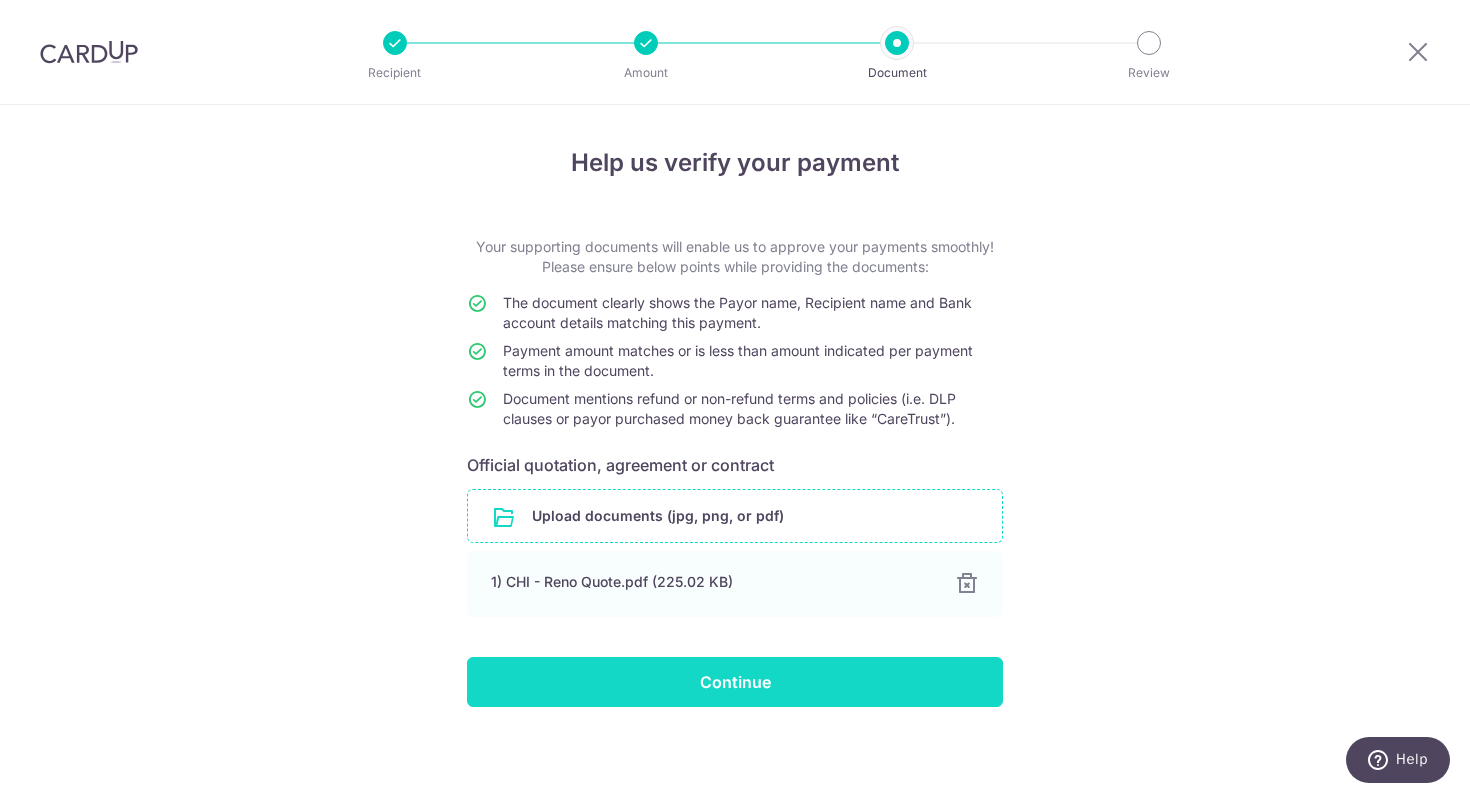 click on "Continue" at bounding box center [735, 682] 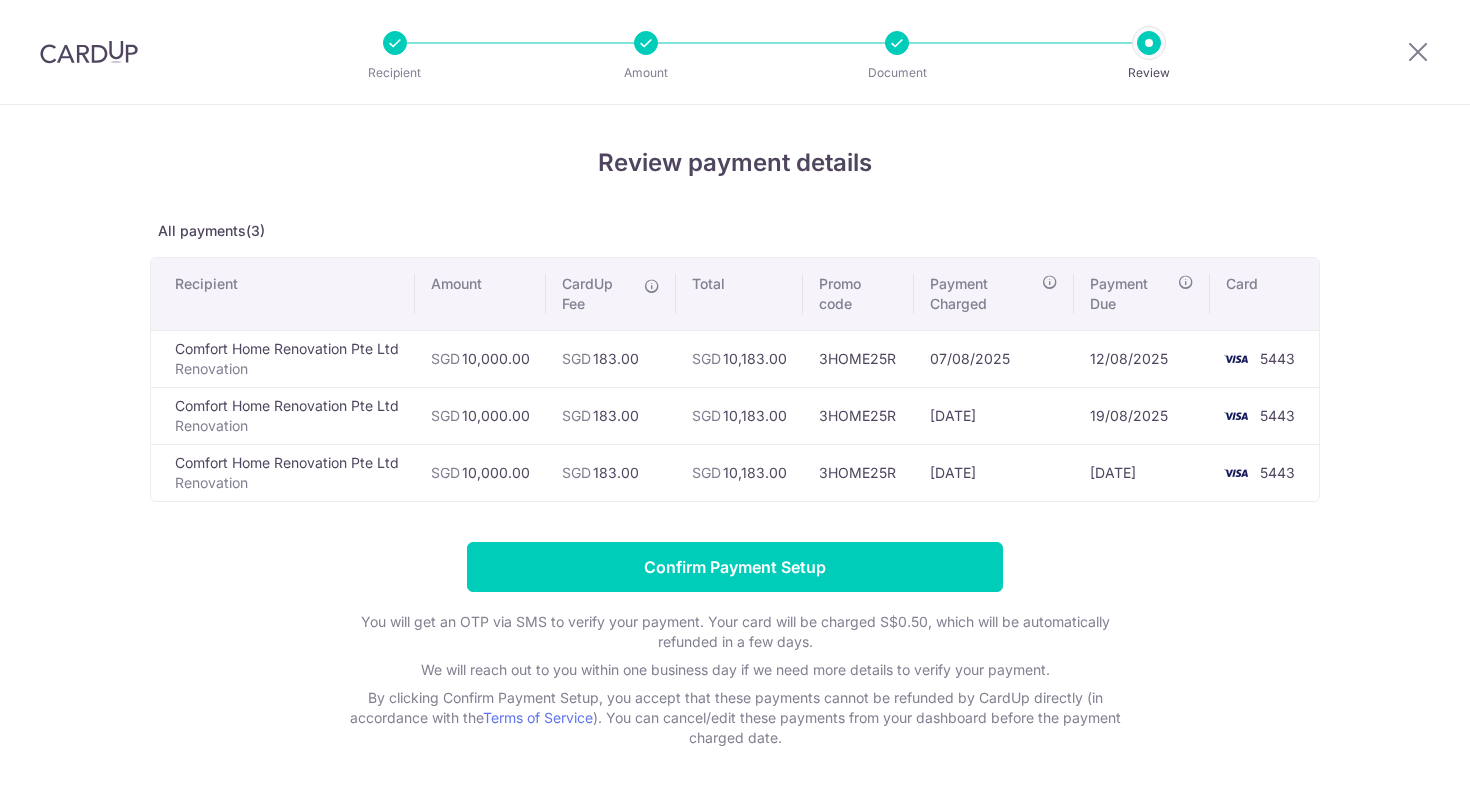 scroll, scrollTop: 0, scrollLeft: 0, axis: both 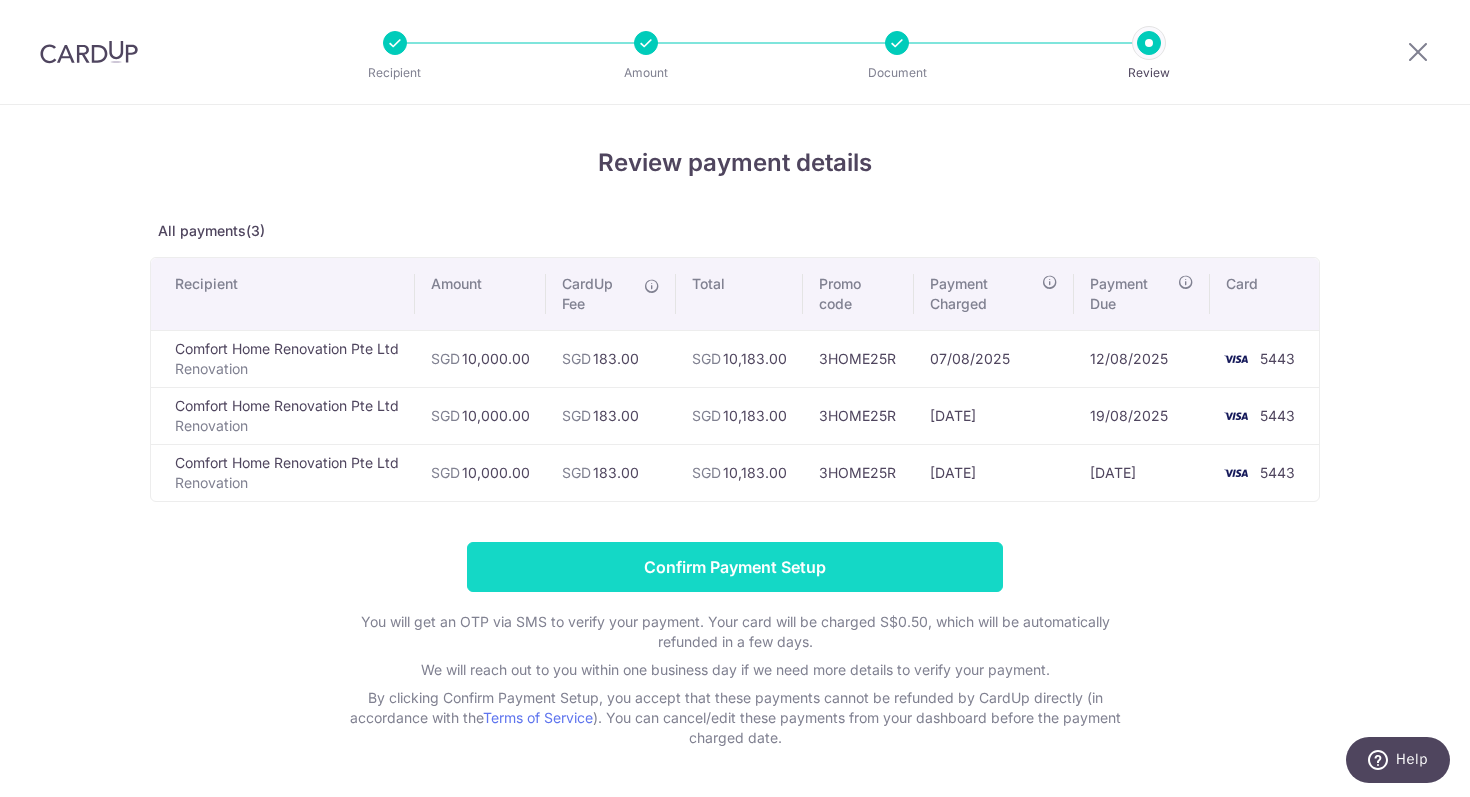 click on "Confirm Payment Setup" at bounding box center [735, 567] 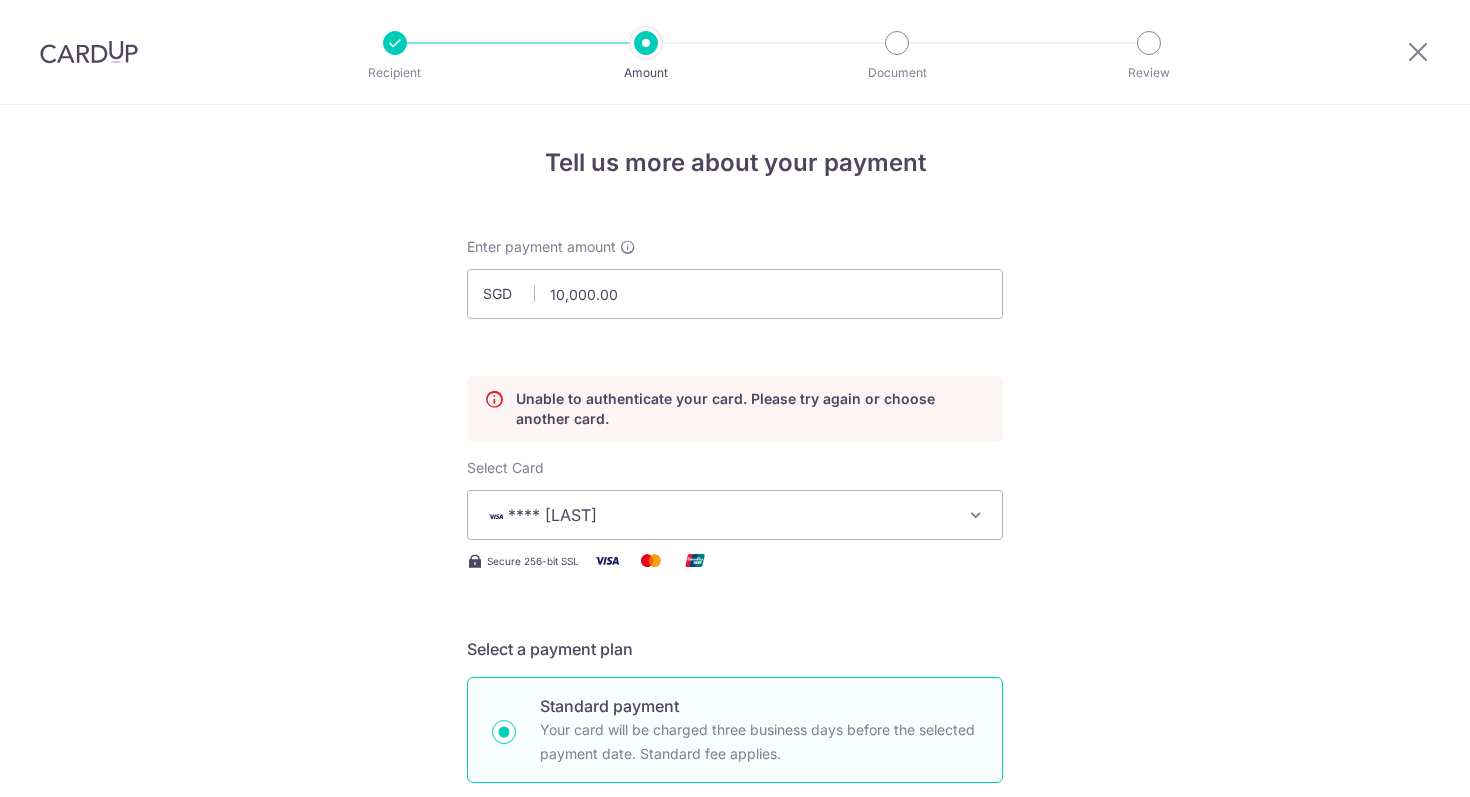 scroll, scrollTop: 0, scrollLeft: 0, axis: both 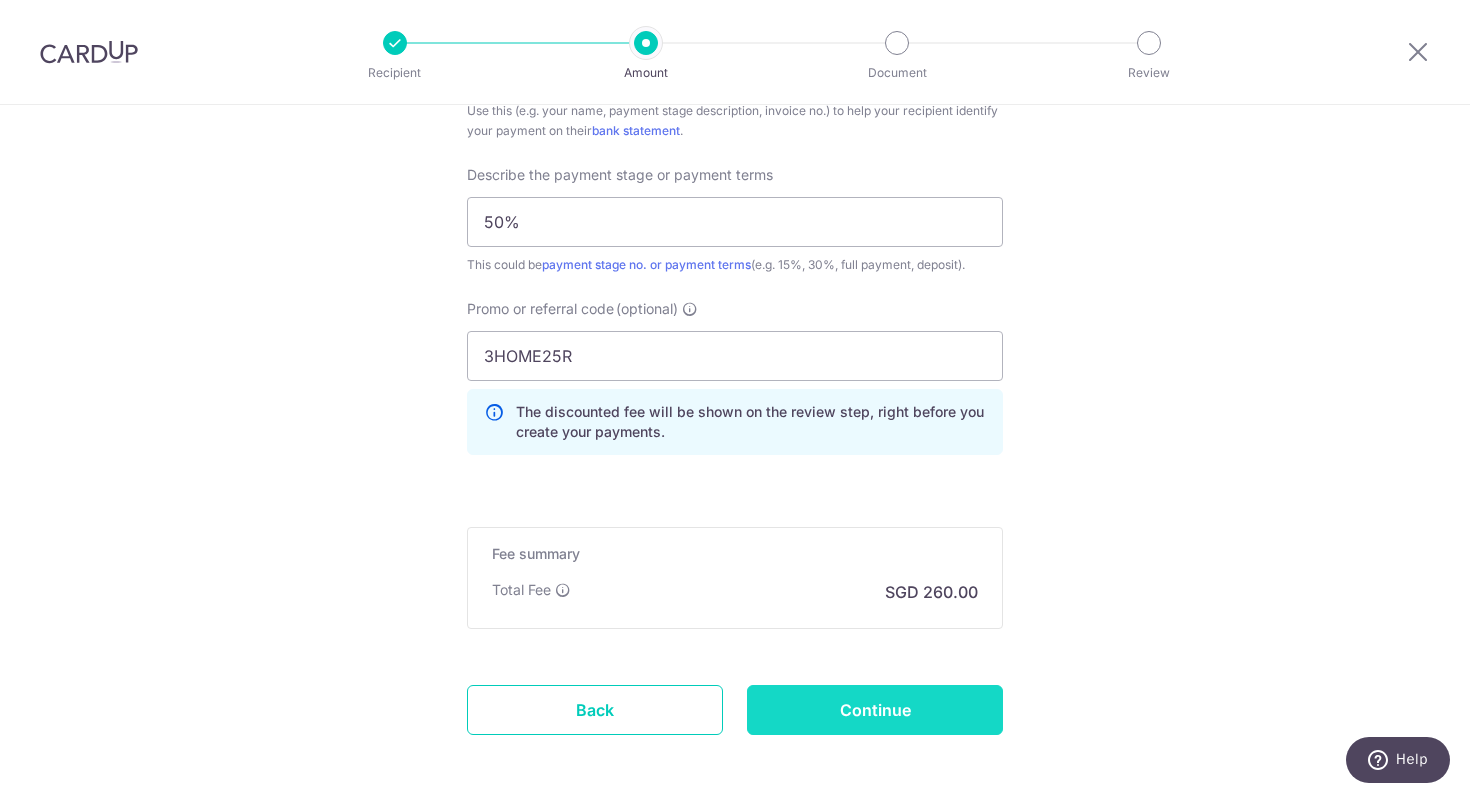 click on "Continue" at bounding box center [875, 710] 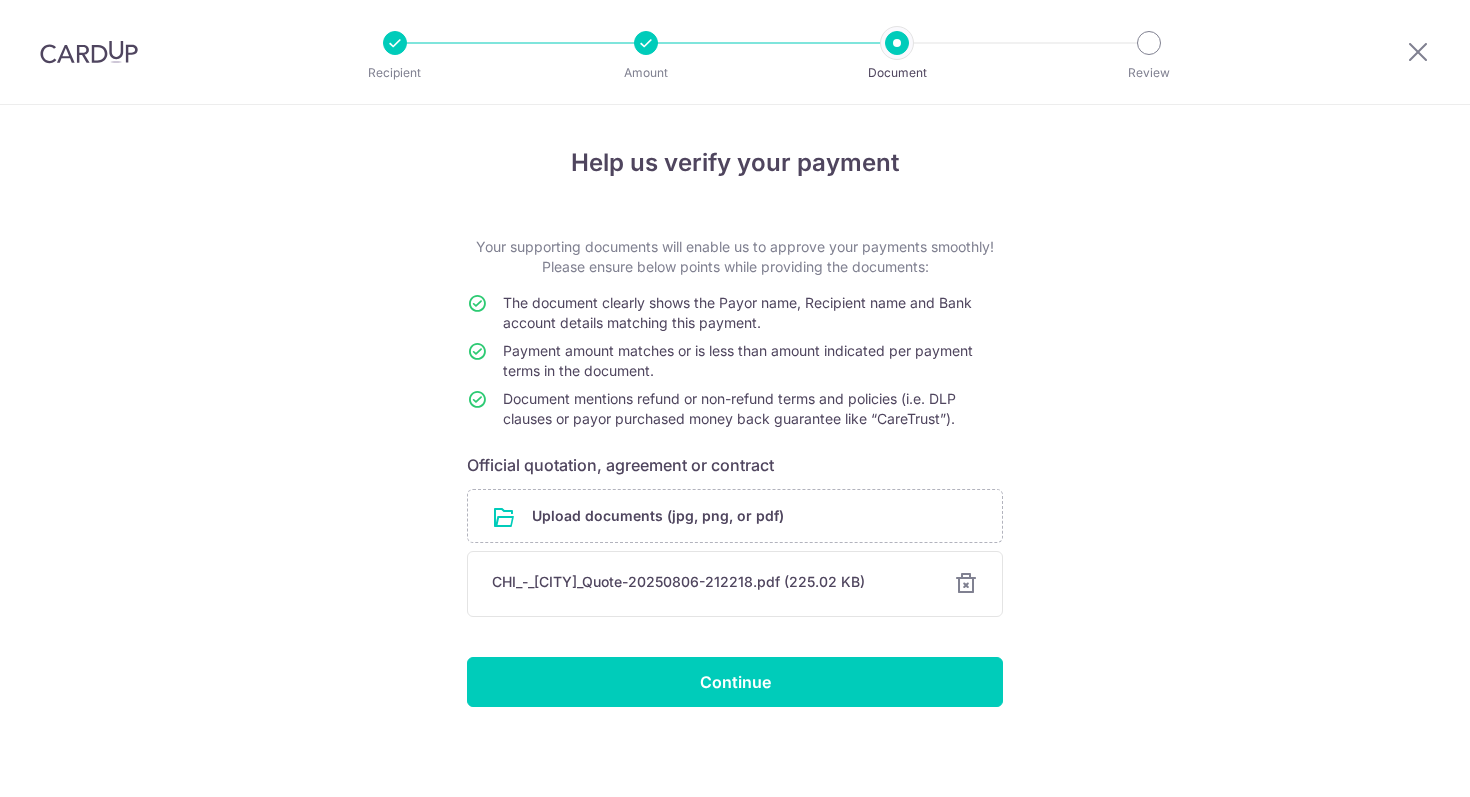 scroll, scrollTop: 0, scrollLeft: 0, axis: both 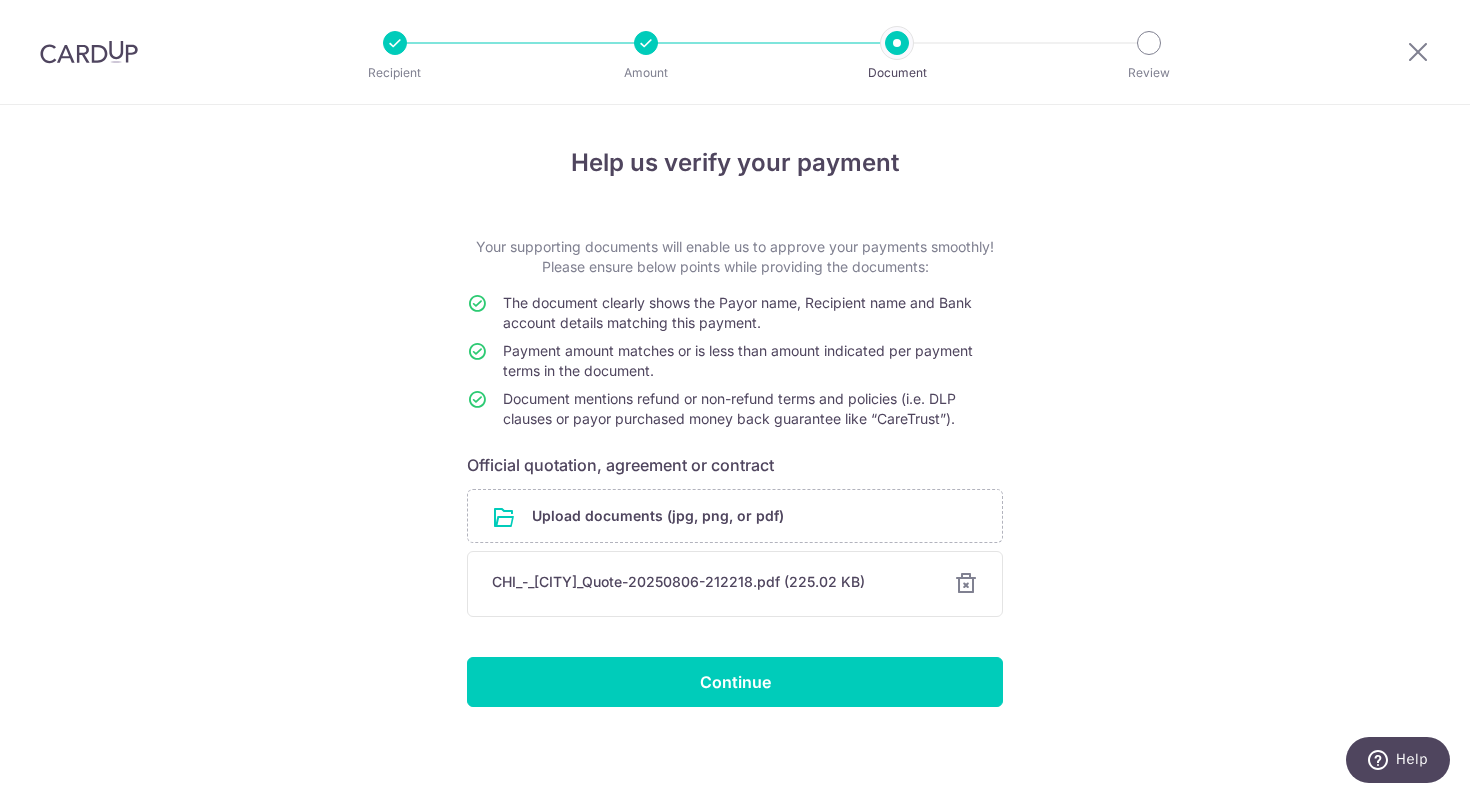 click at bounding box center (966, 584) 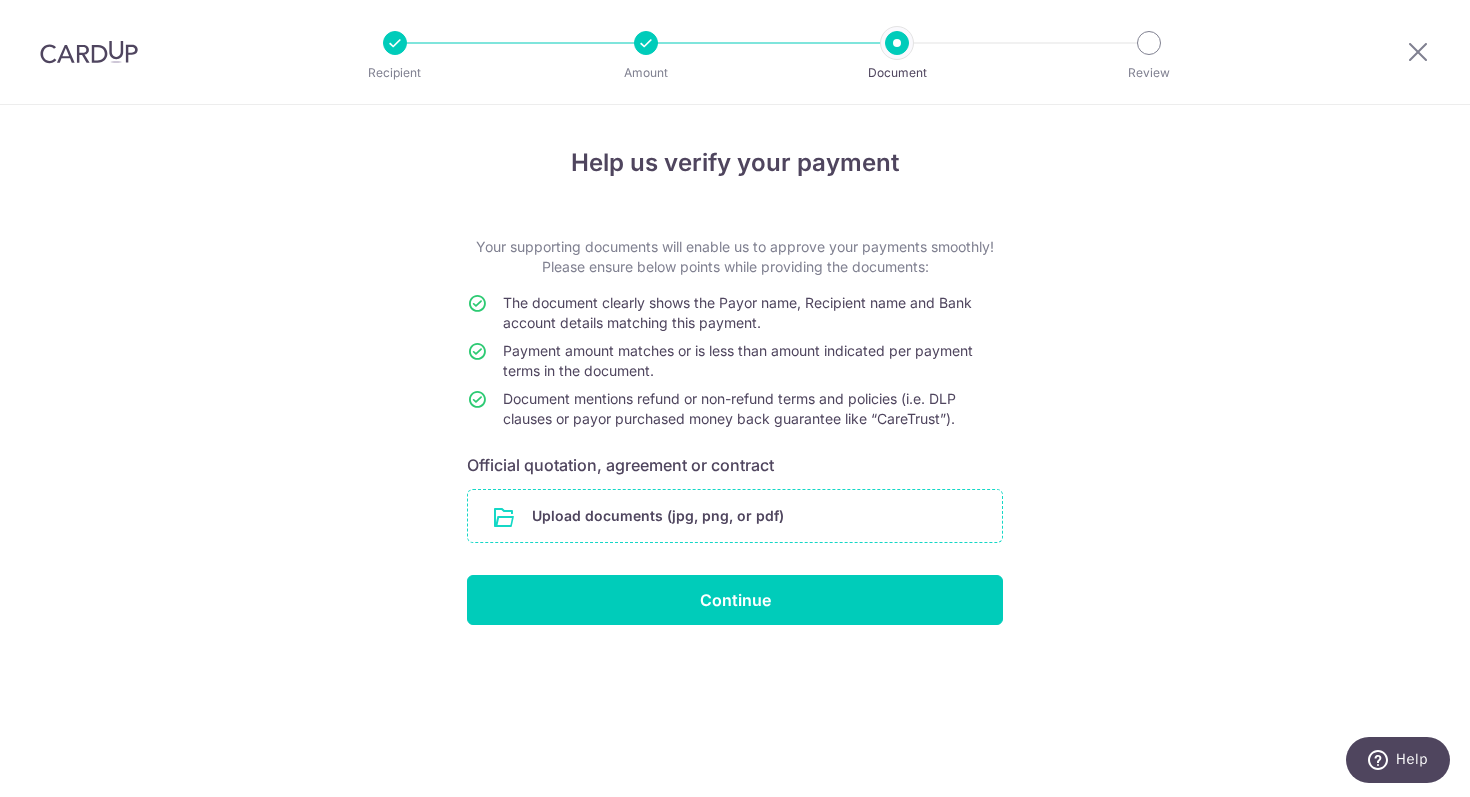click at bounding box center (735, 516) 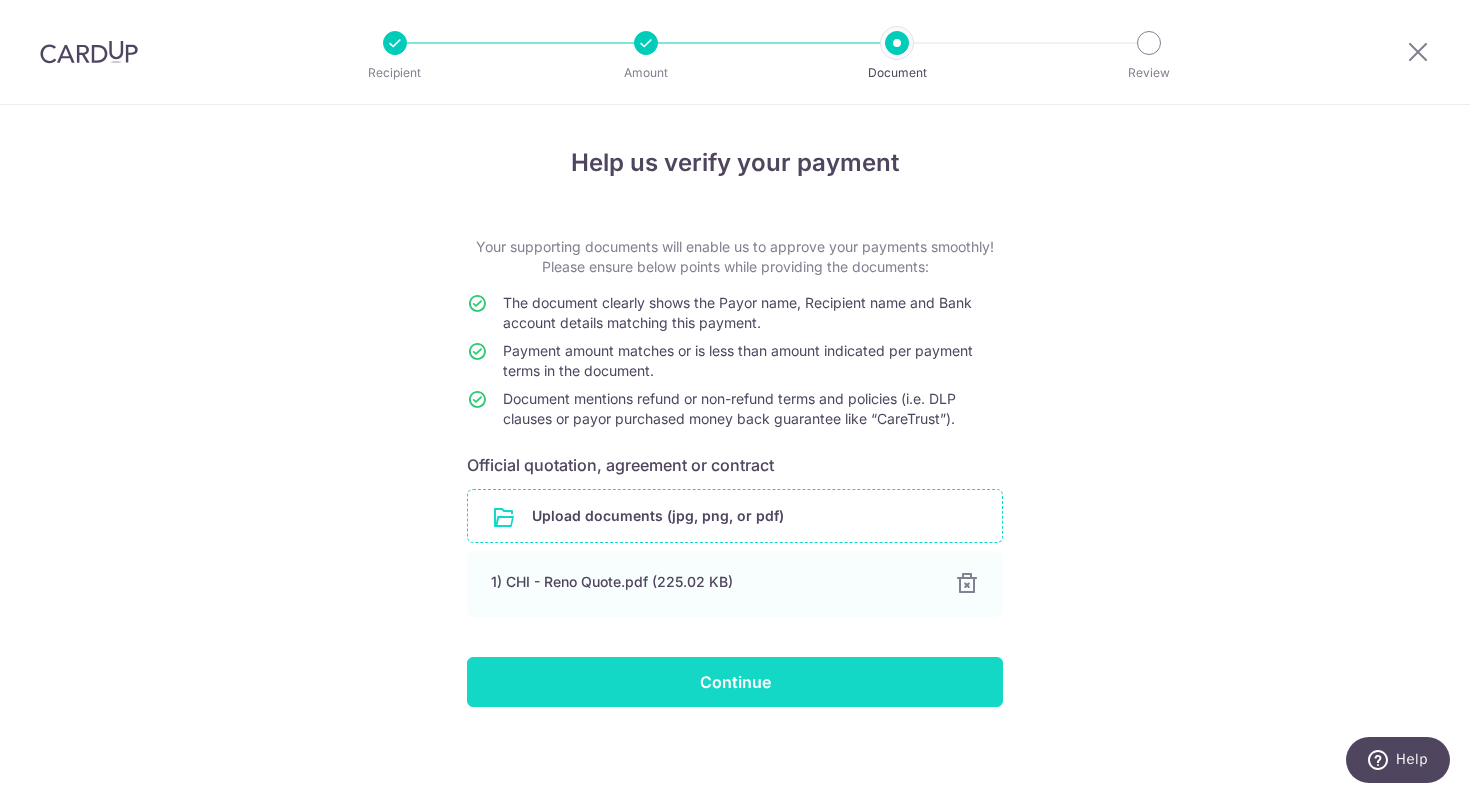 click on "Continue" at bounding box center [735, 682] 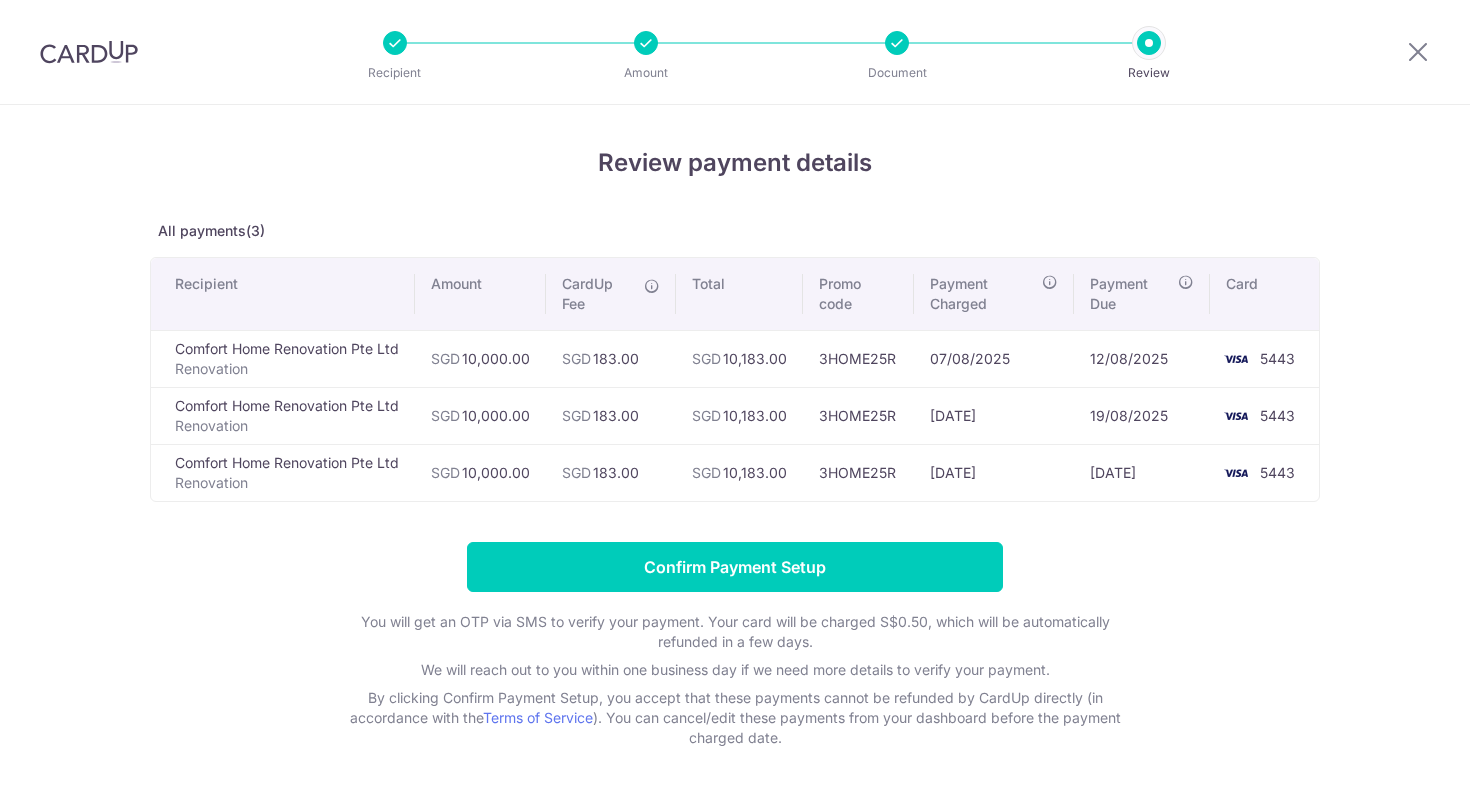 scroll, scrollTop: 0, scrollLeft: 0, axis: both 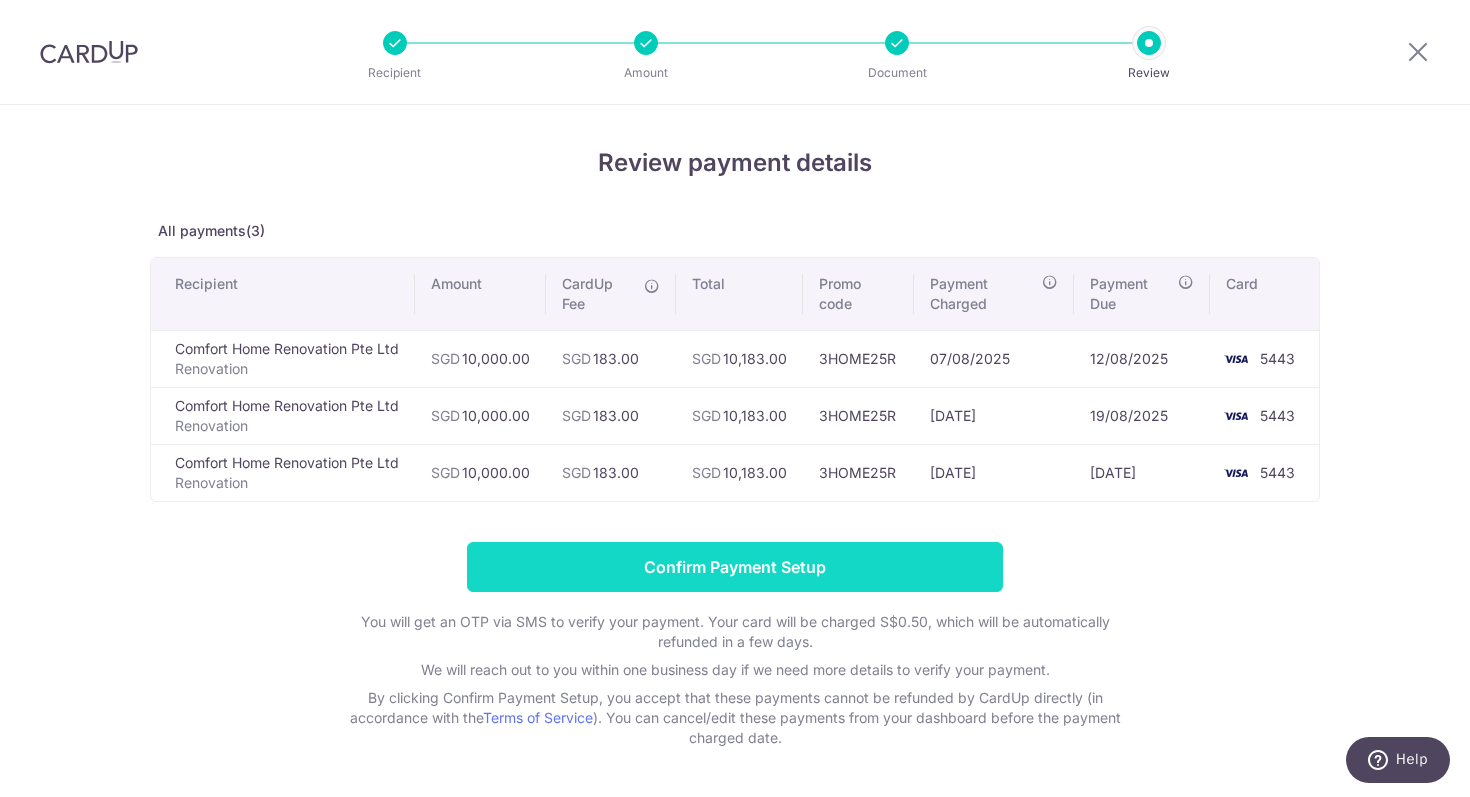 click on "Confirm Payment Setup" at bounding box center [735, 567] 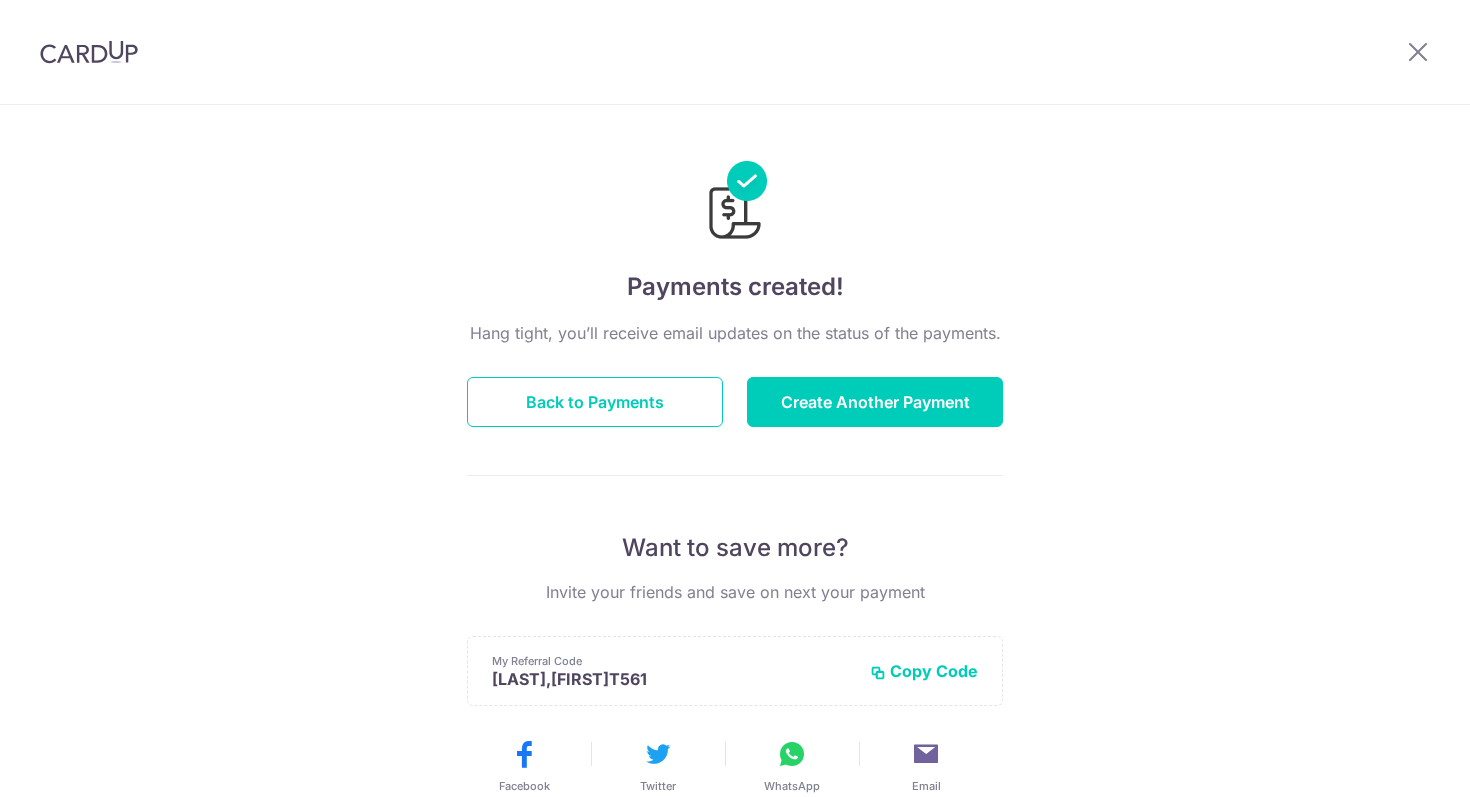 scroll, scrollTop: 0, scrollLeft: 0, axis: both 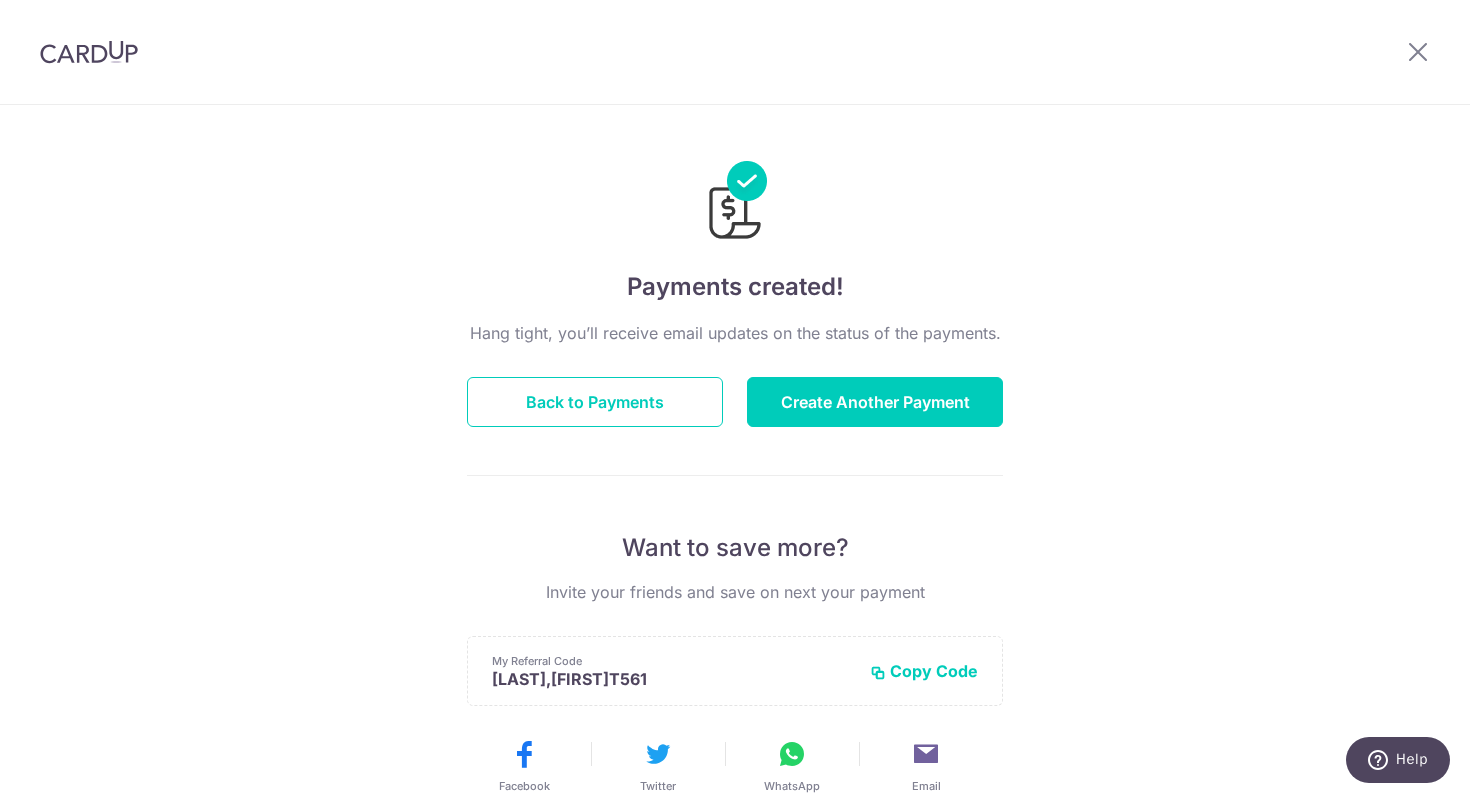 click on "Copy Code" at bounding box center (924, 671) 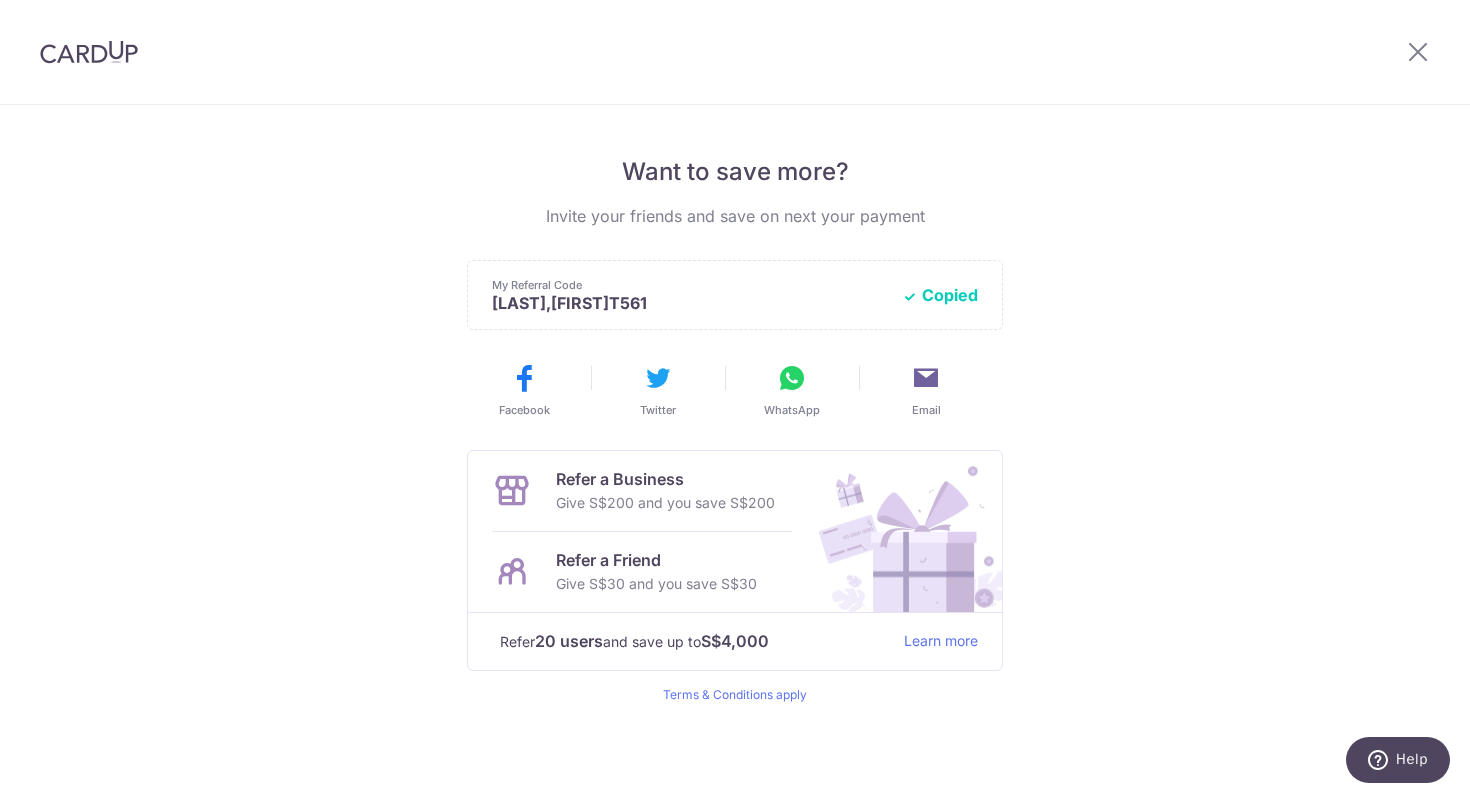 scroll, scrollTop: 0, scrollLeft: 0, axis: both 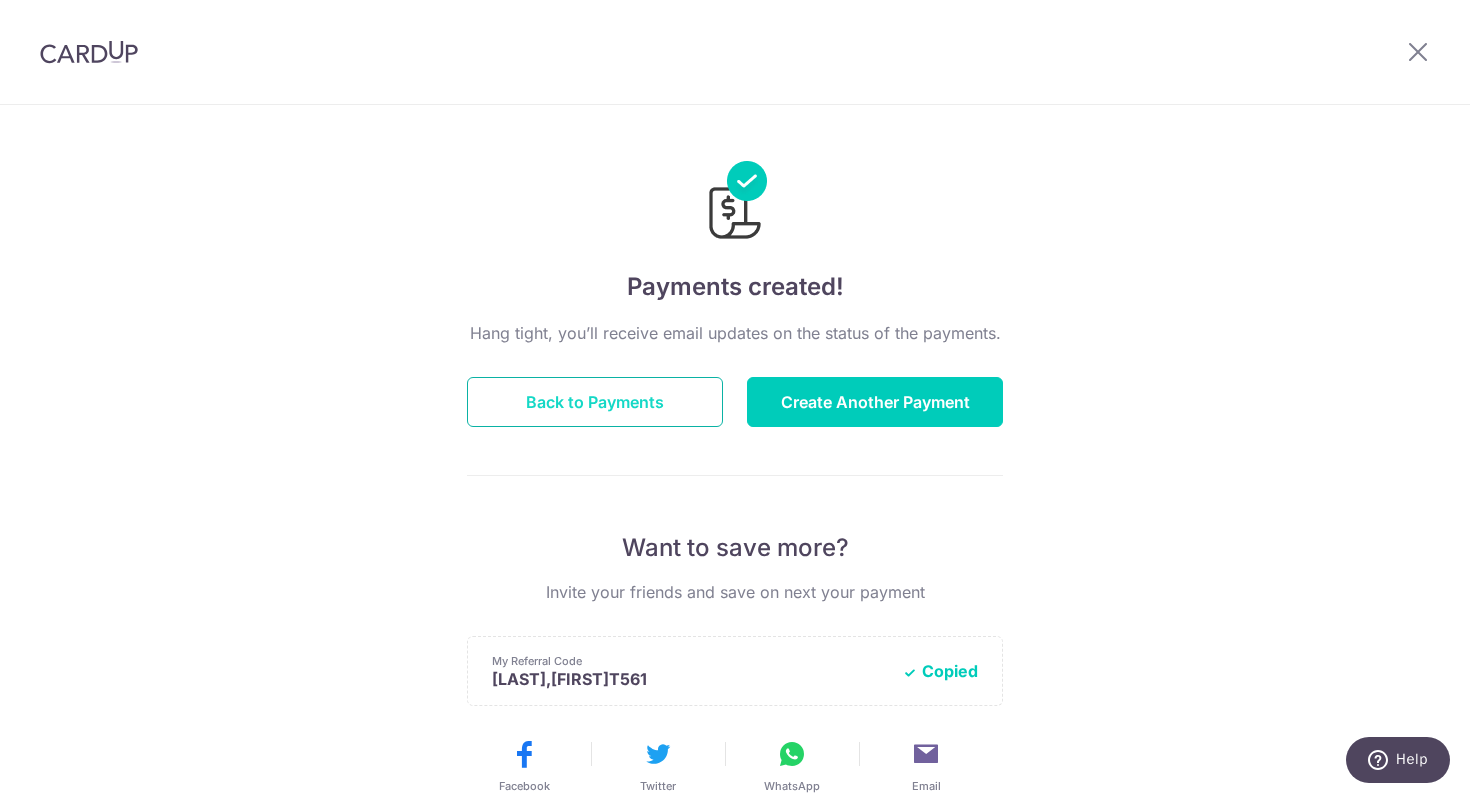 click on "Back to Payments" at bounding box center (595, 402) 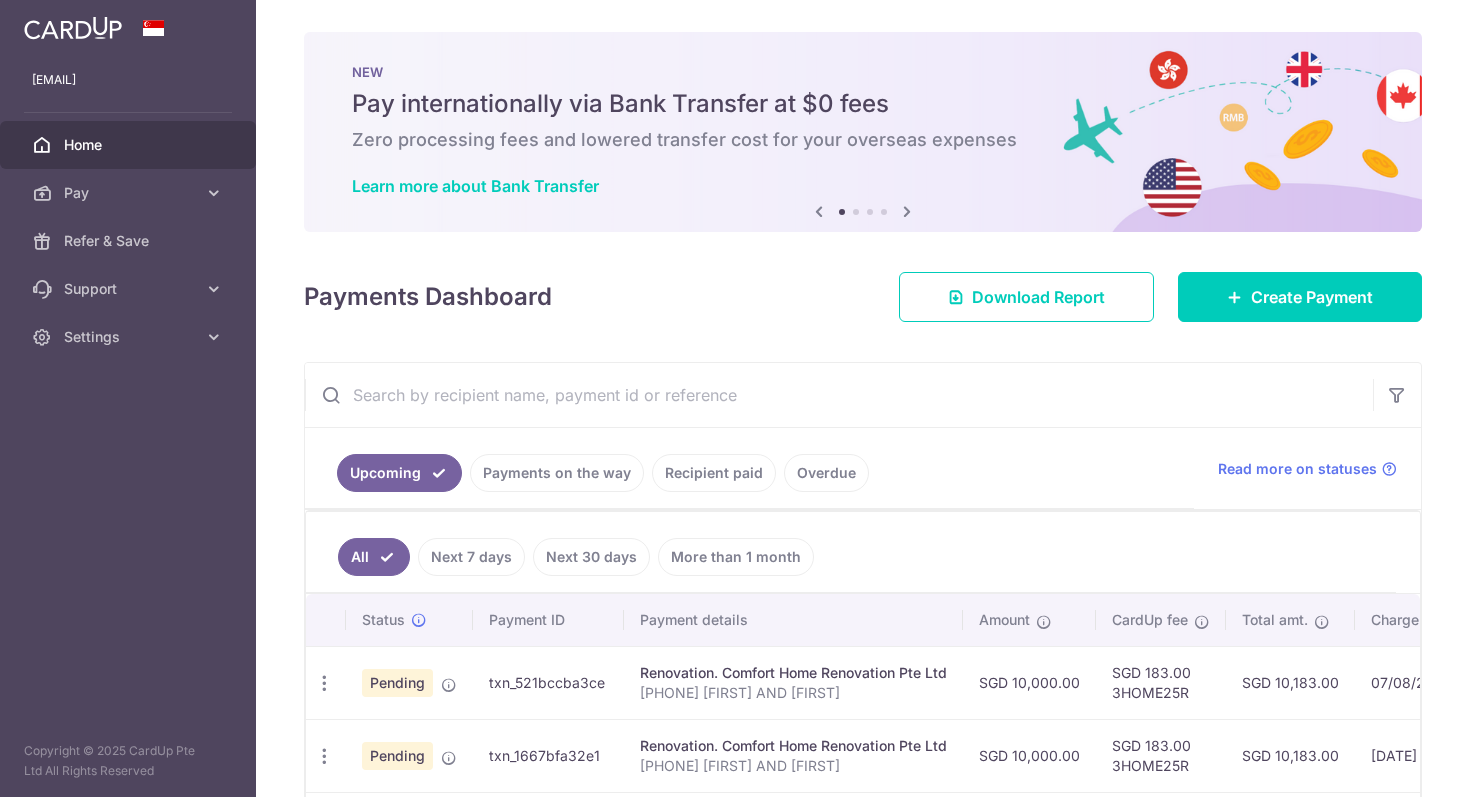 scroll, scrollTop: 0, scrollLeft: 0, axis: both 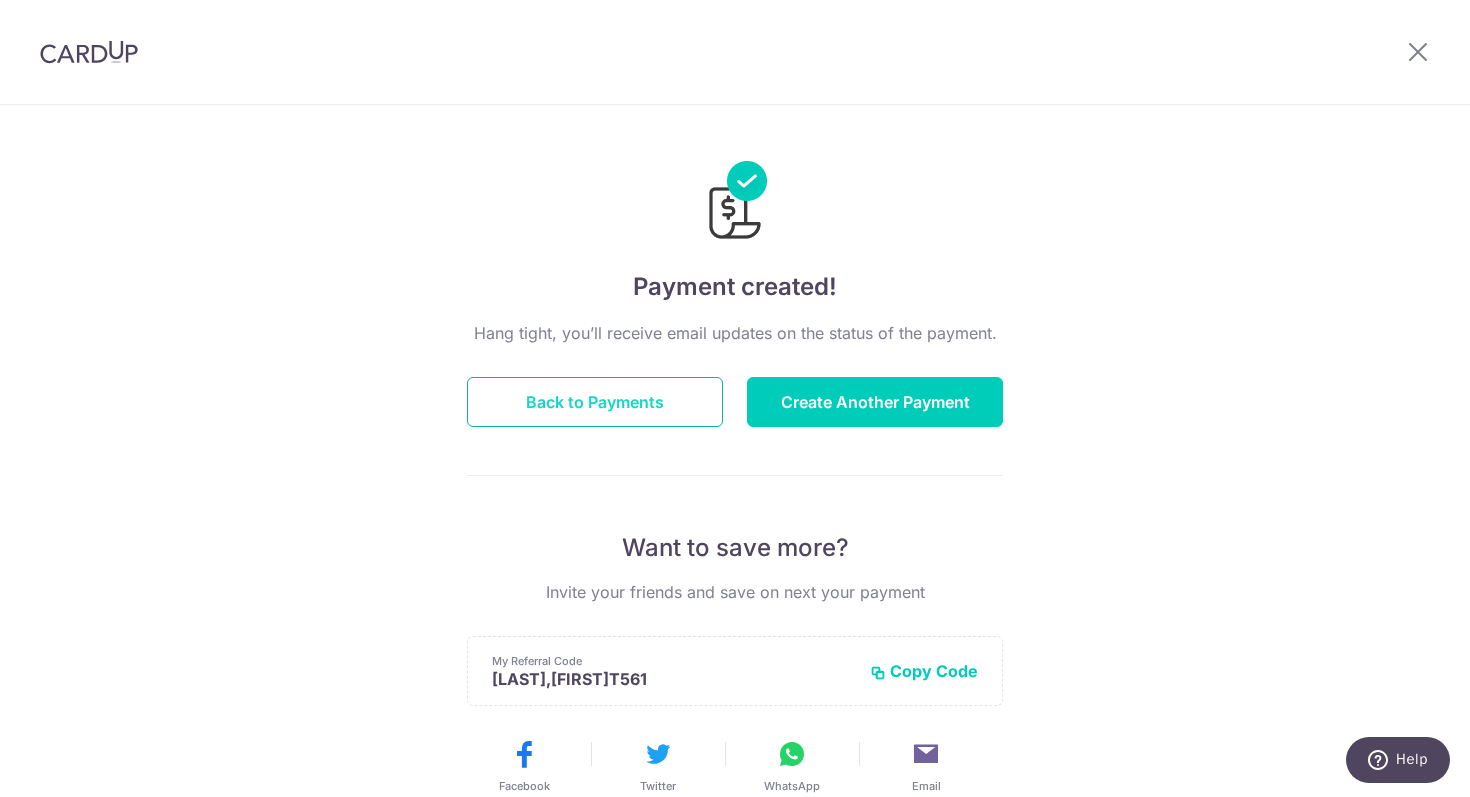 click on "Back to Payments" at bounding box center [595, 402] 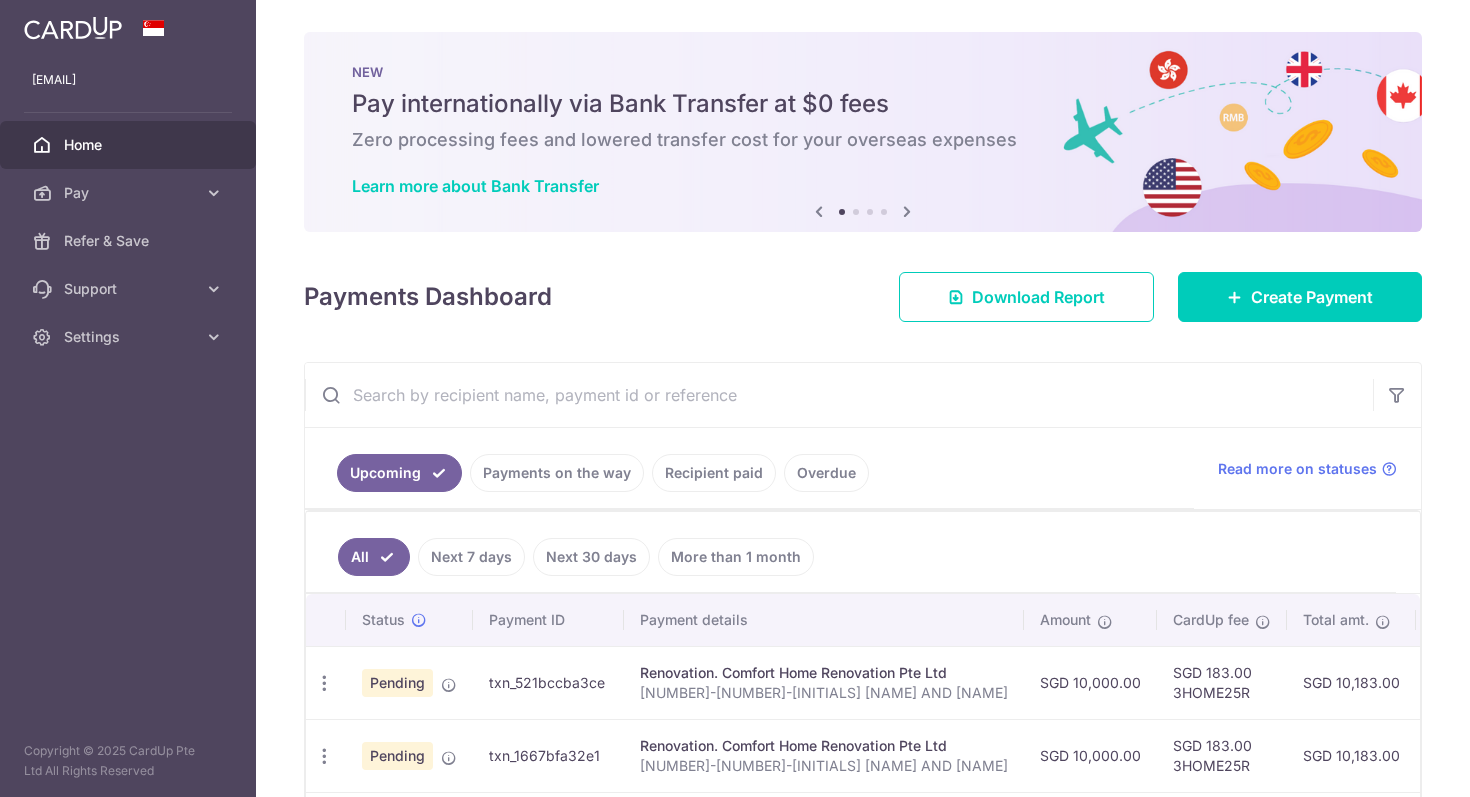scroll, scrollTop: 0, scrollLeft: 0, axis: both 